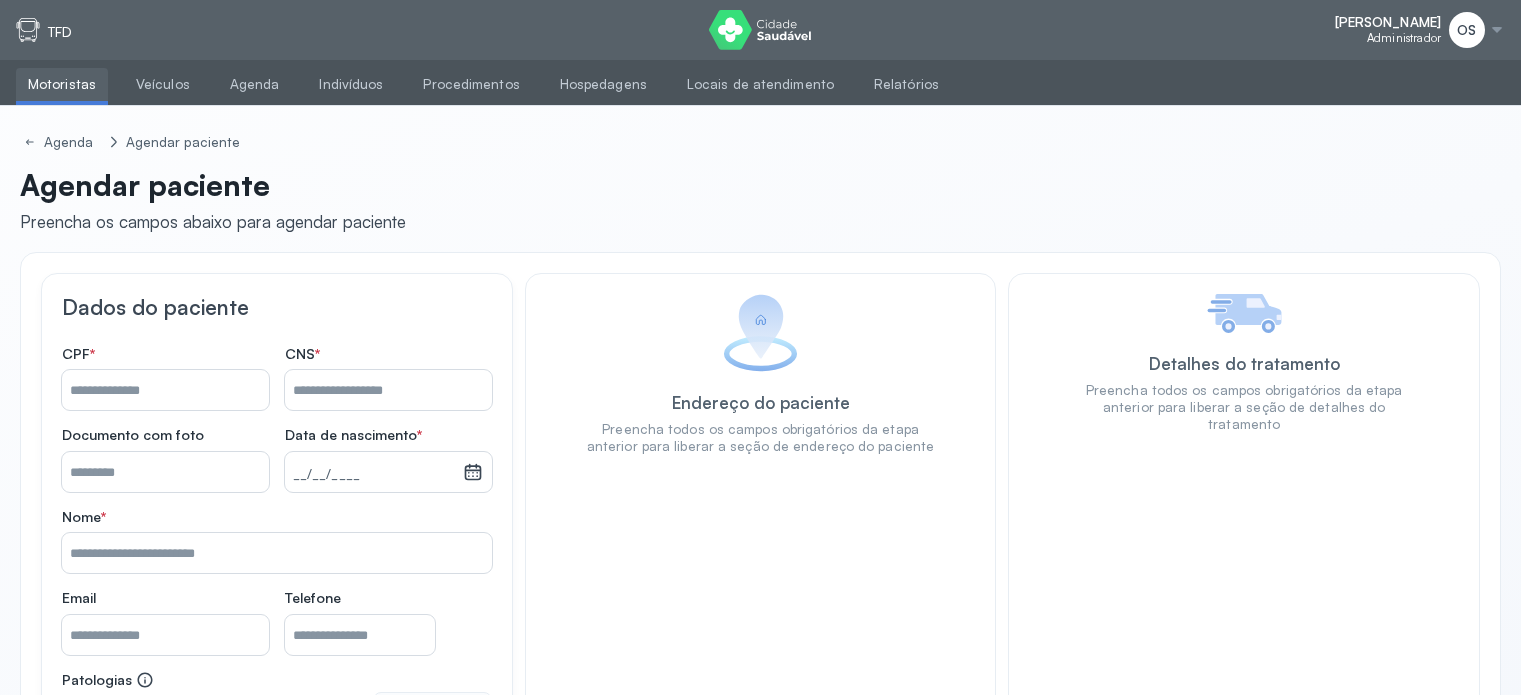 scroll, scrollTop: 0, scrollLeft: 0, axis: both 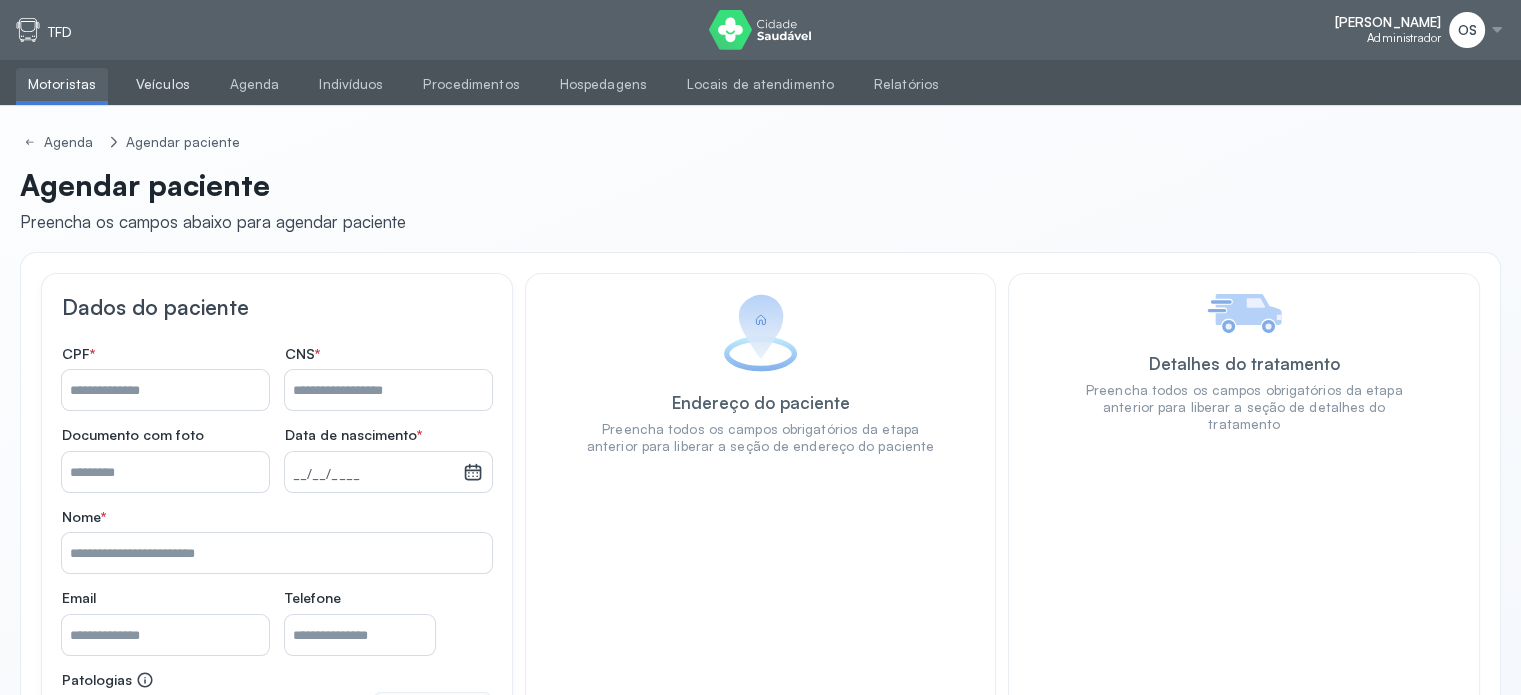 click on "Veículos" at bounding box center [163, 84] 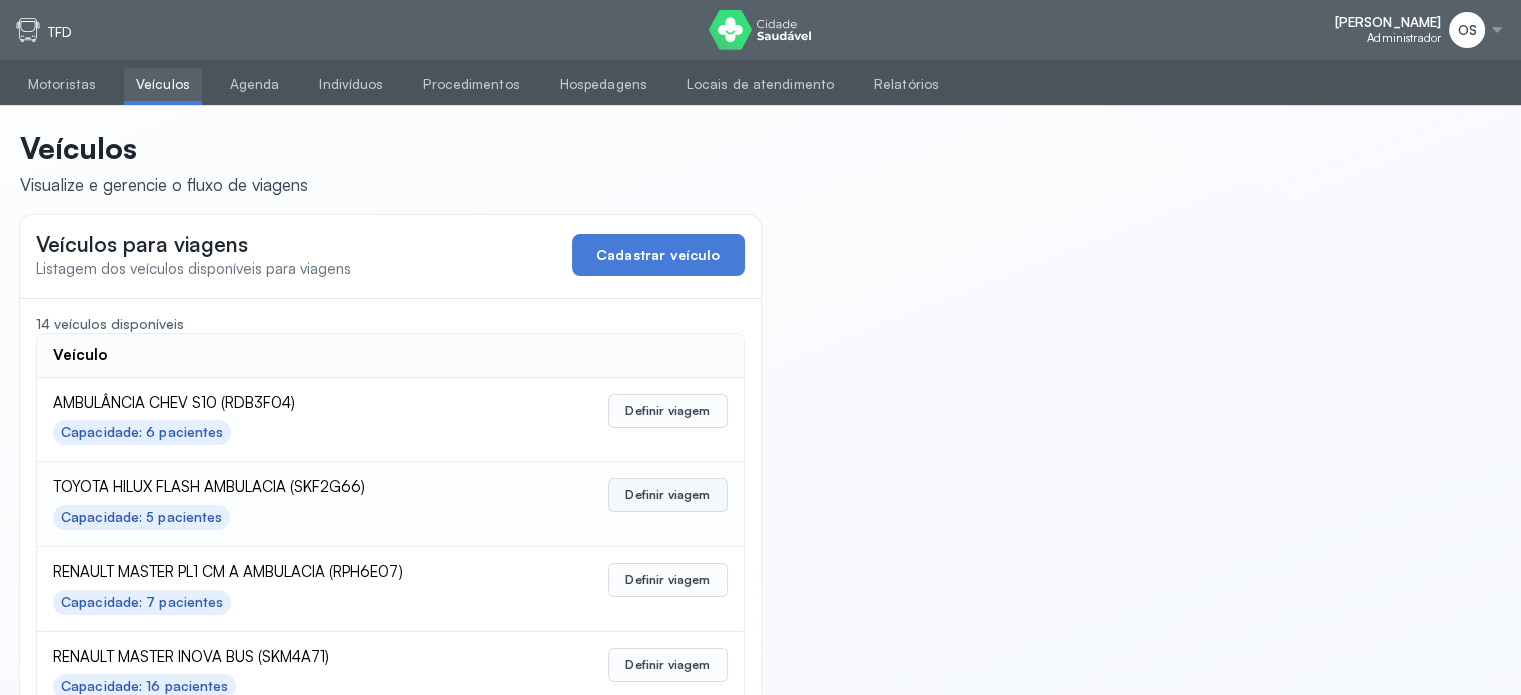 click on "Definir viagem" at bounding box center [667, 495] 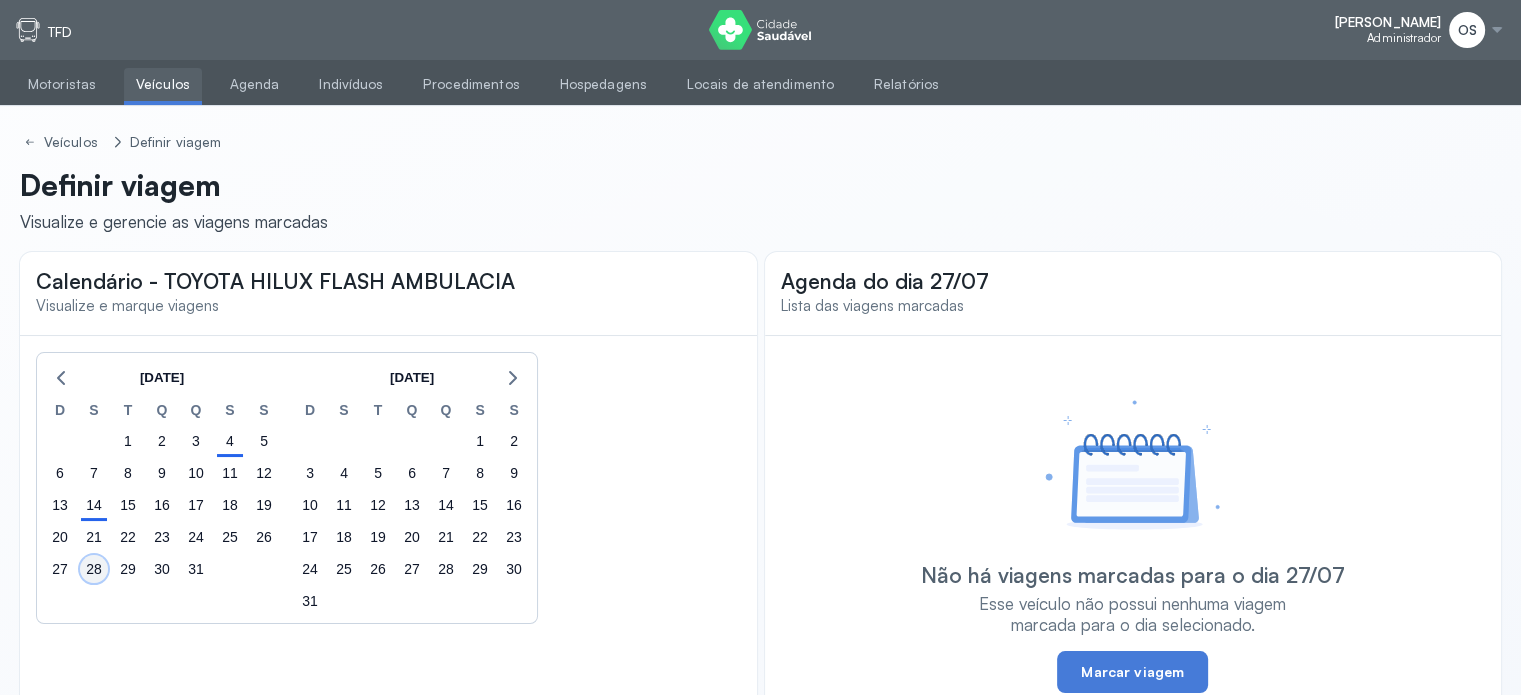 click on "28" 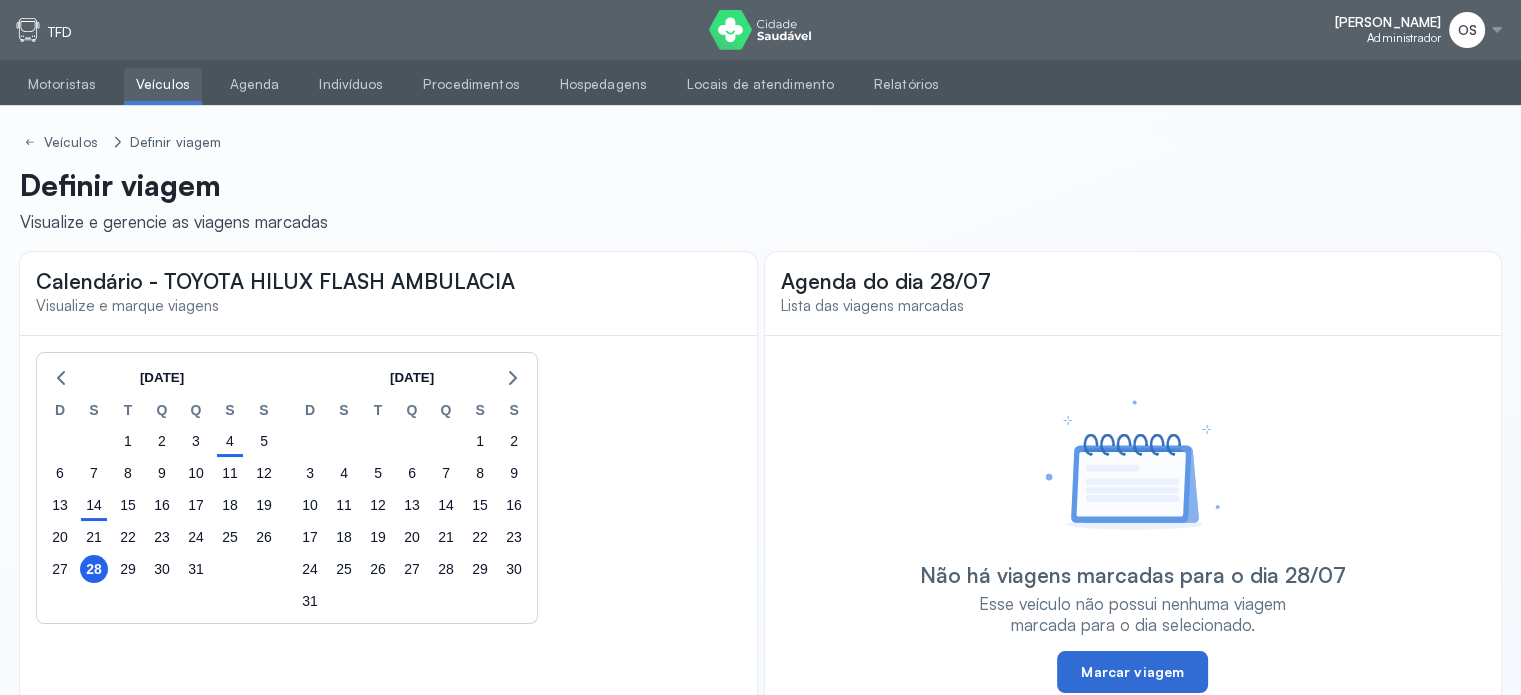 click on "Marcar viagem" 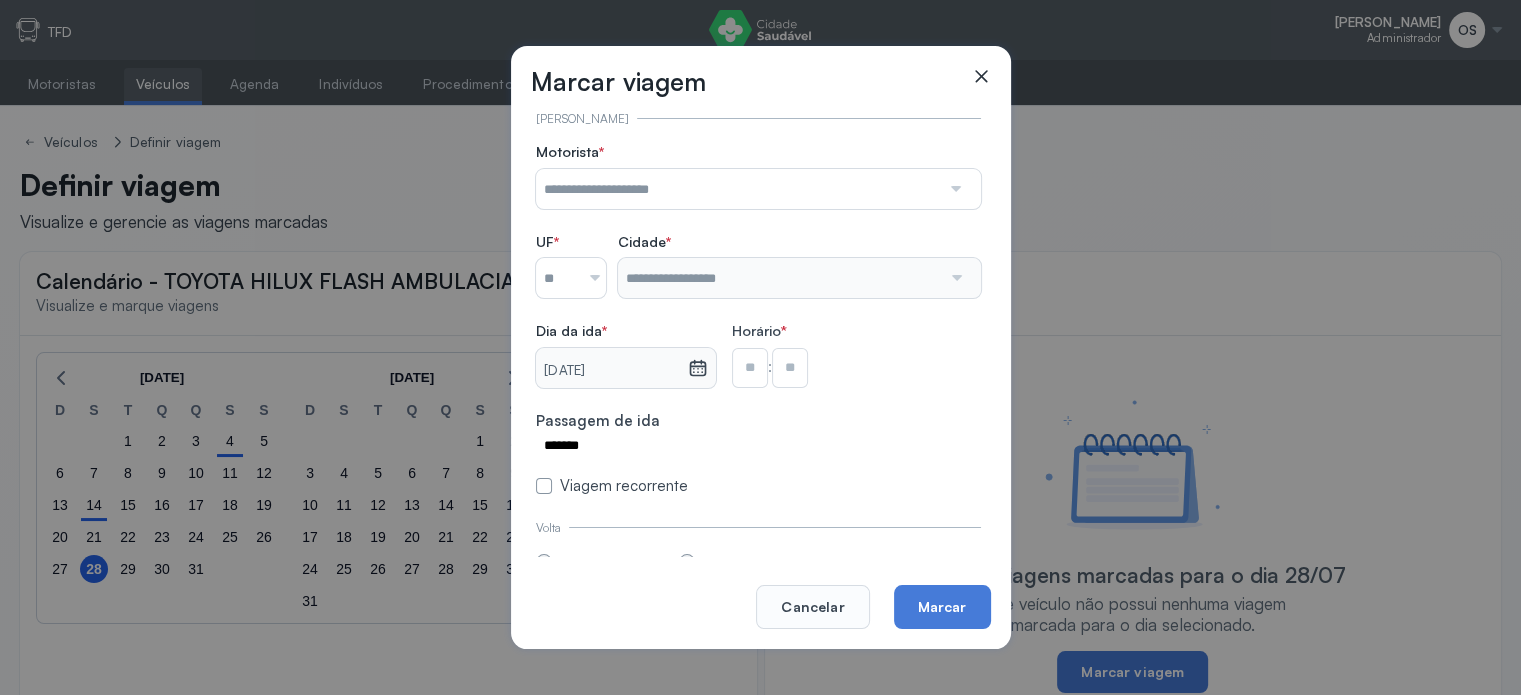click at bounding box center (954, 189) 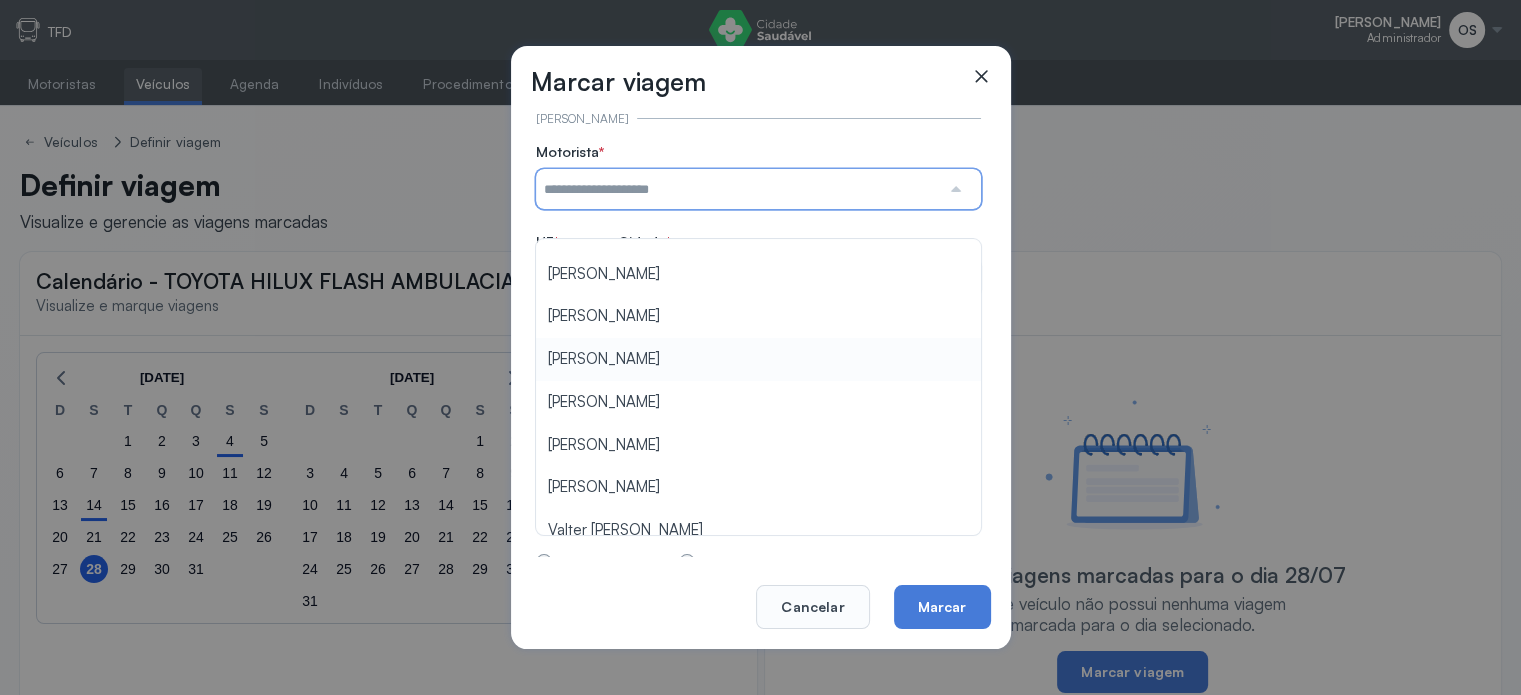 scroll, scrollTop: 260, scrollLeft: 0, axis: vertical 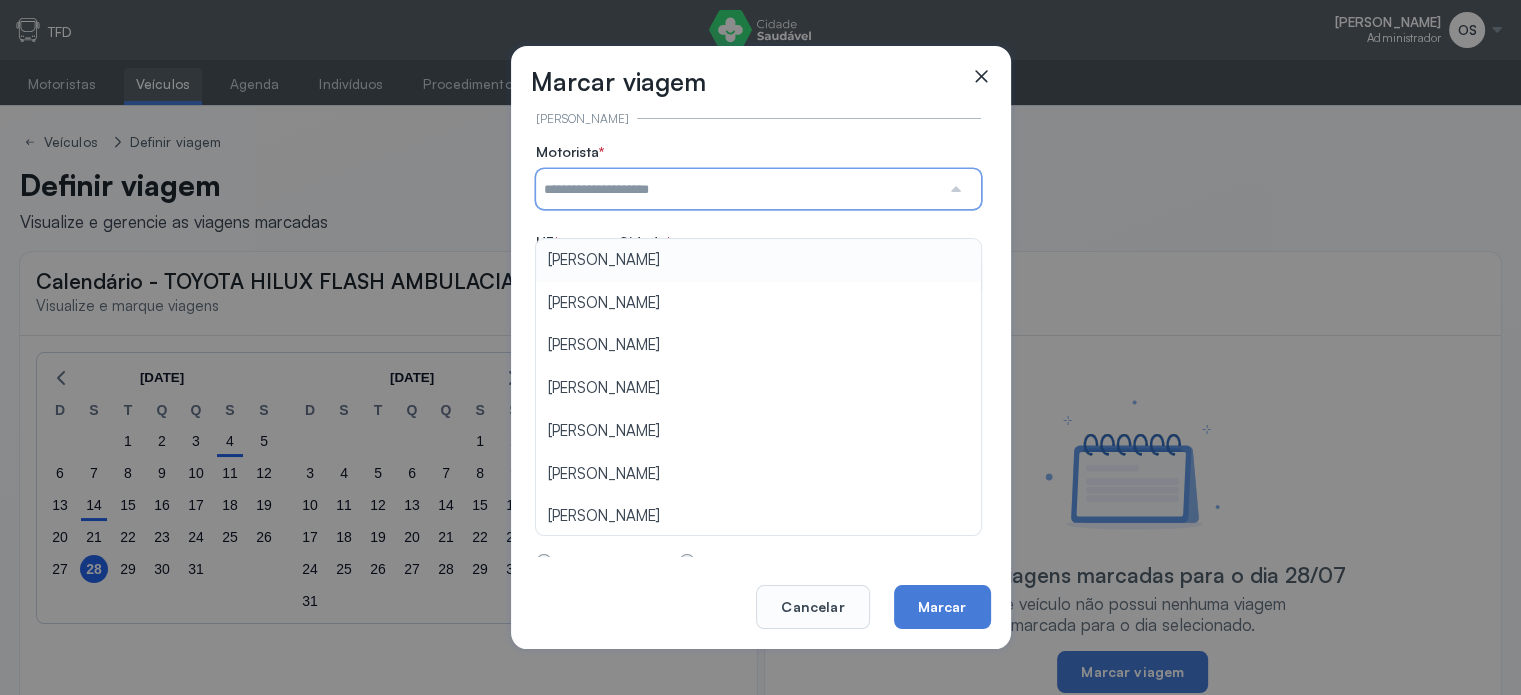 type on "**********" 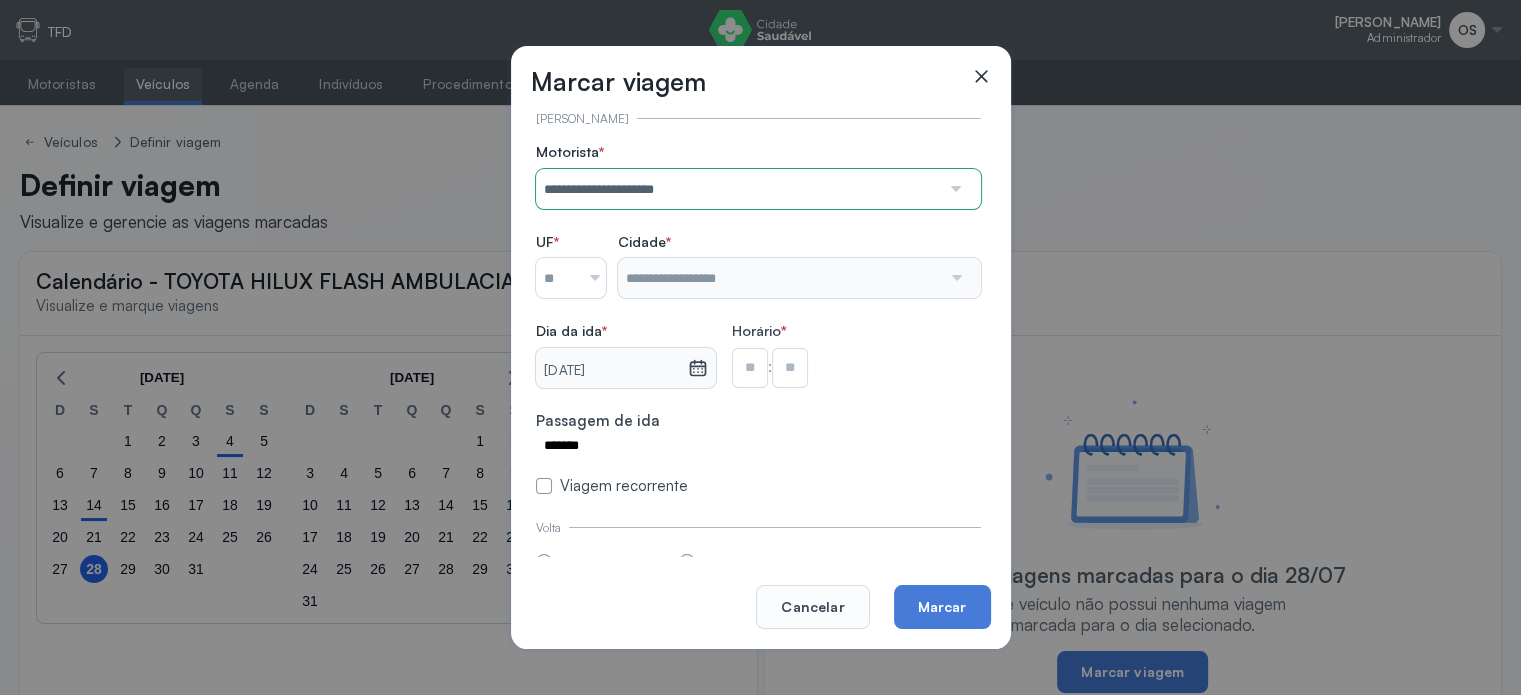 click on "**********" at bounding box center (758, 319) 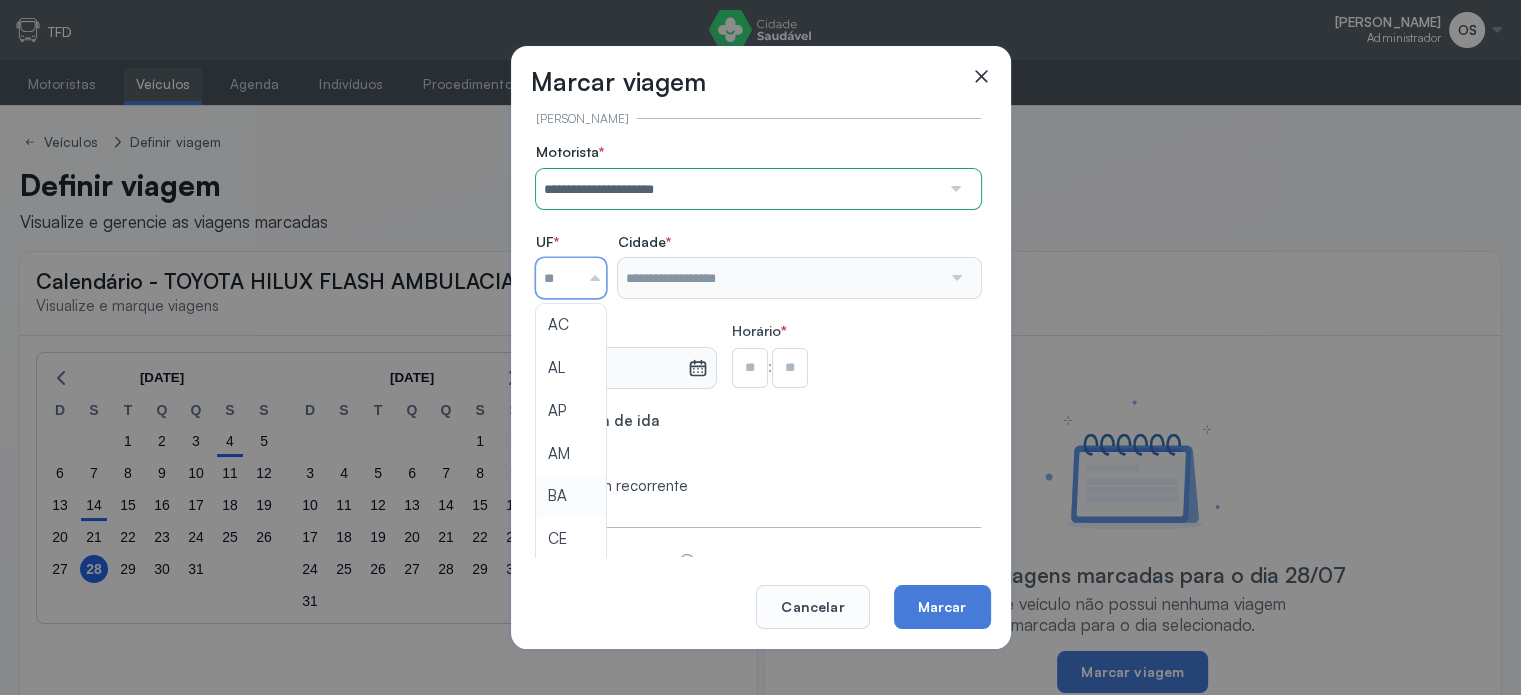 type on "**" 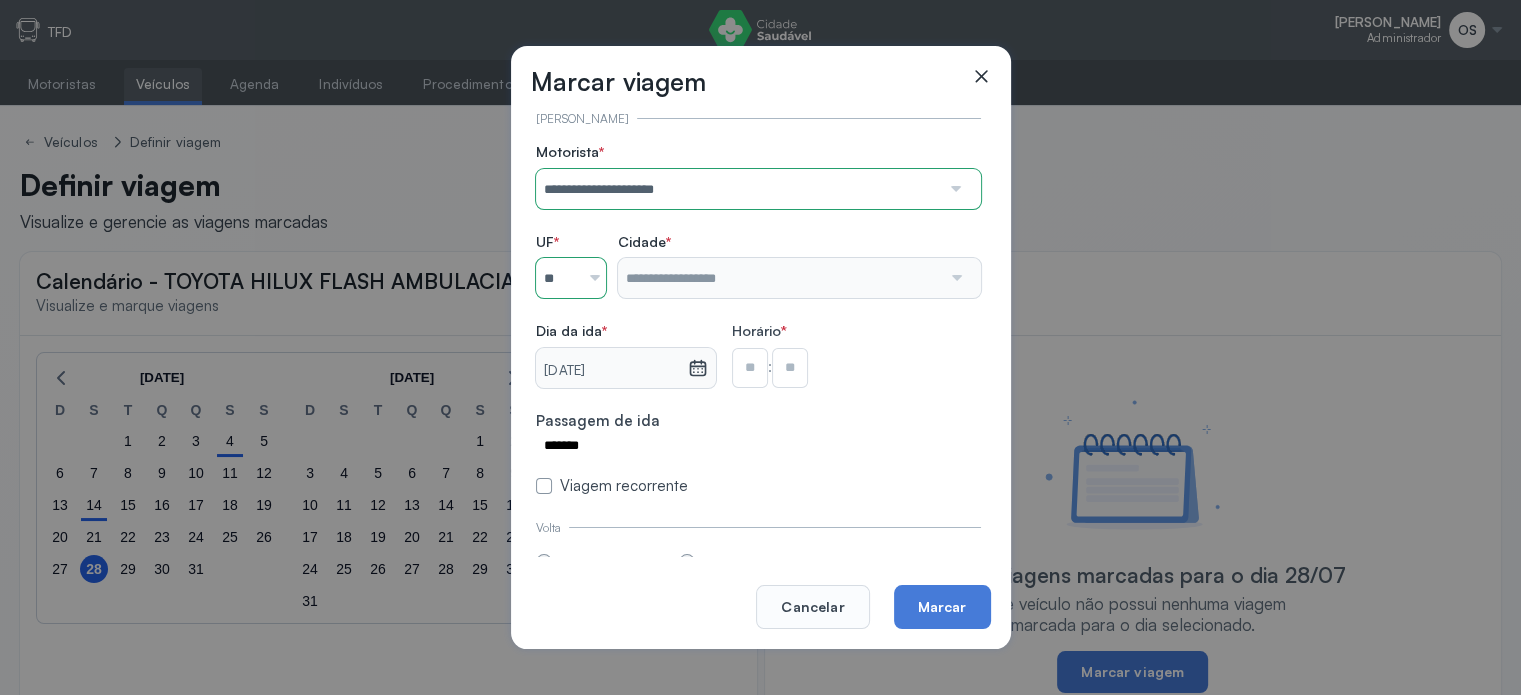 click on "**********" at bounding box center [758, 319] 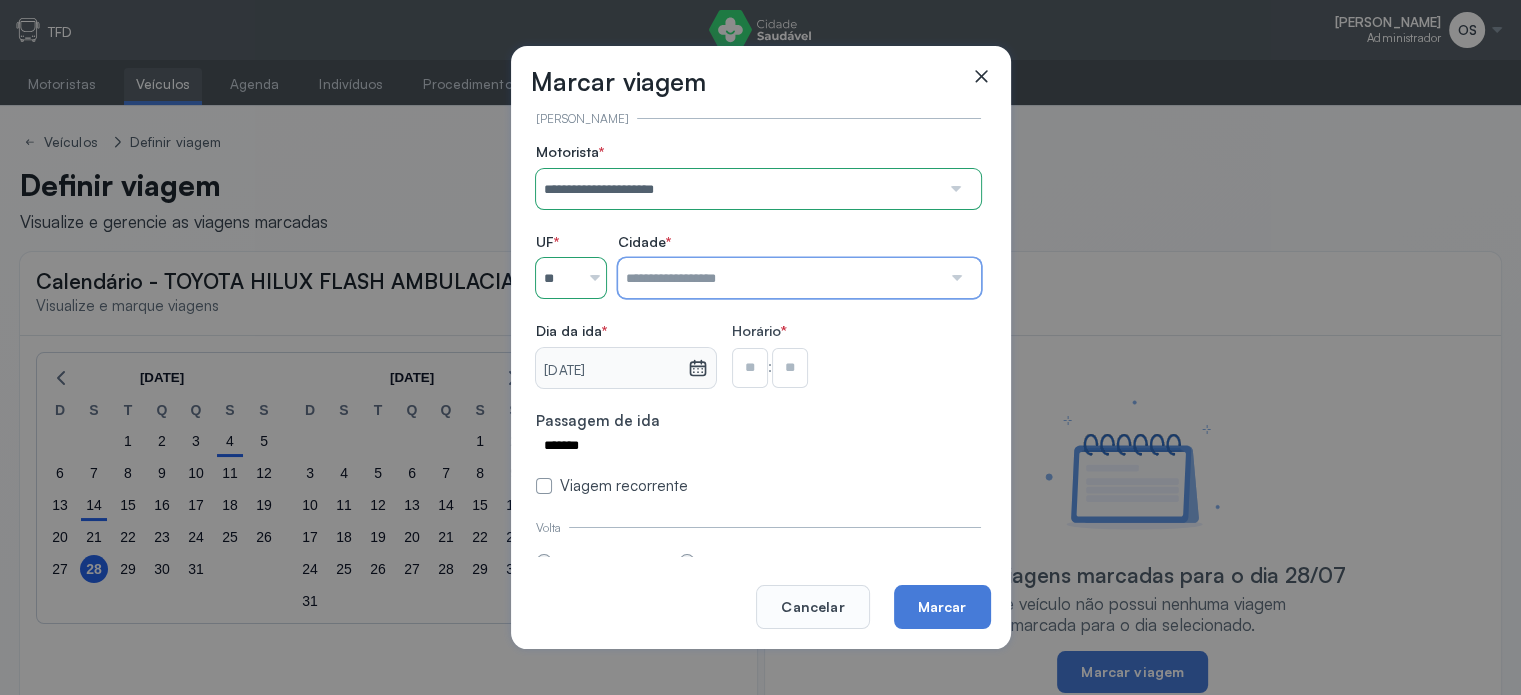click at bounding box center [779, 278] 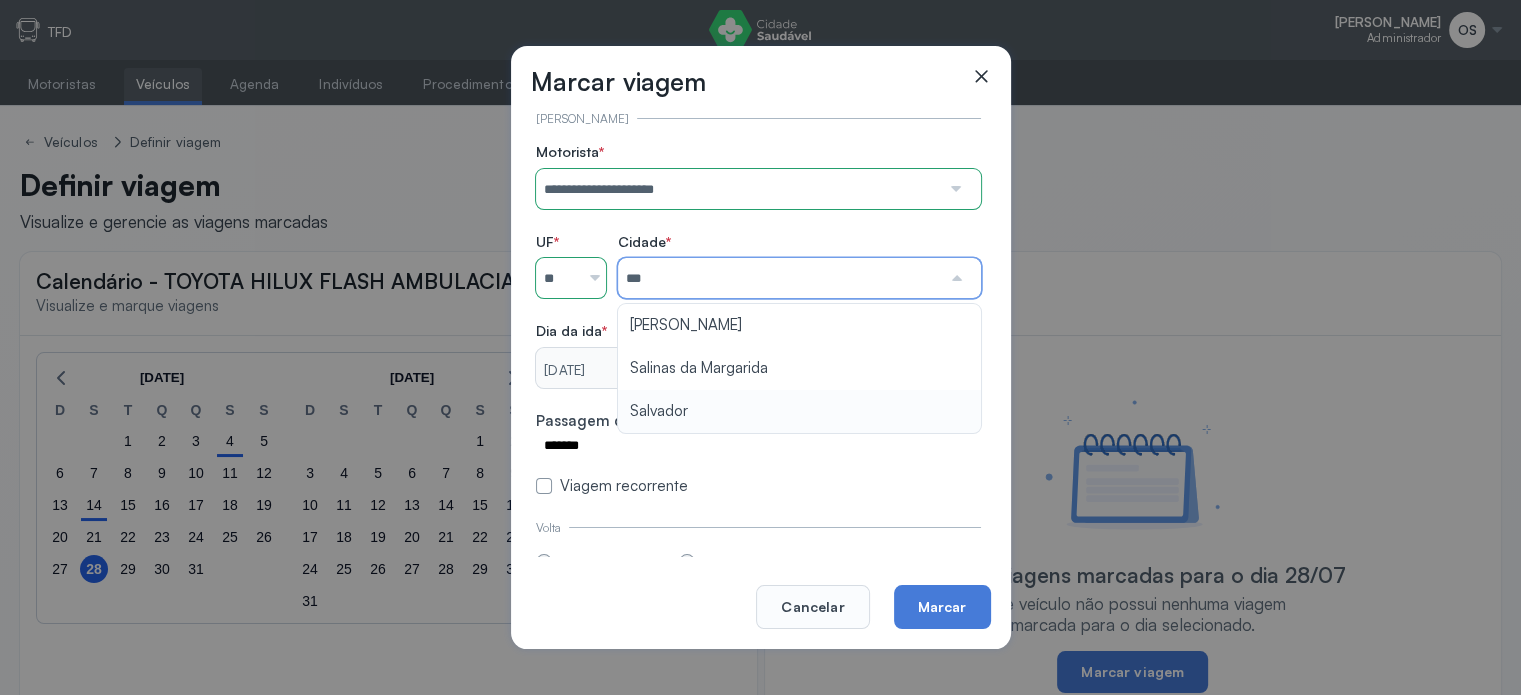 type on "********" 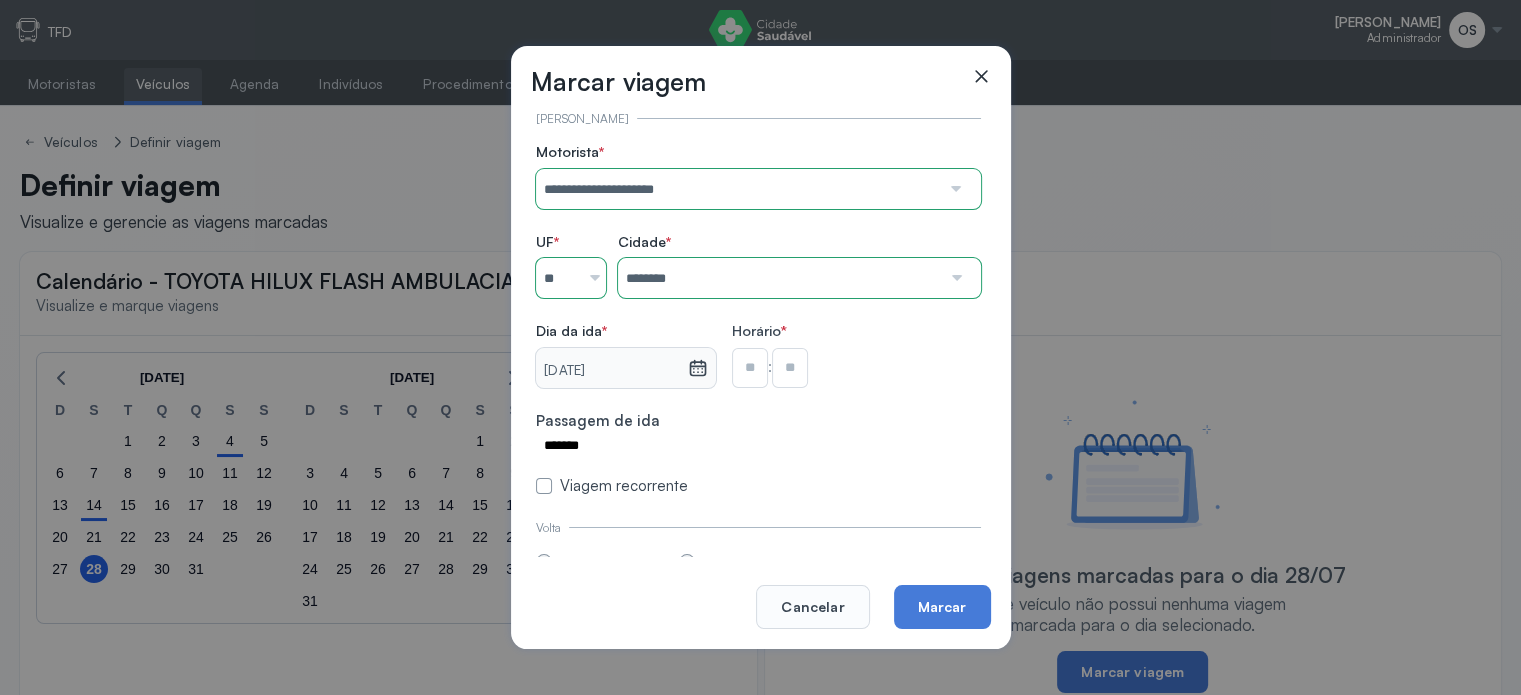 click on "**********" at bounding box center [758, 319] 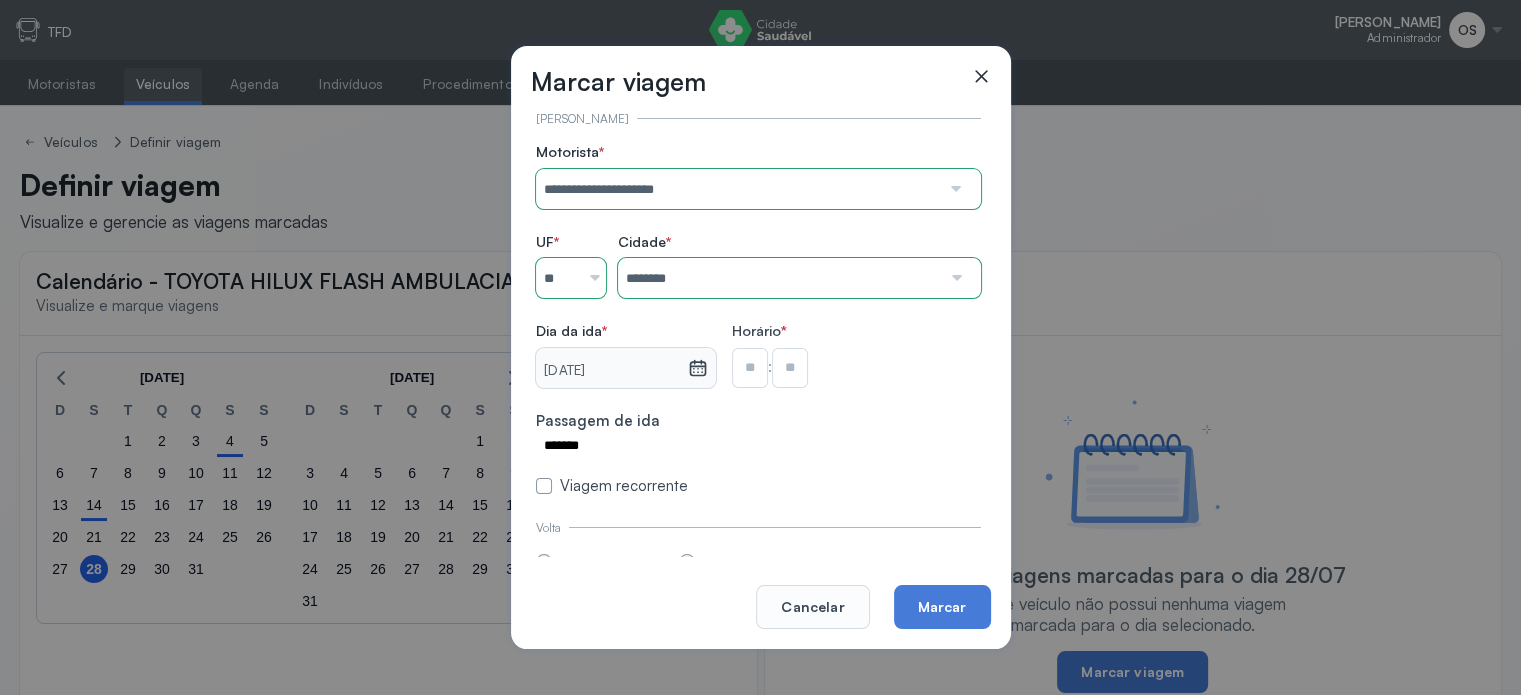 click at bounding box center (750, 368) 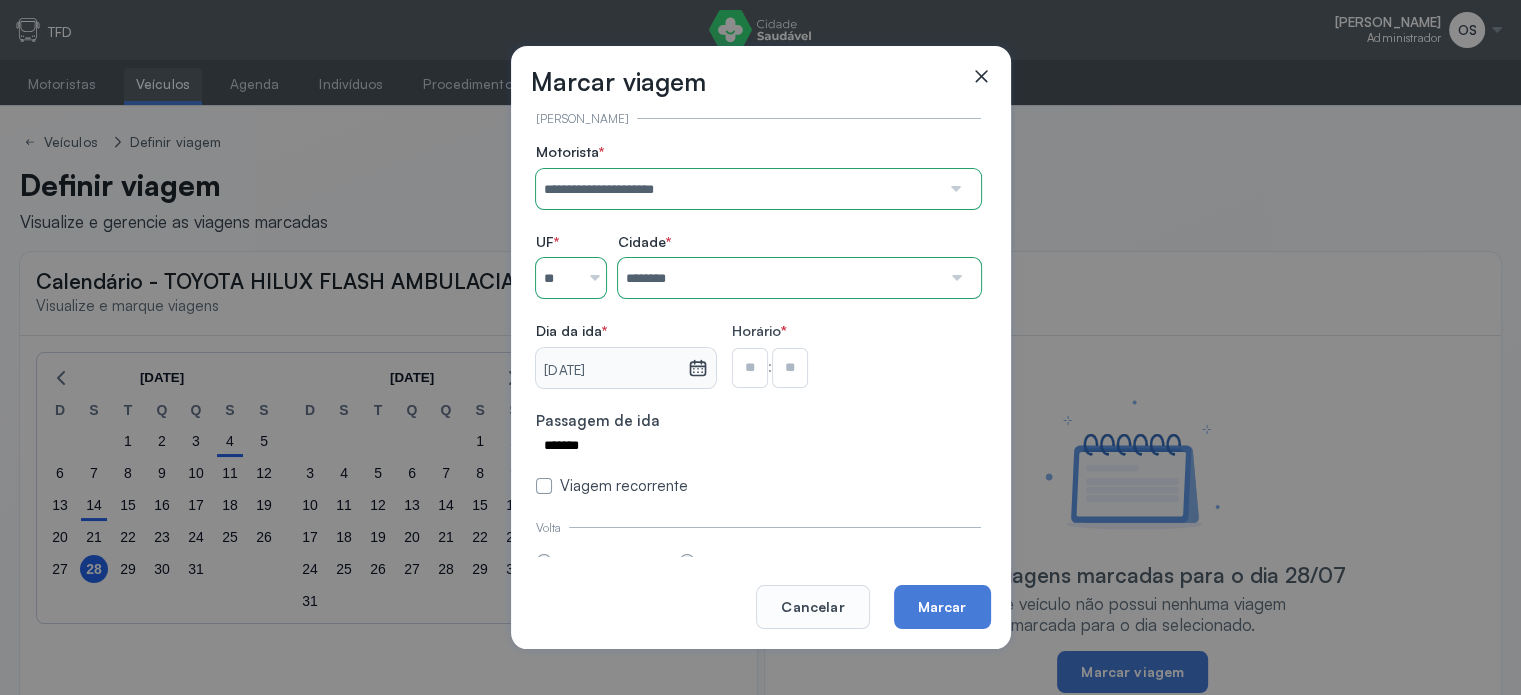 type on "**" 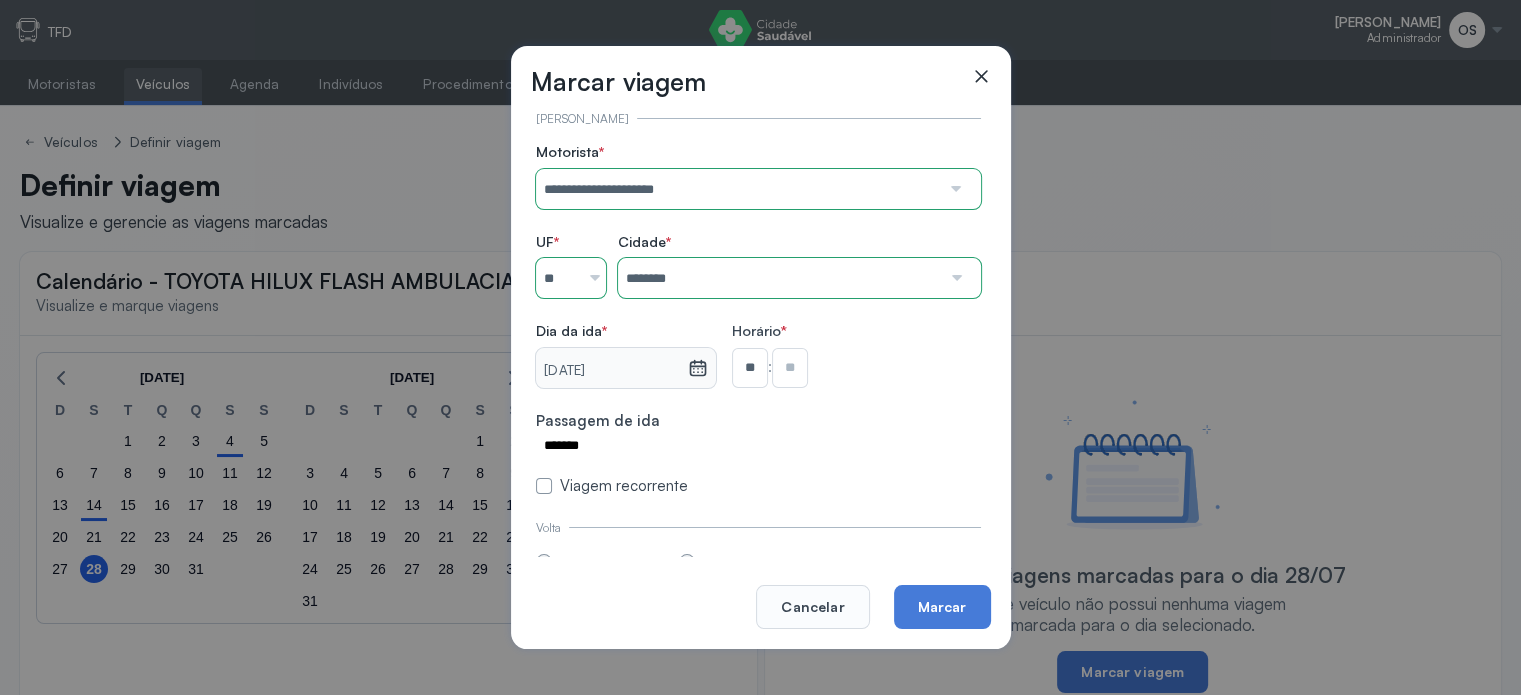 click at bounding box center (790, 368) 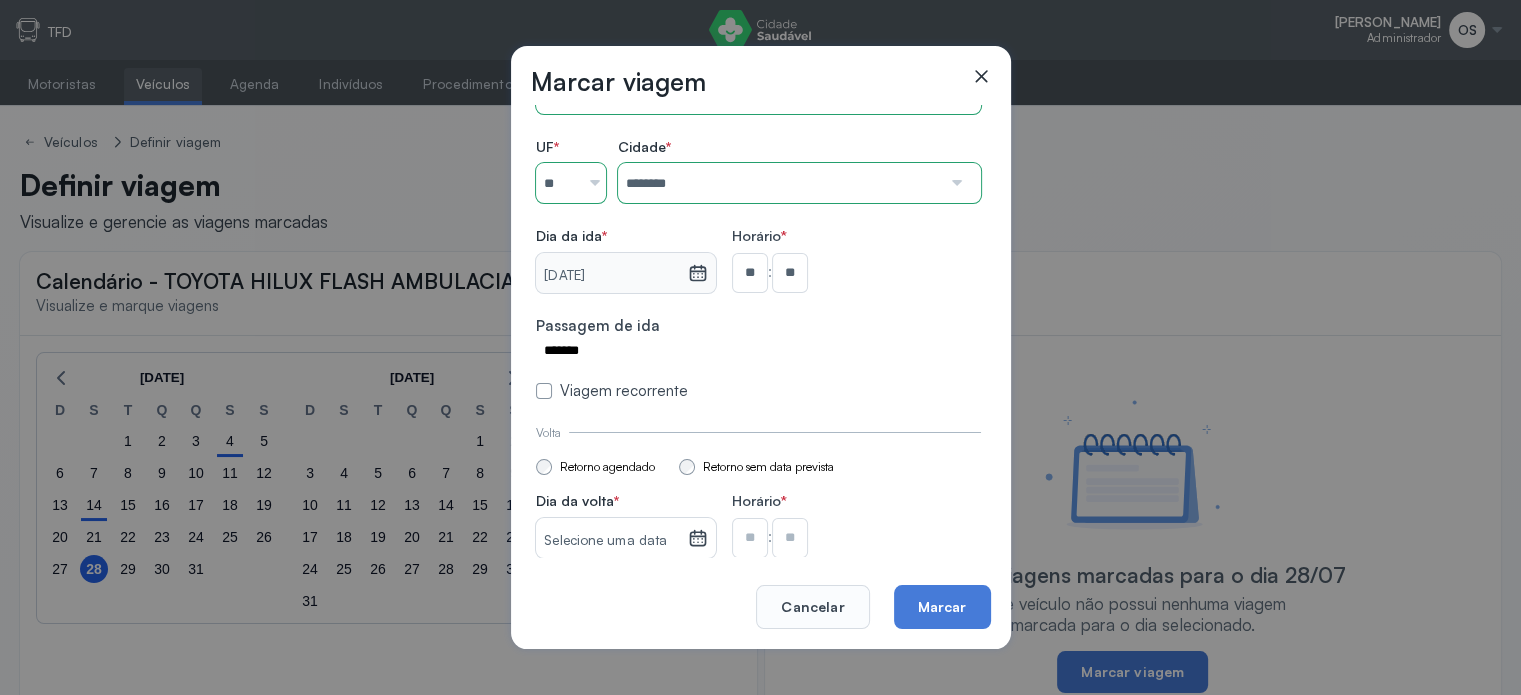 scroll, scrollTop: 176, scrollLeft: 0, axis: vertical 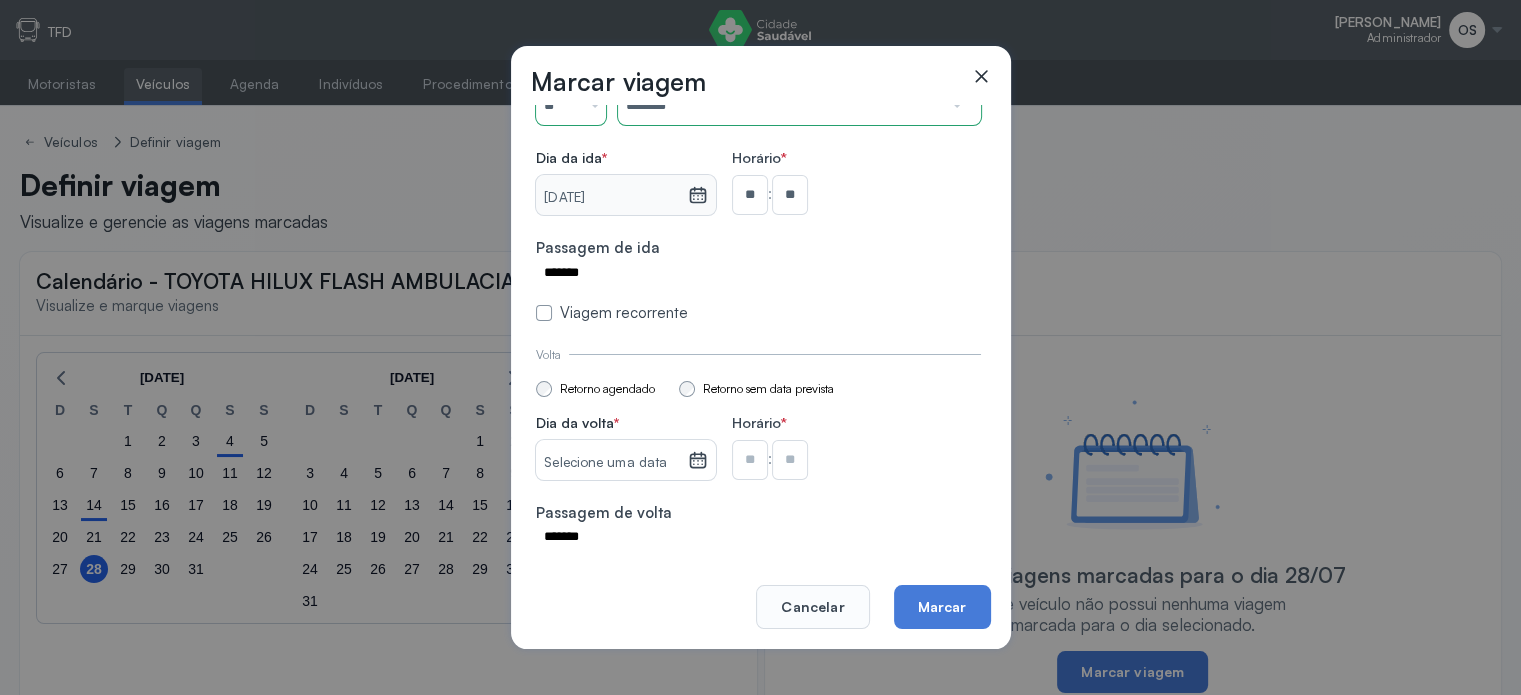 click 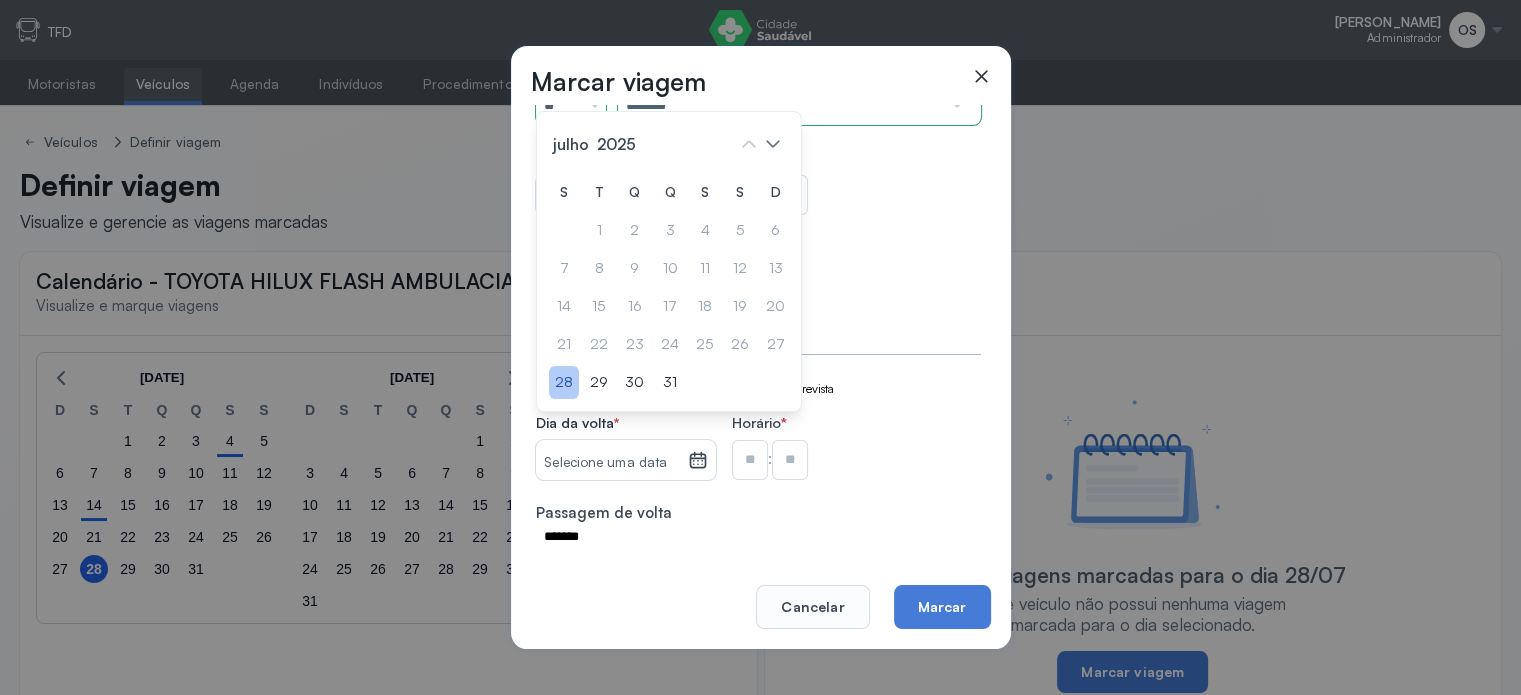 click on "28" 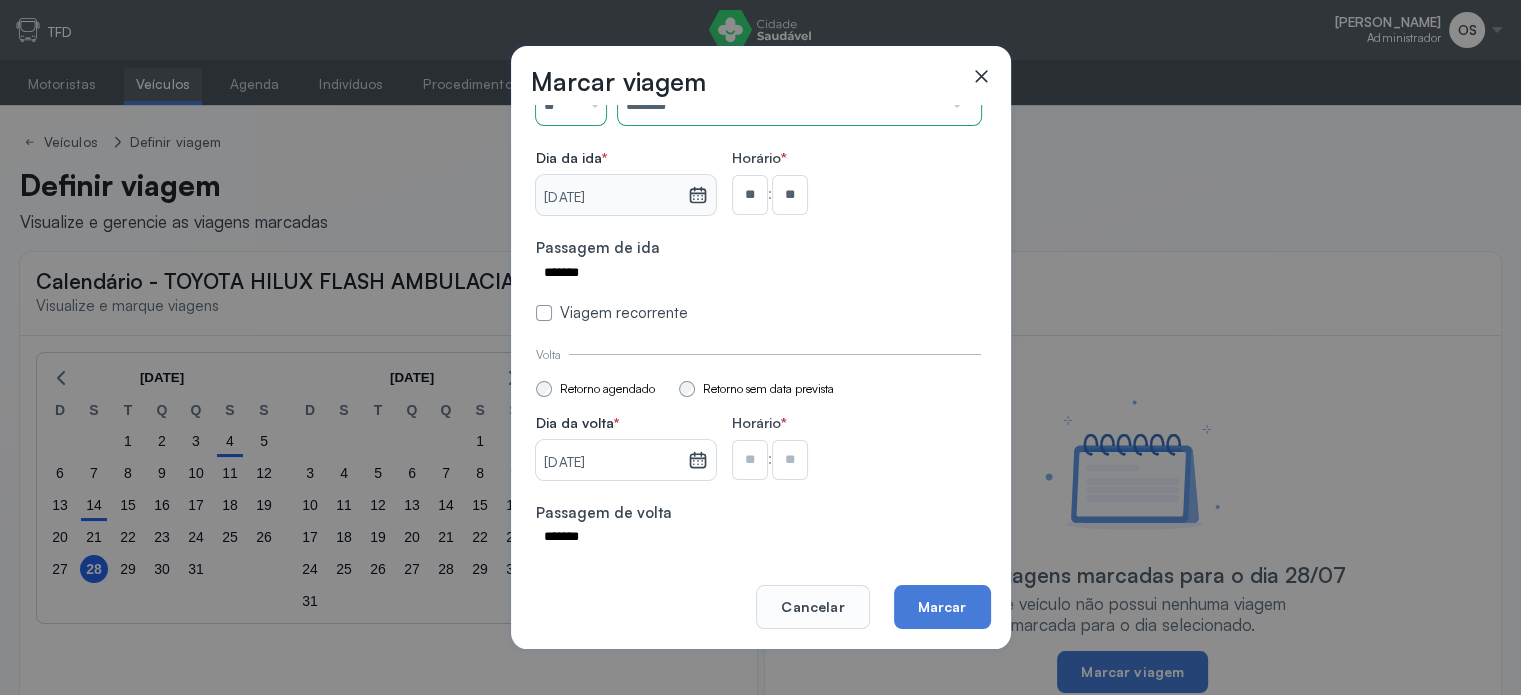 click at bounding box center (750, 195) 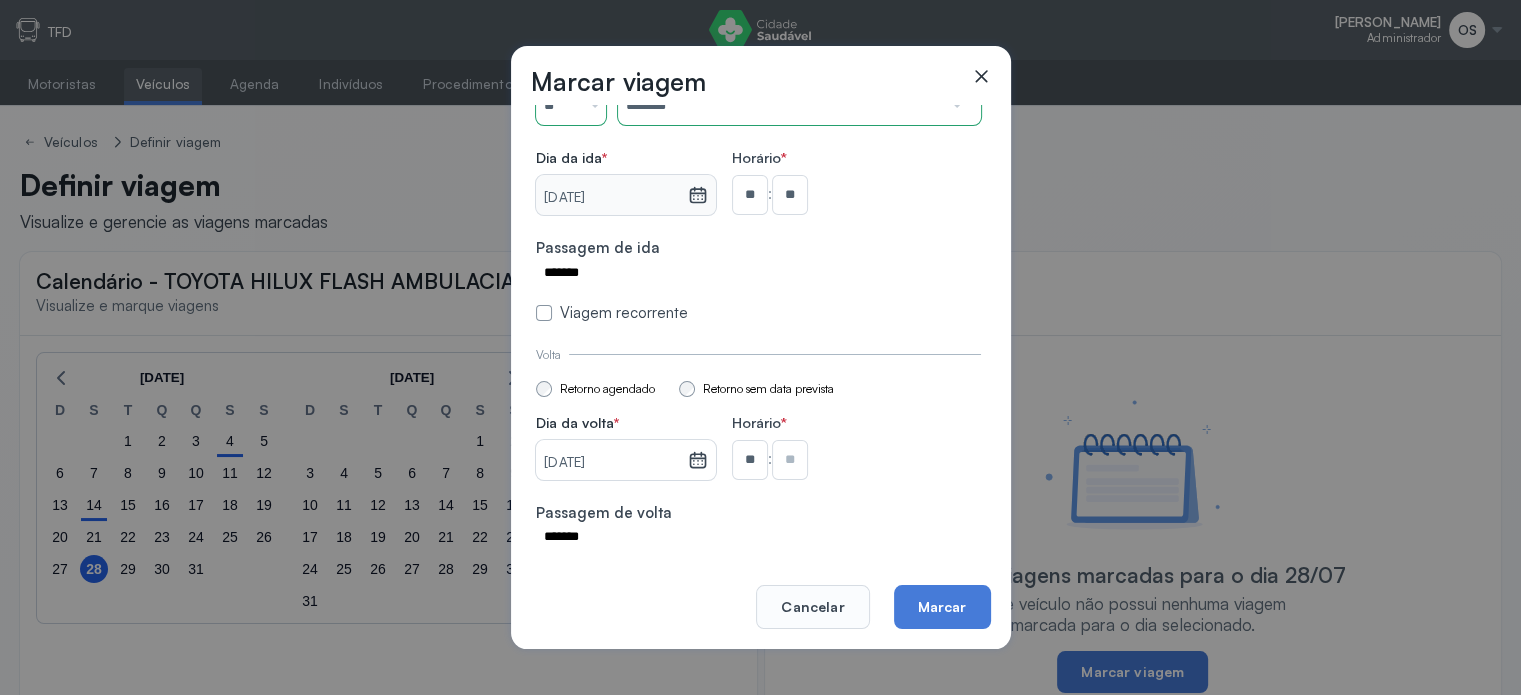 type on "**" 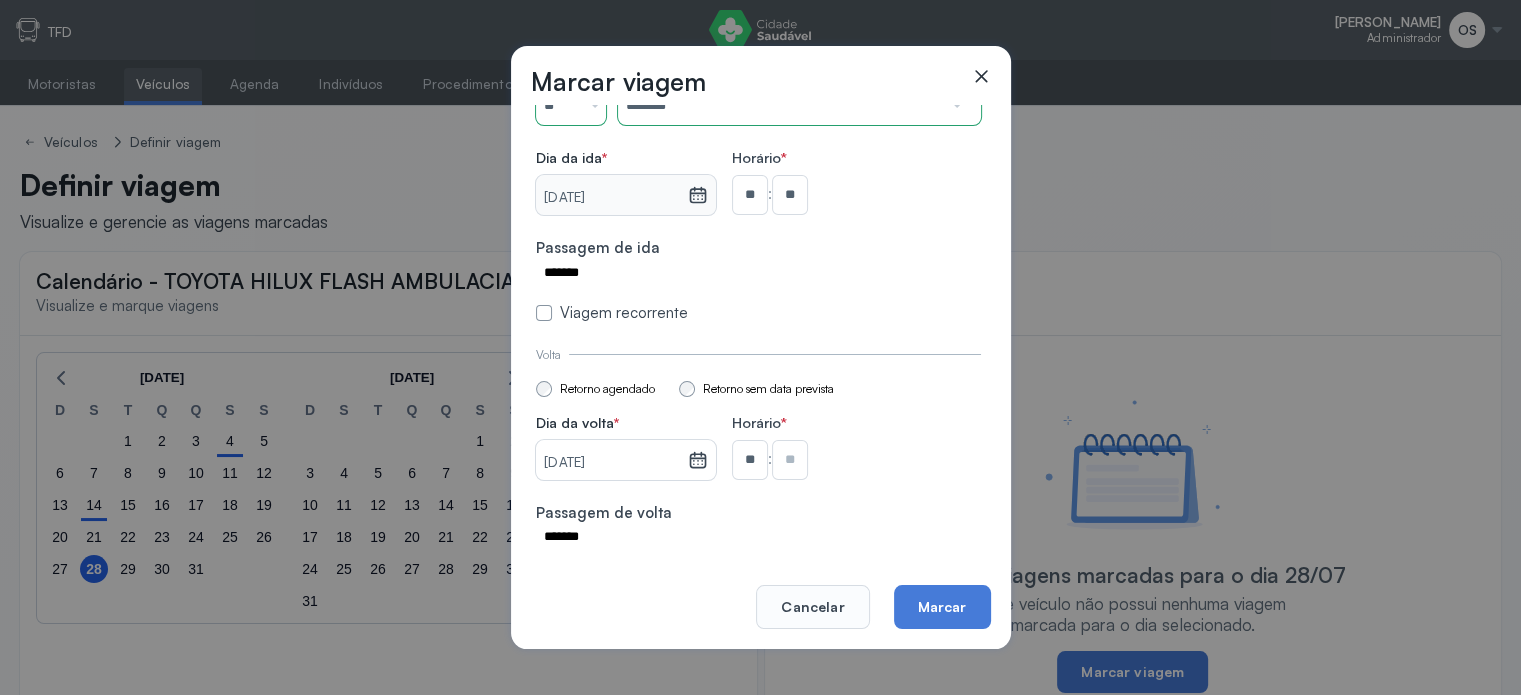 type on "**" 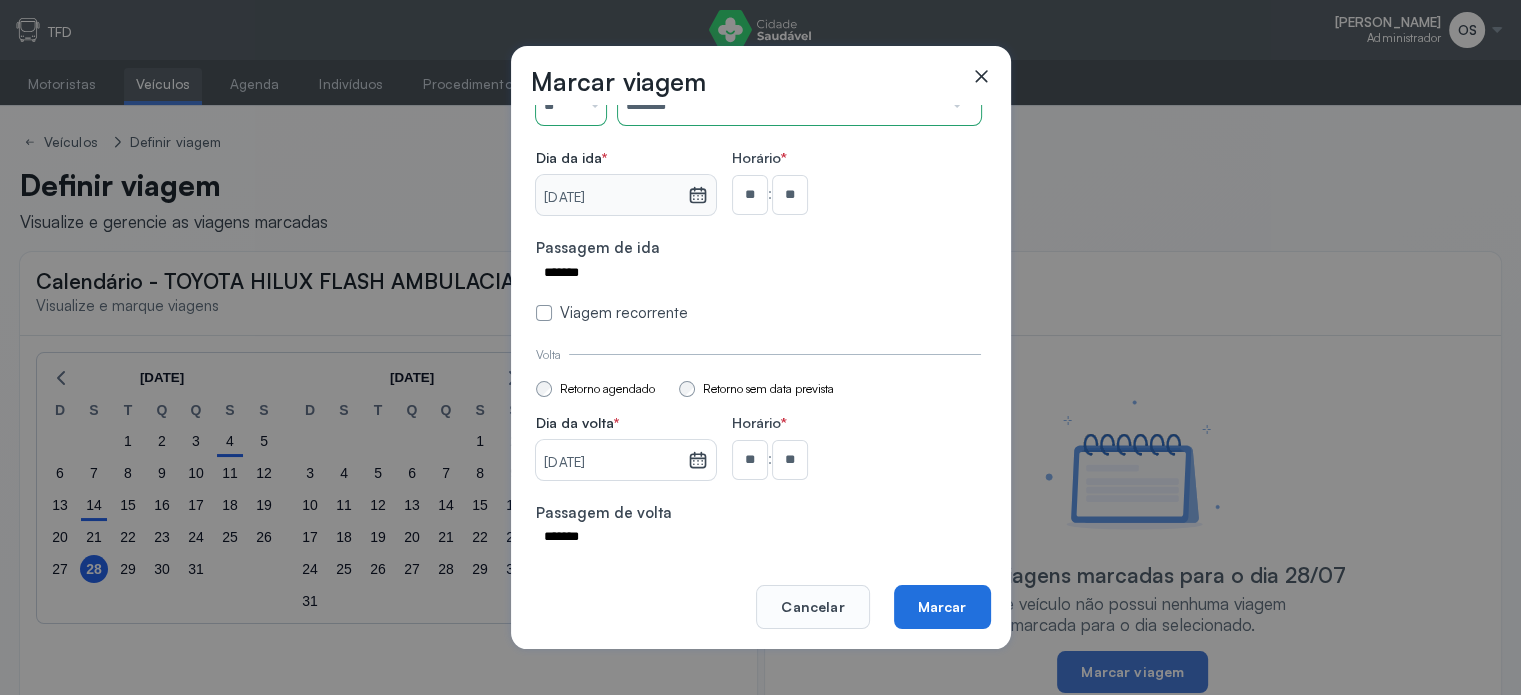 click on "Marcar" 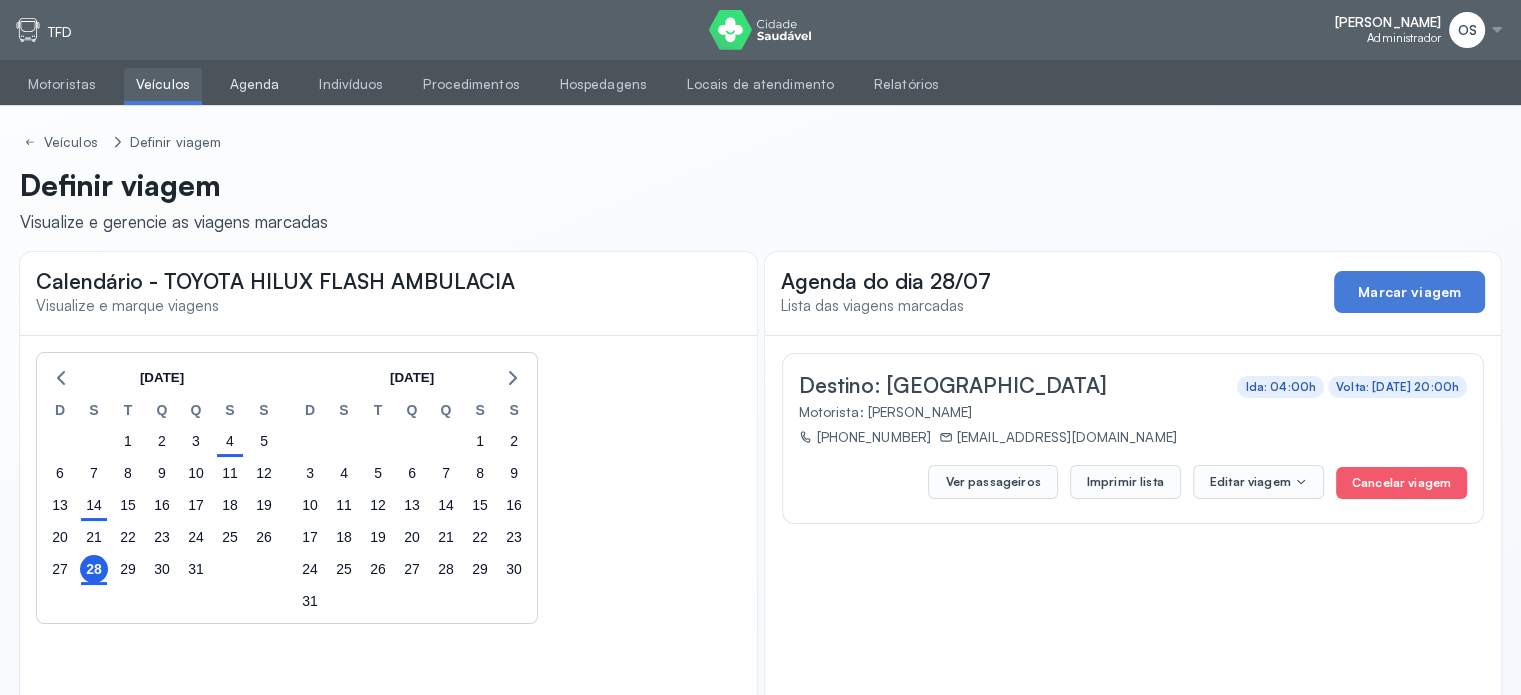click on "Agenda" at bounding box center (255, 84) 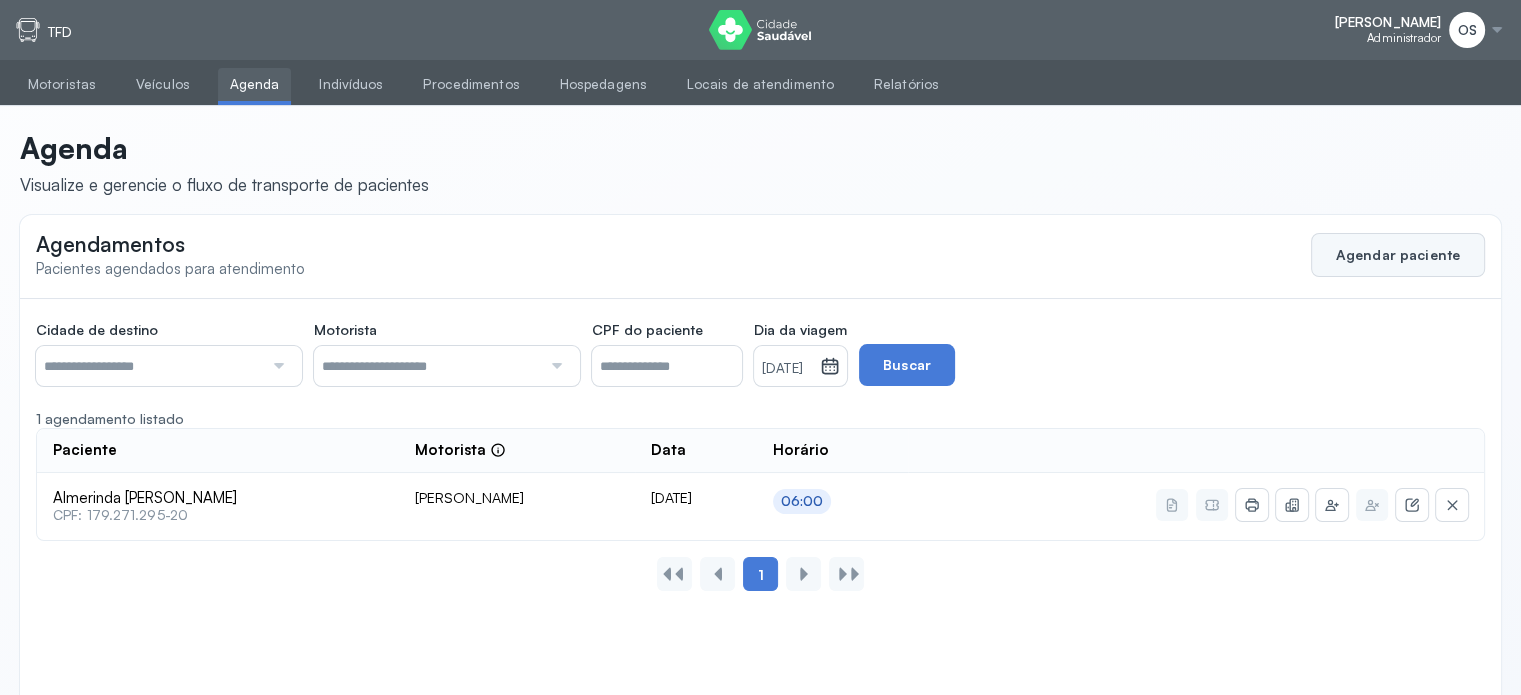 click on "Agendar paciente" 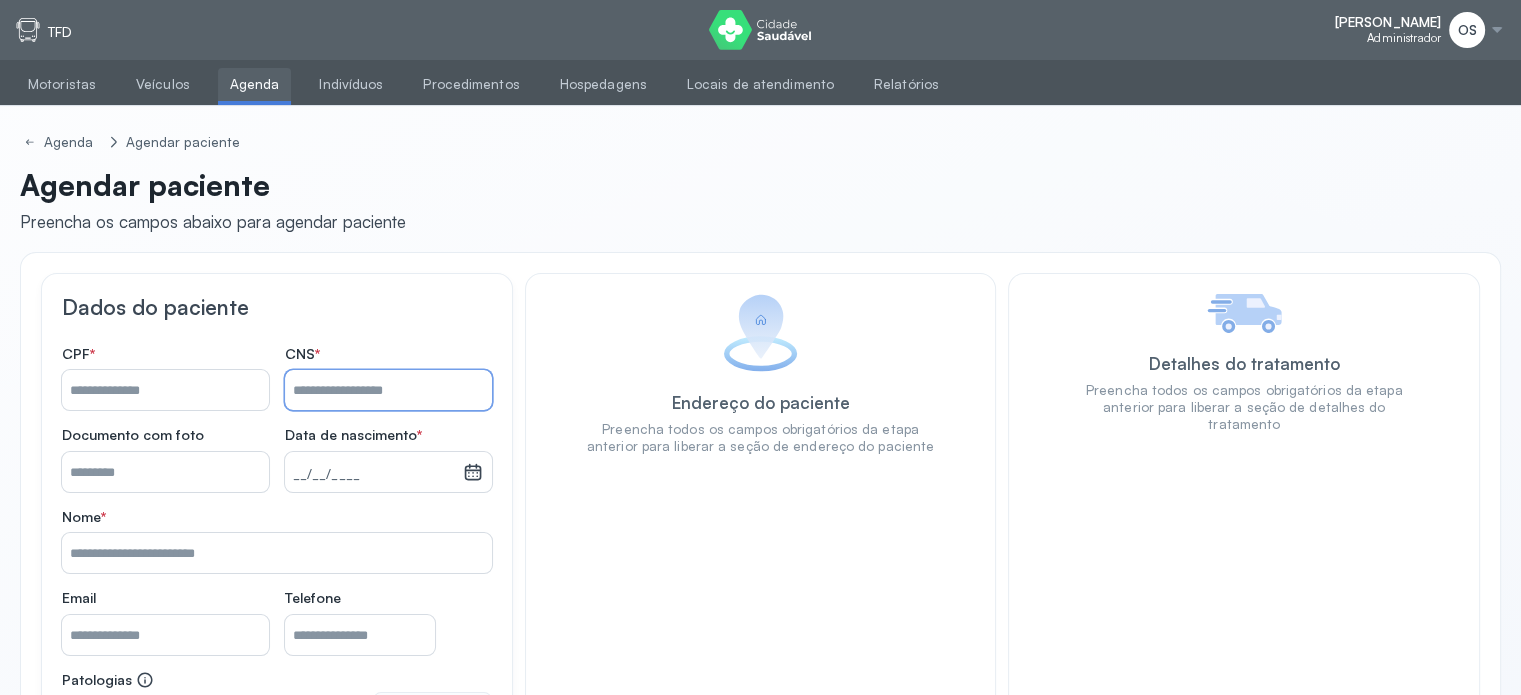 paste on "**********" 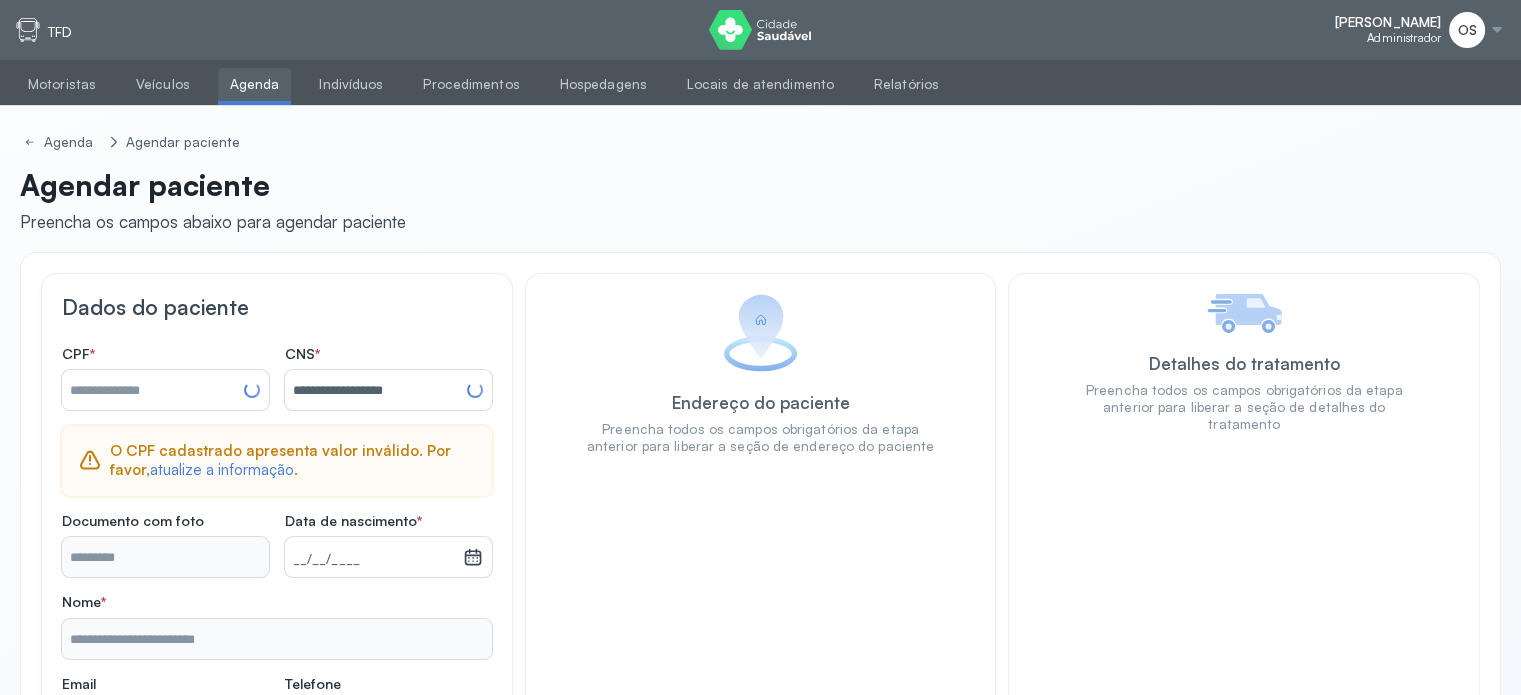 type on "**********" 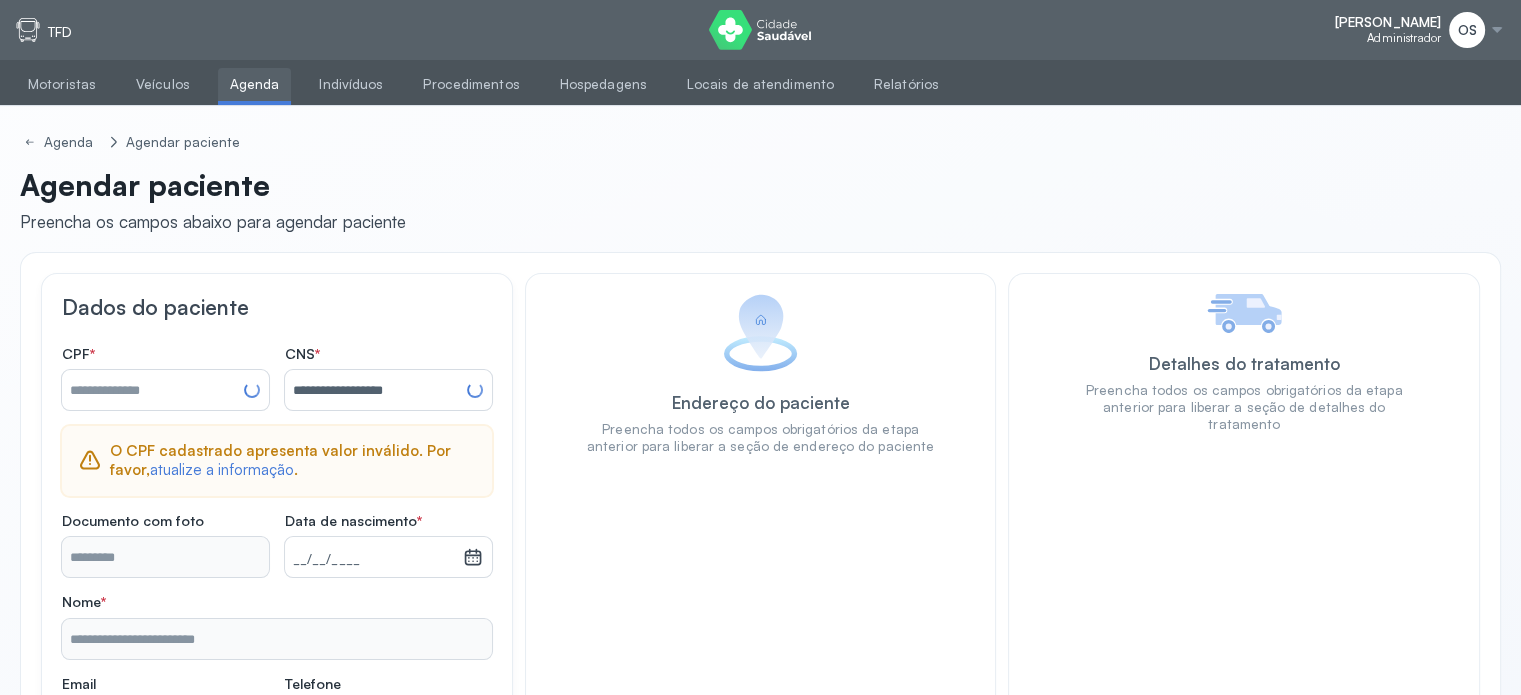 type on "**********" 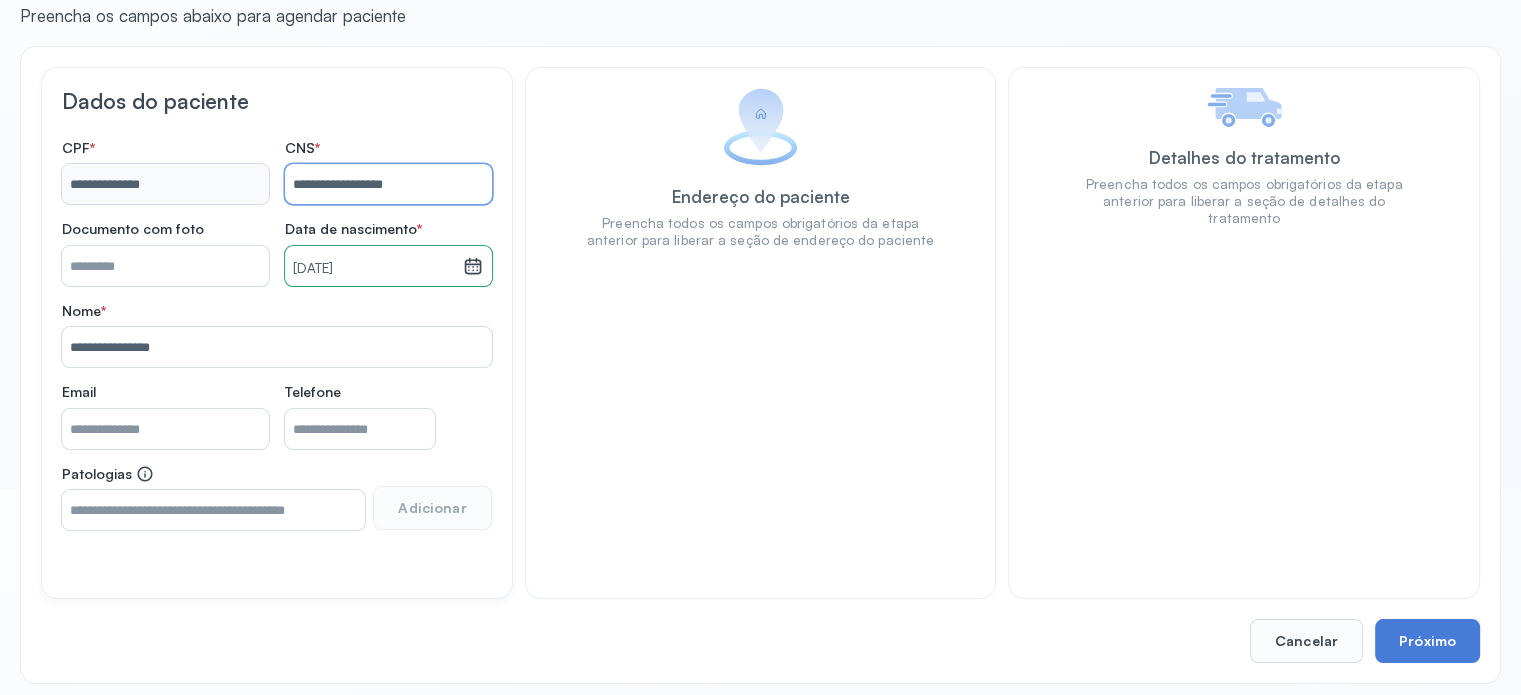 scroll, scrollTop: 215, scrollLeft: 0, axis: vertical 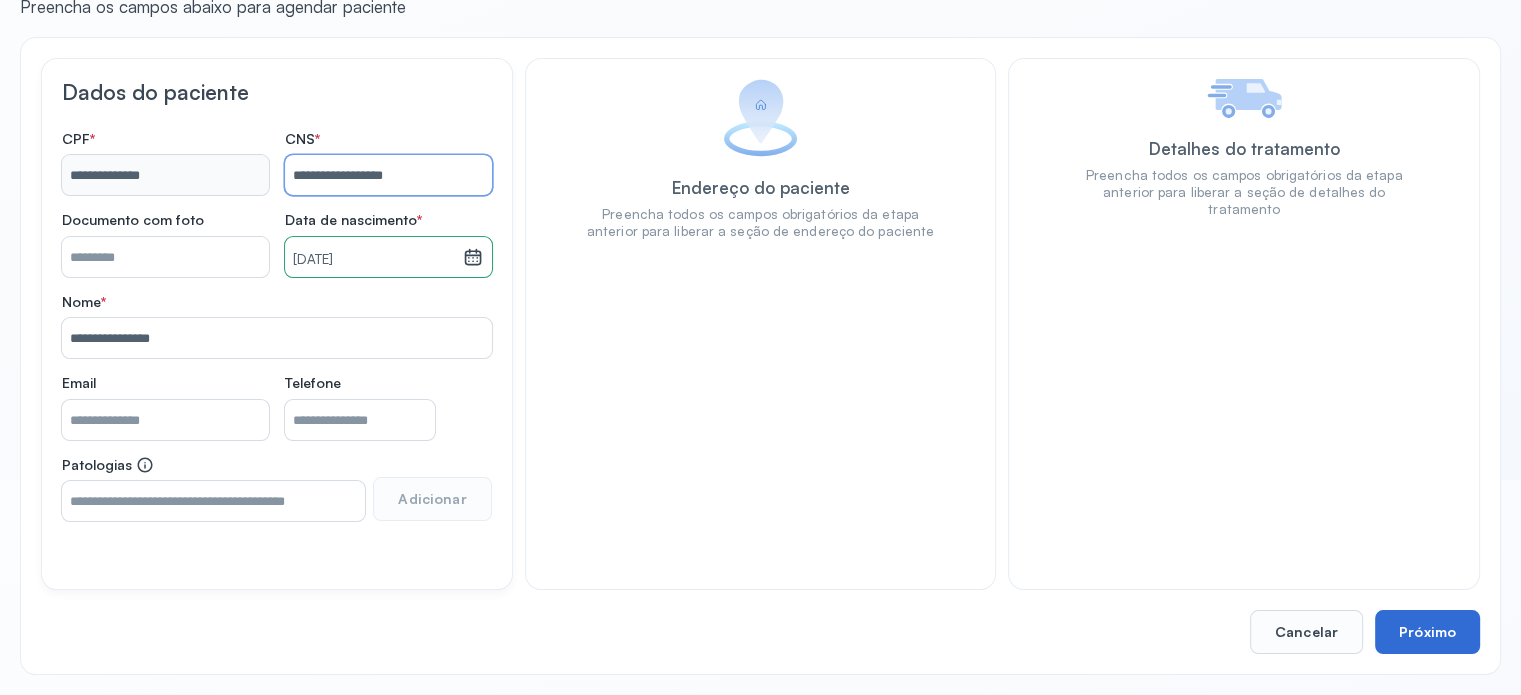 type on "**********" 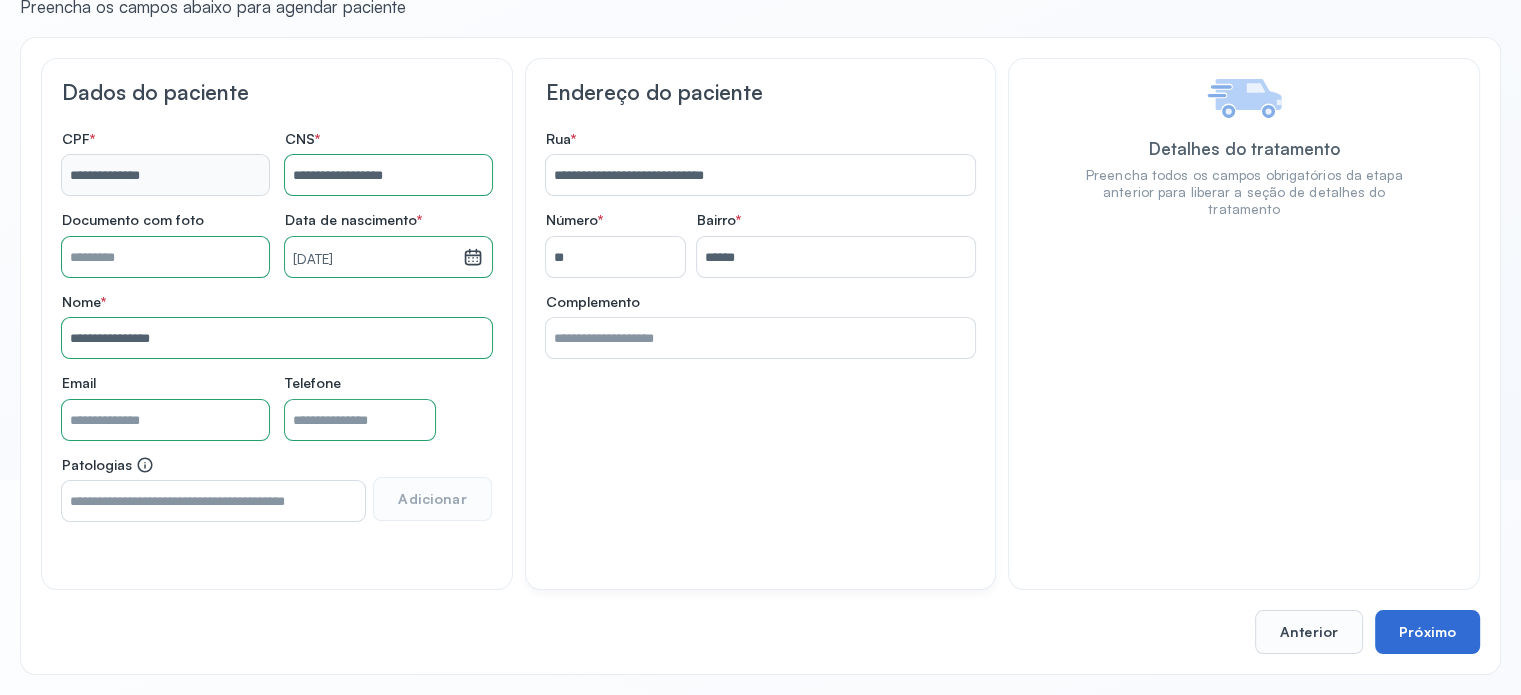click on "Próximo" at bounding box center [1427, 632] 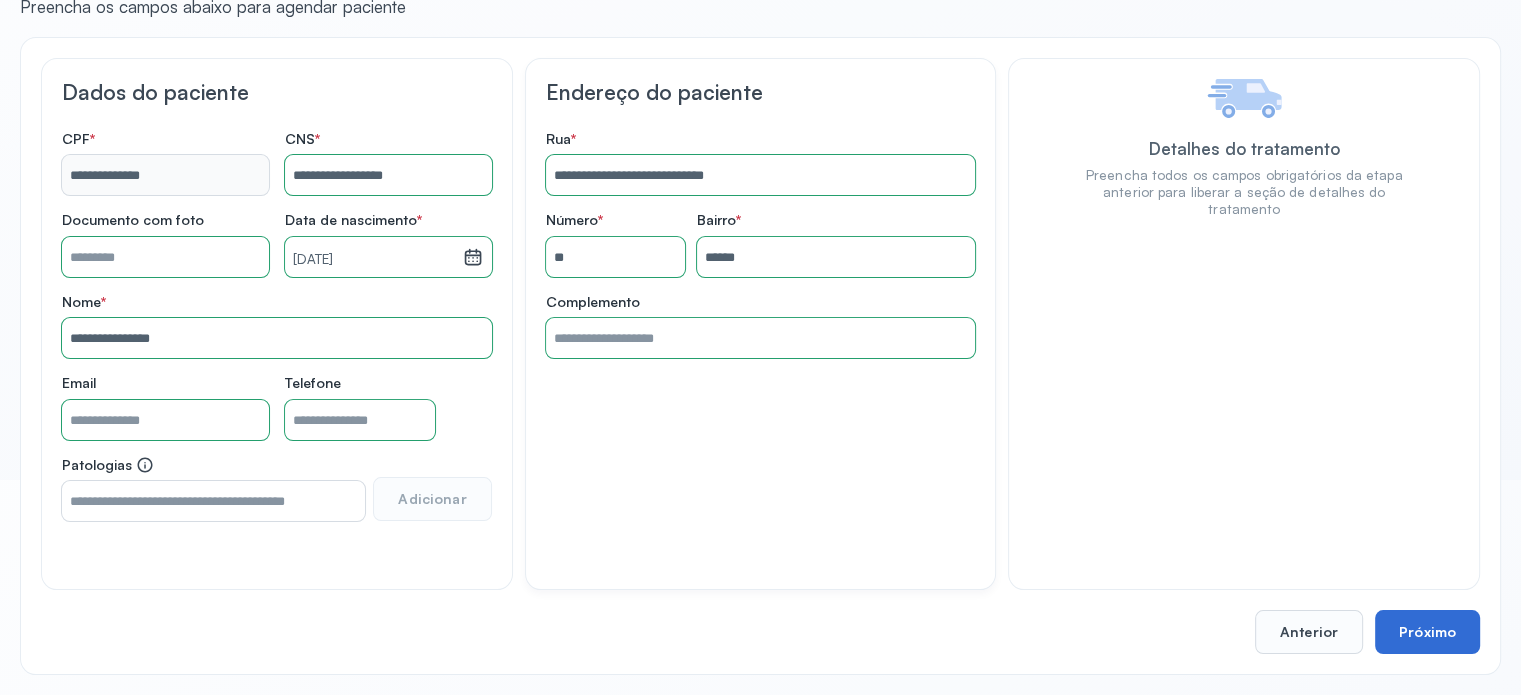 click on "Próximo" at bounding box center [1427, 632] 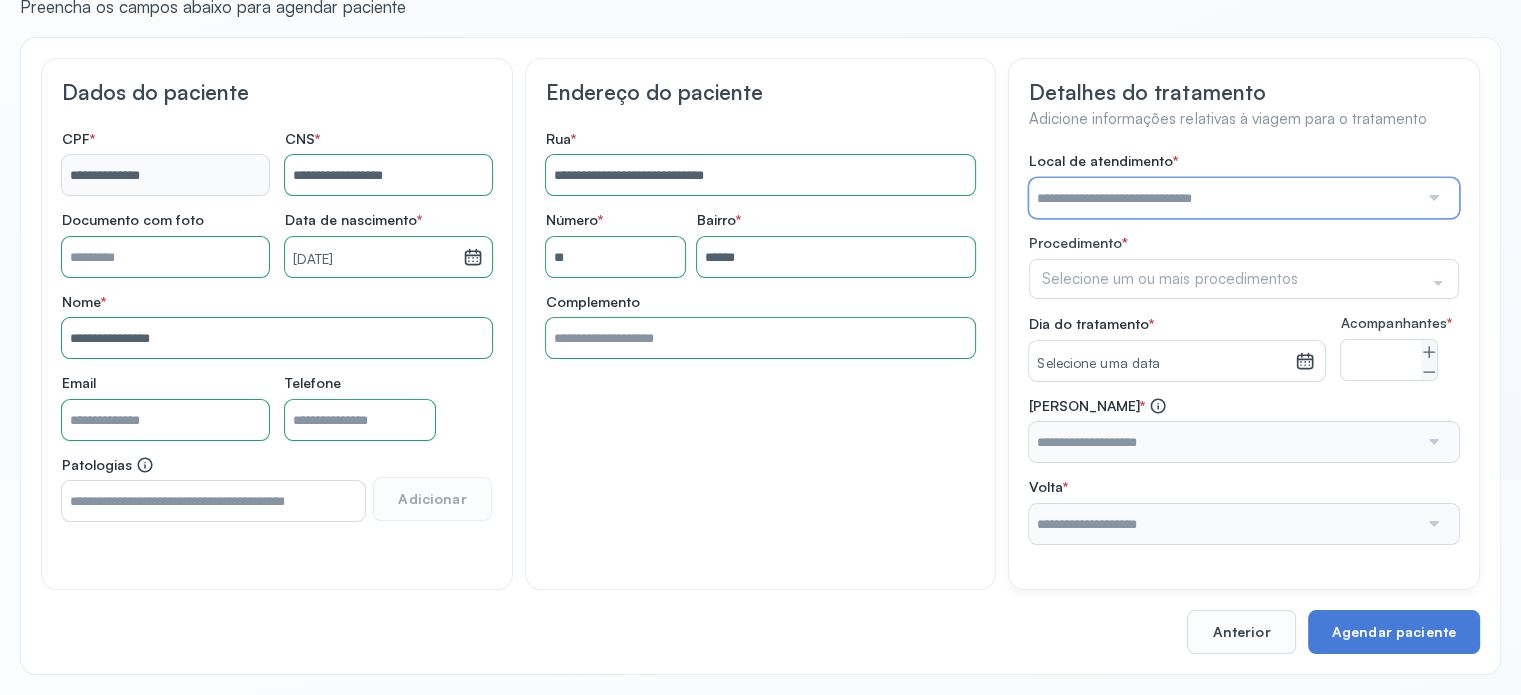 click at bounding box center [1223, 198] 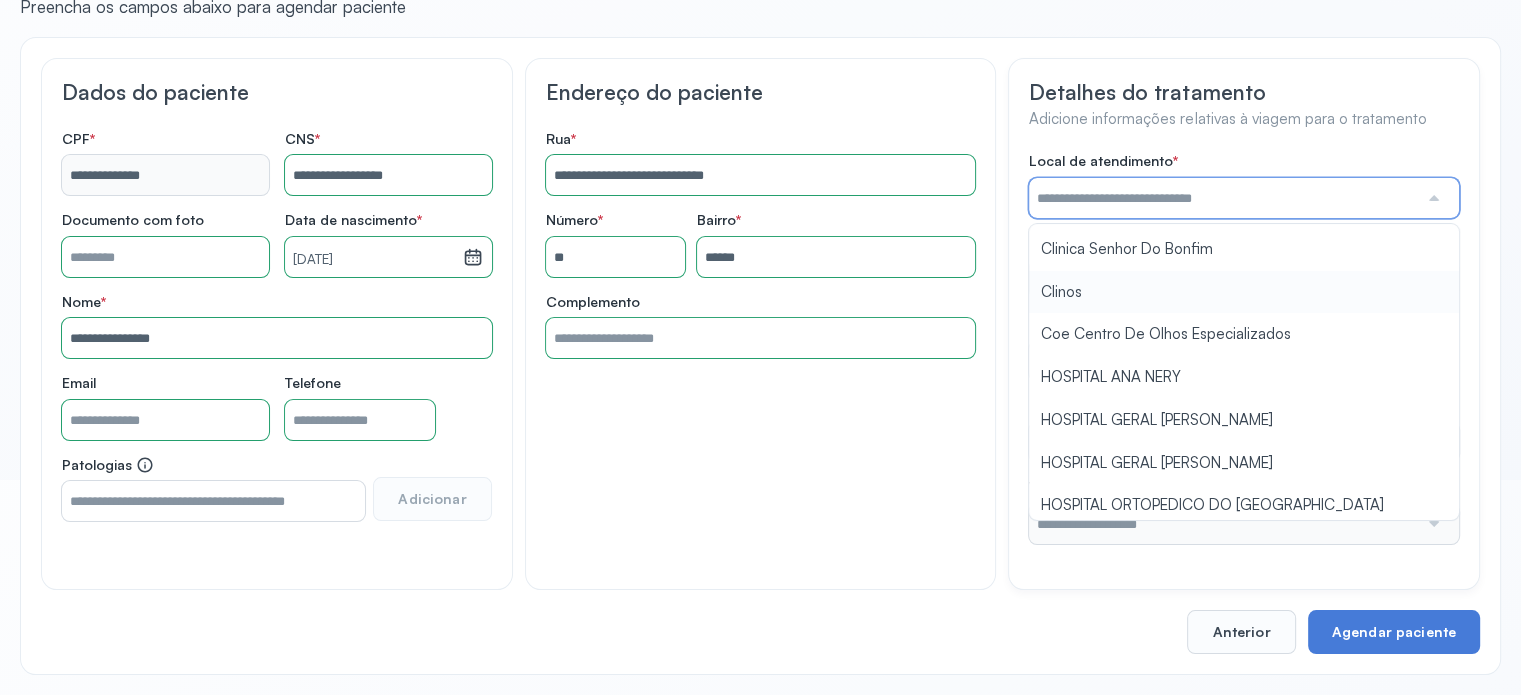 scroll, scrollTop: 400, scrollLeft: 0, axis: vertical 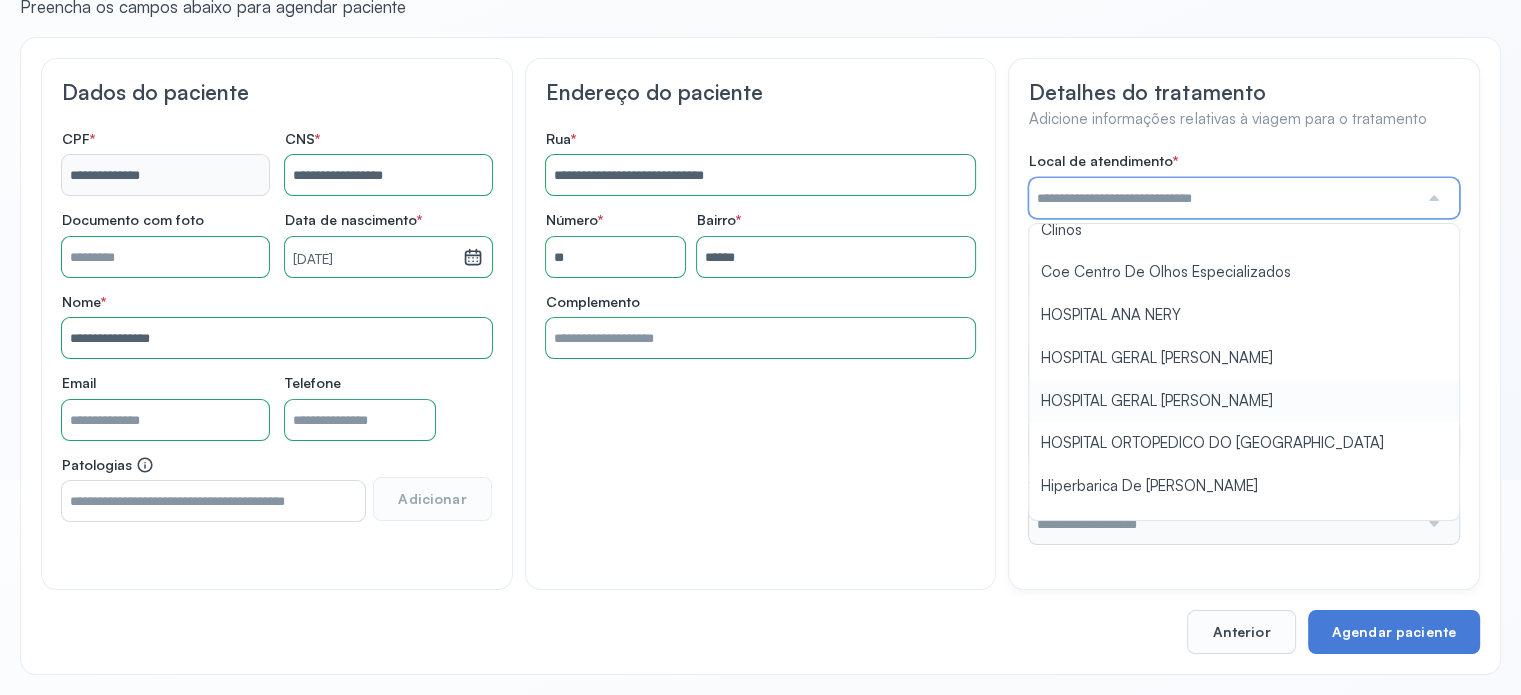 type on "**********" 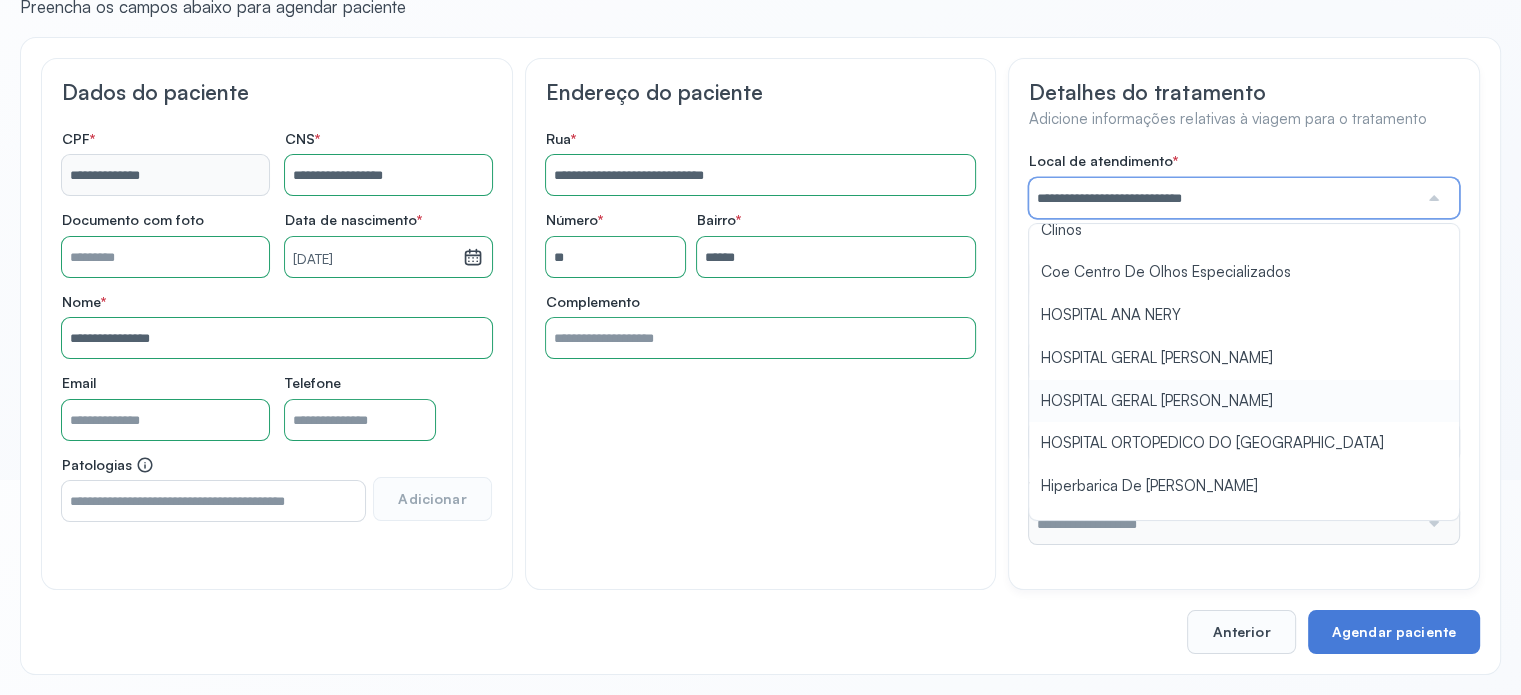 click on "**********" at bounding box center (1244, 348) 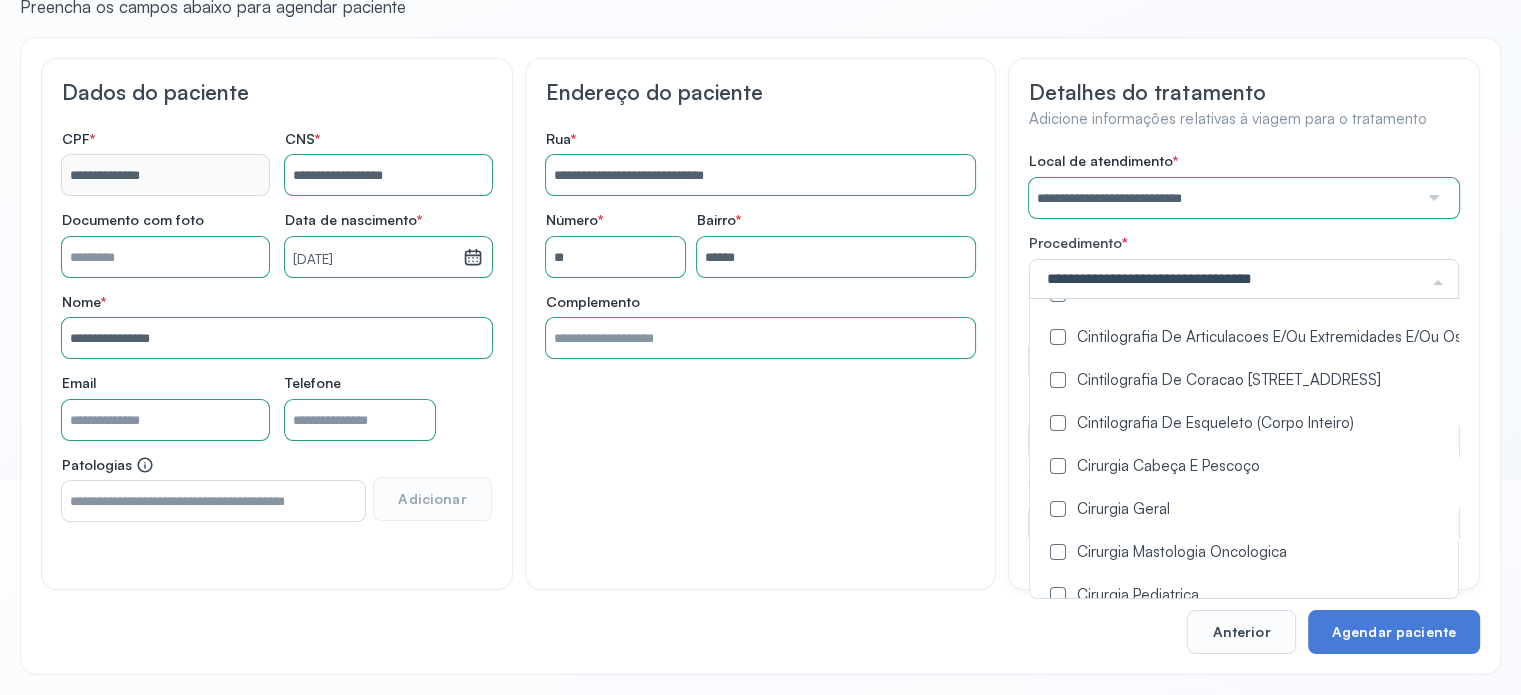 scroll, scrollTop: 300, scrollLeft: 0, axis: vertical 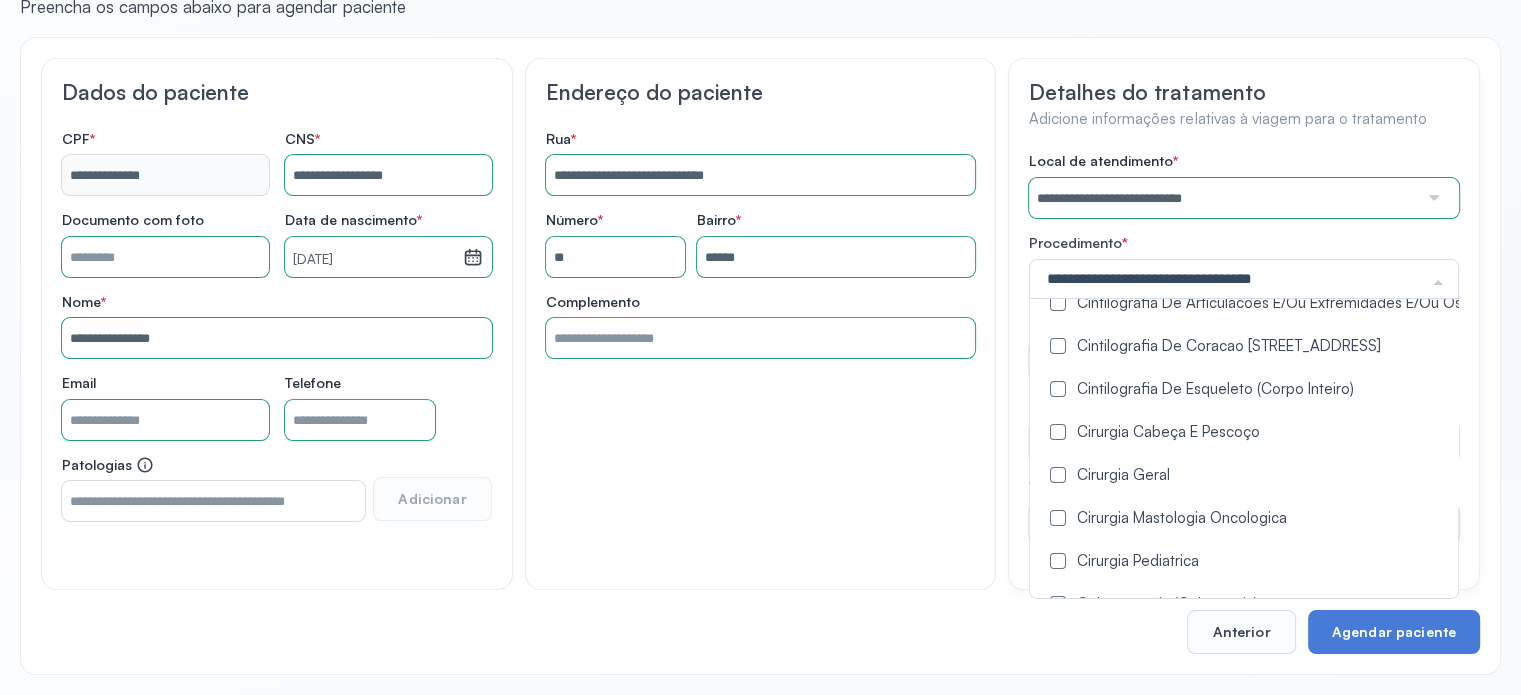 click at bounding box center (1058, 475) 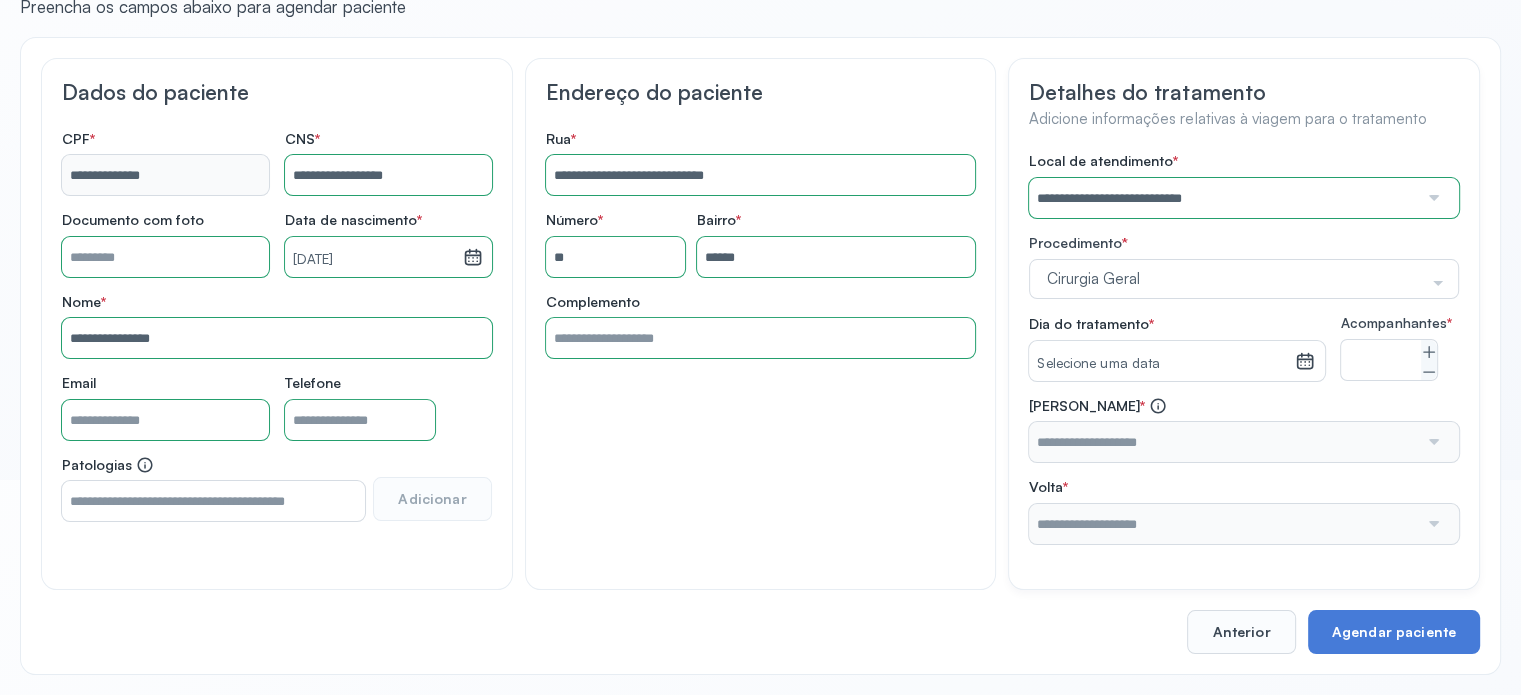 click on "**********" at bounding box center [760, 324] 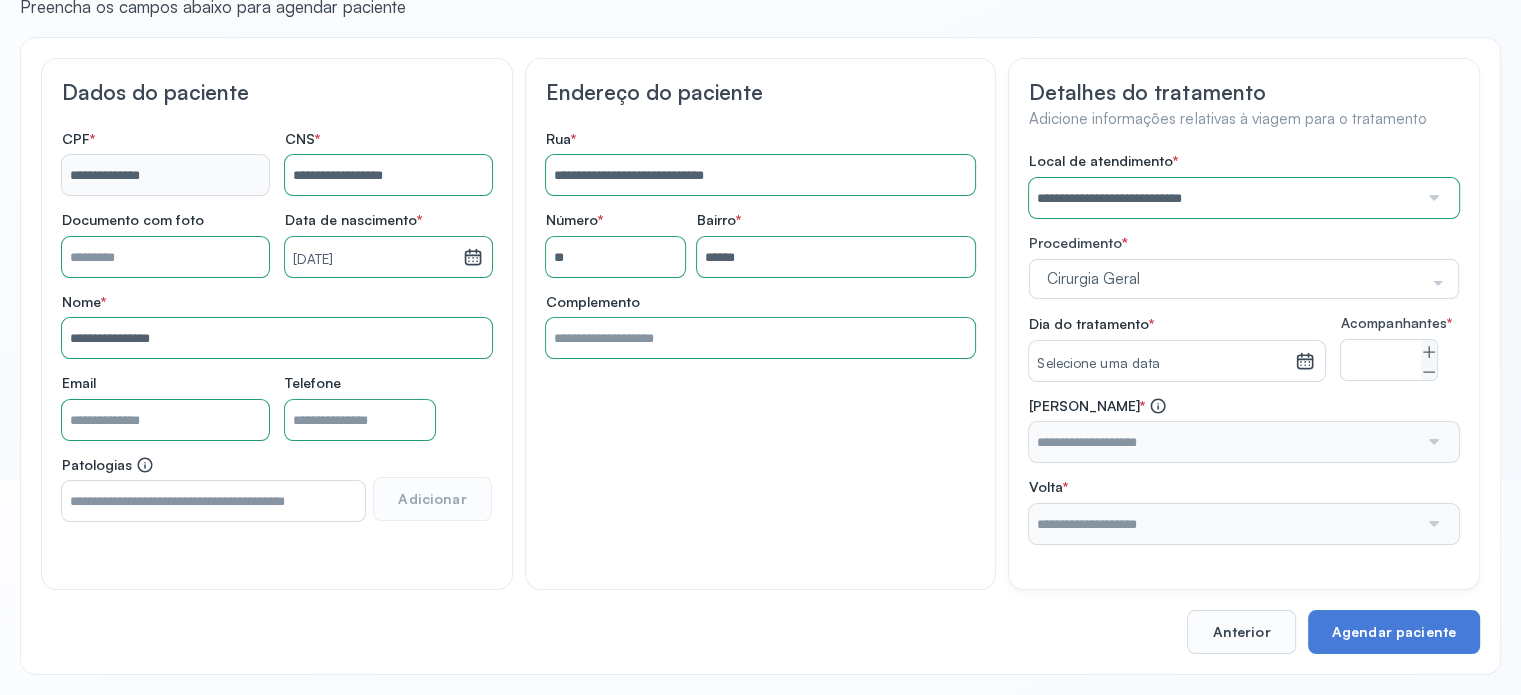click 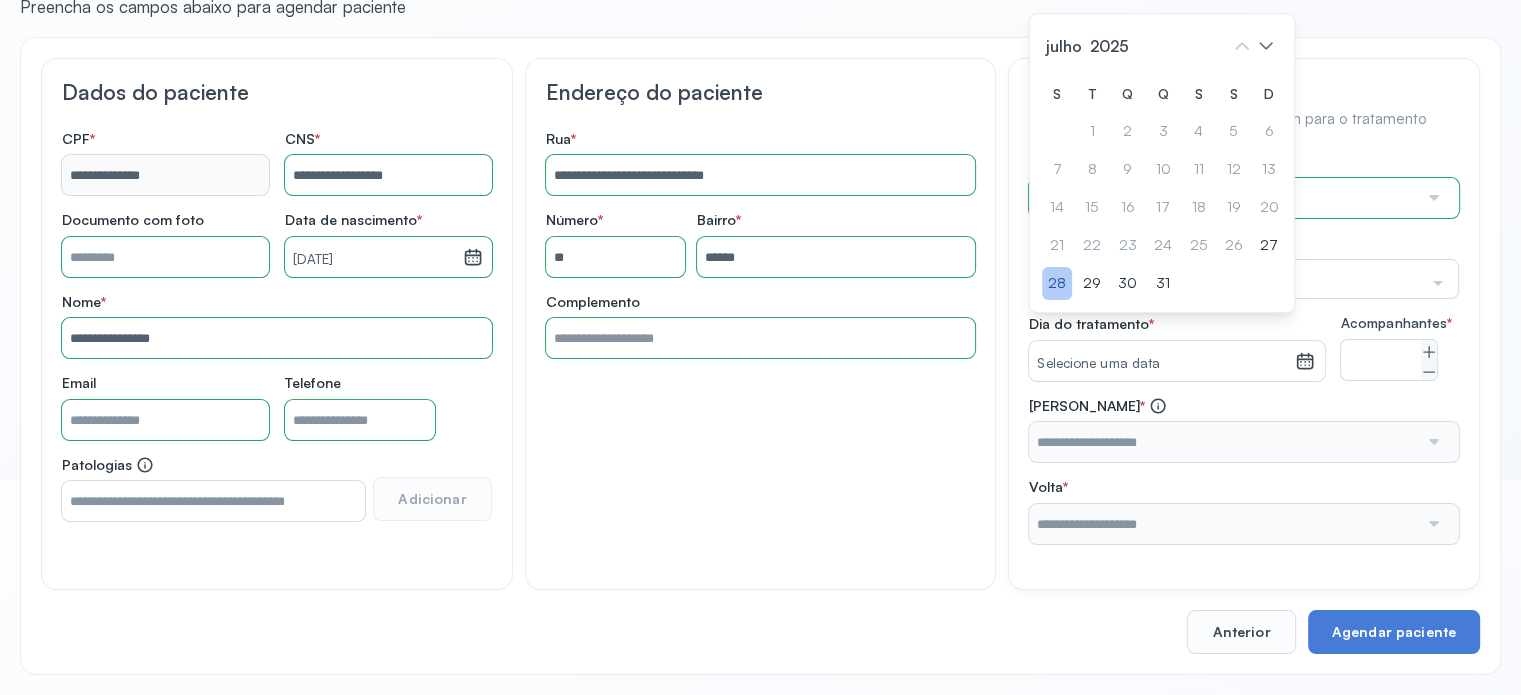 click on "28" 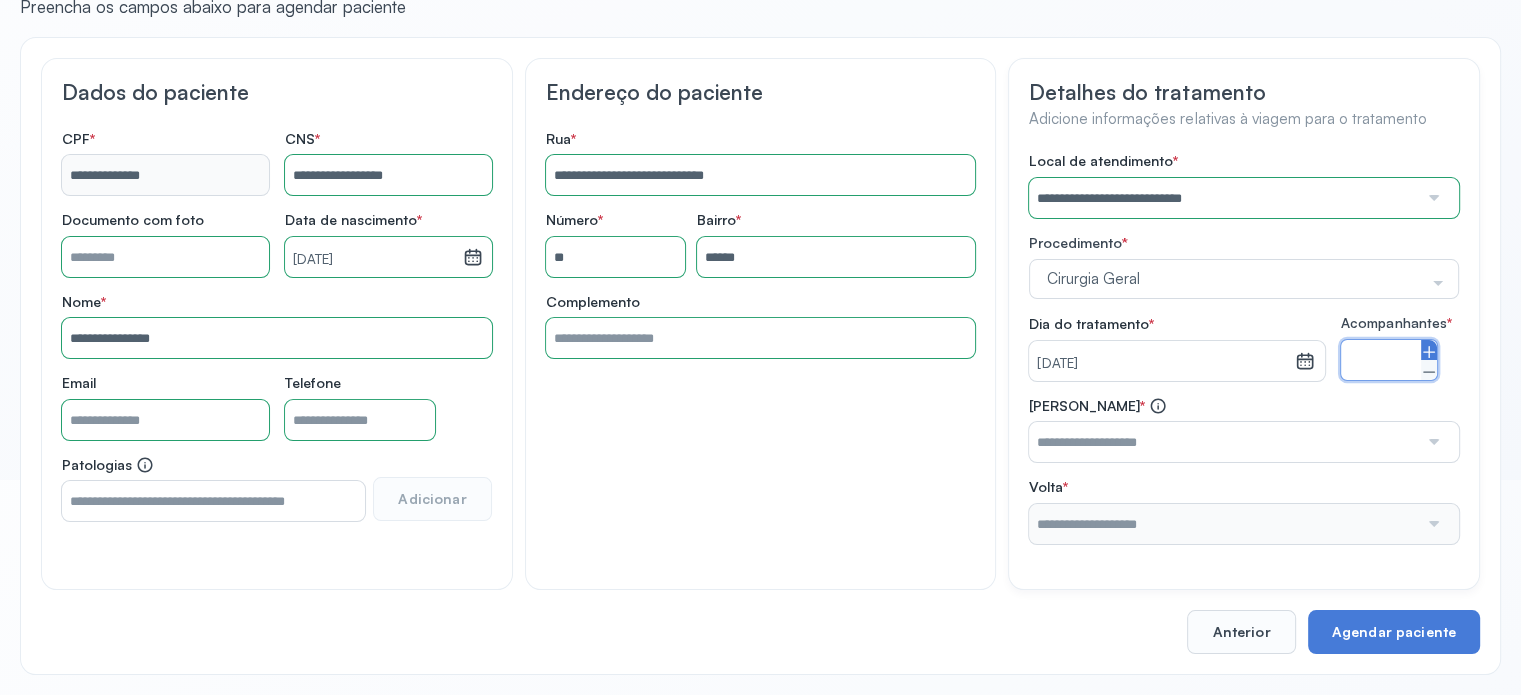 click 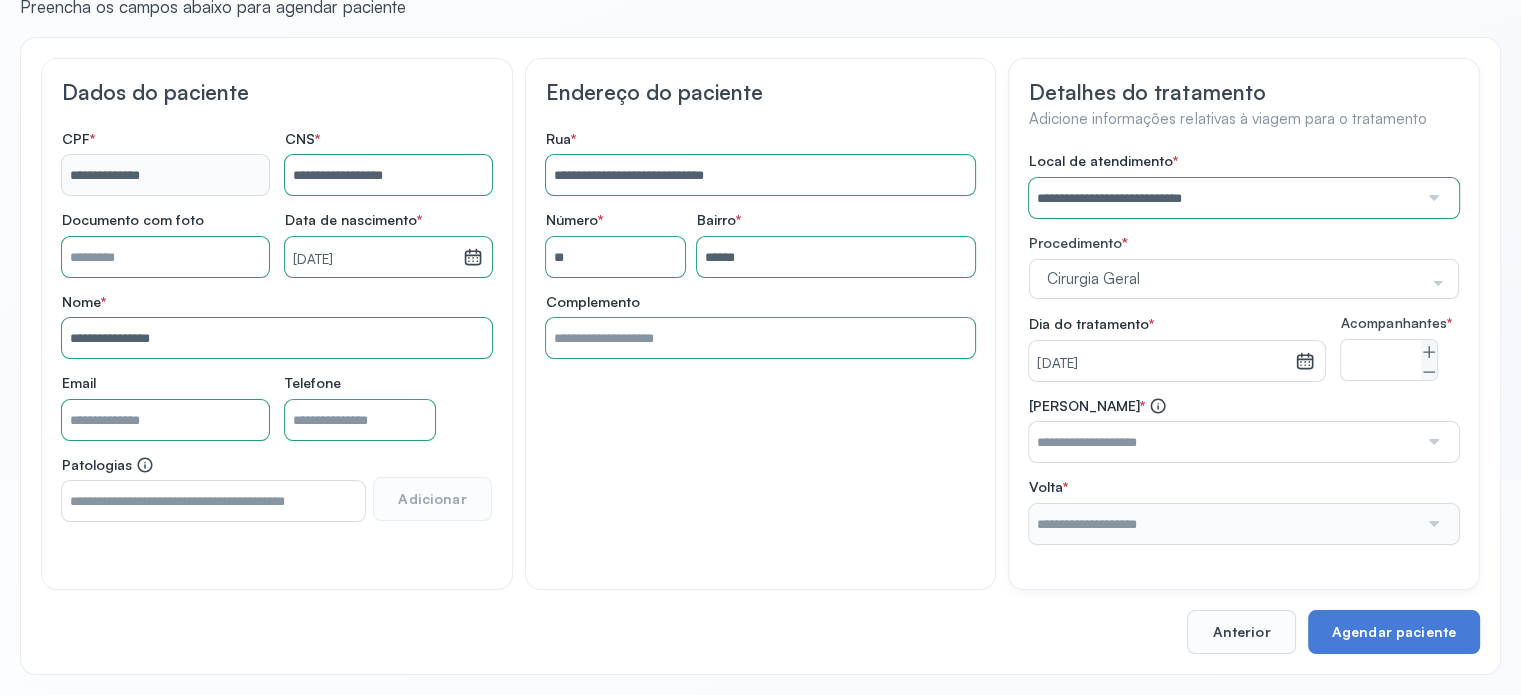 click at bounding box center (1223, 442) 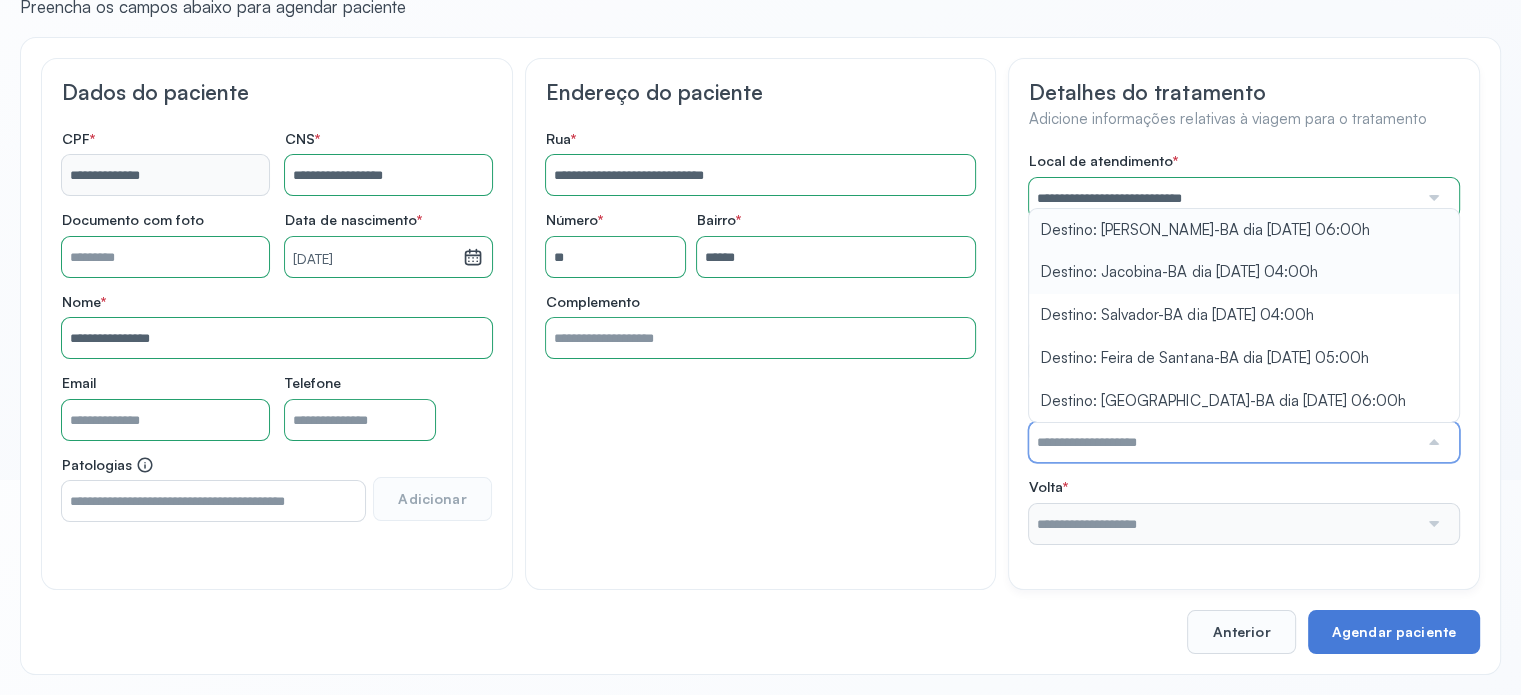 scroll, scrollTop: 230, scrollLeft: 0, axis: vertical 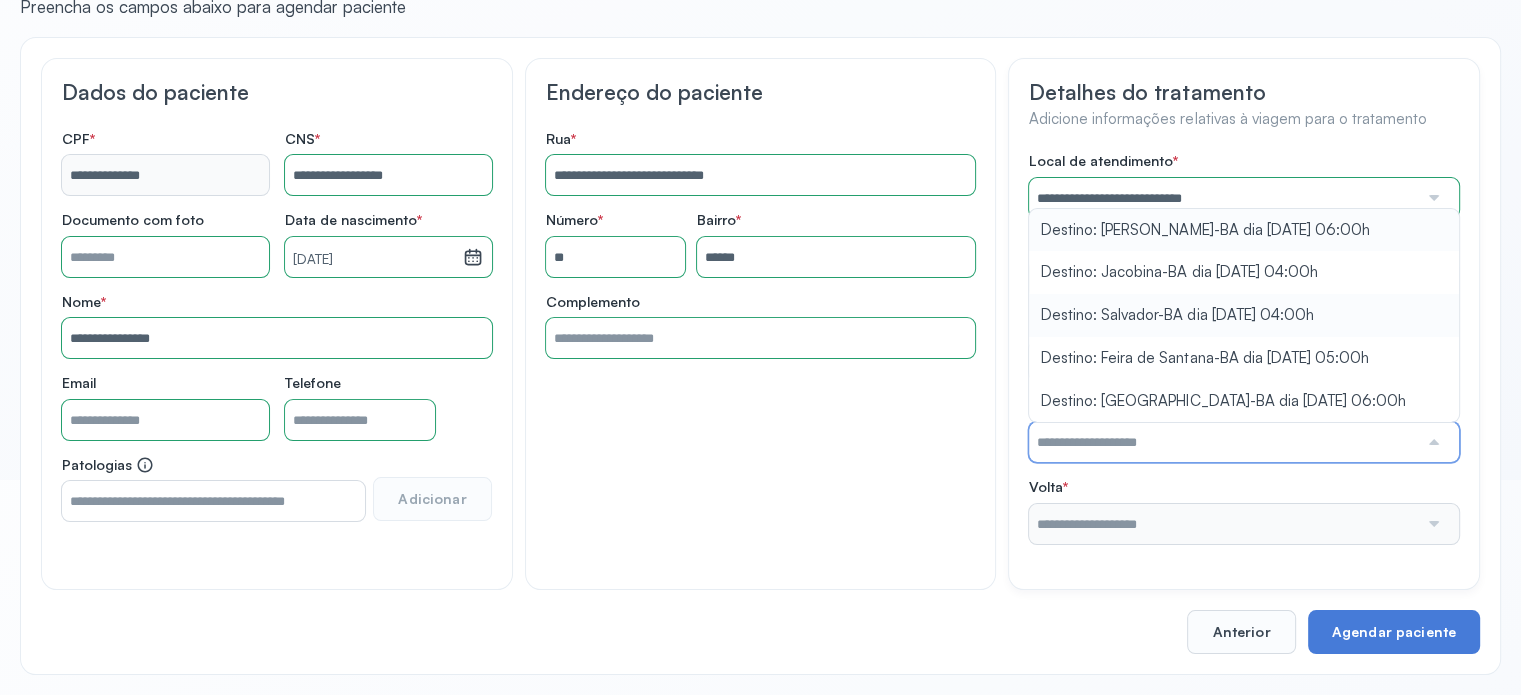 type on "**********" 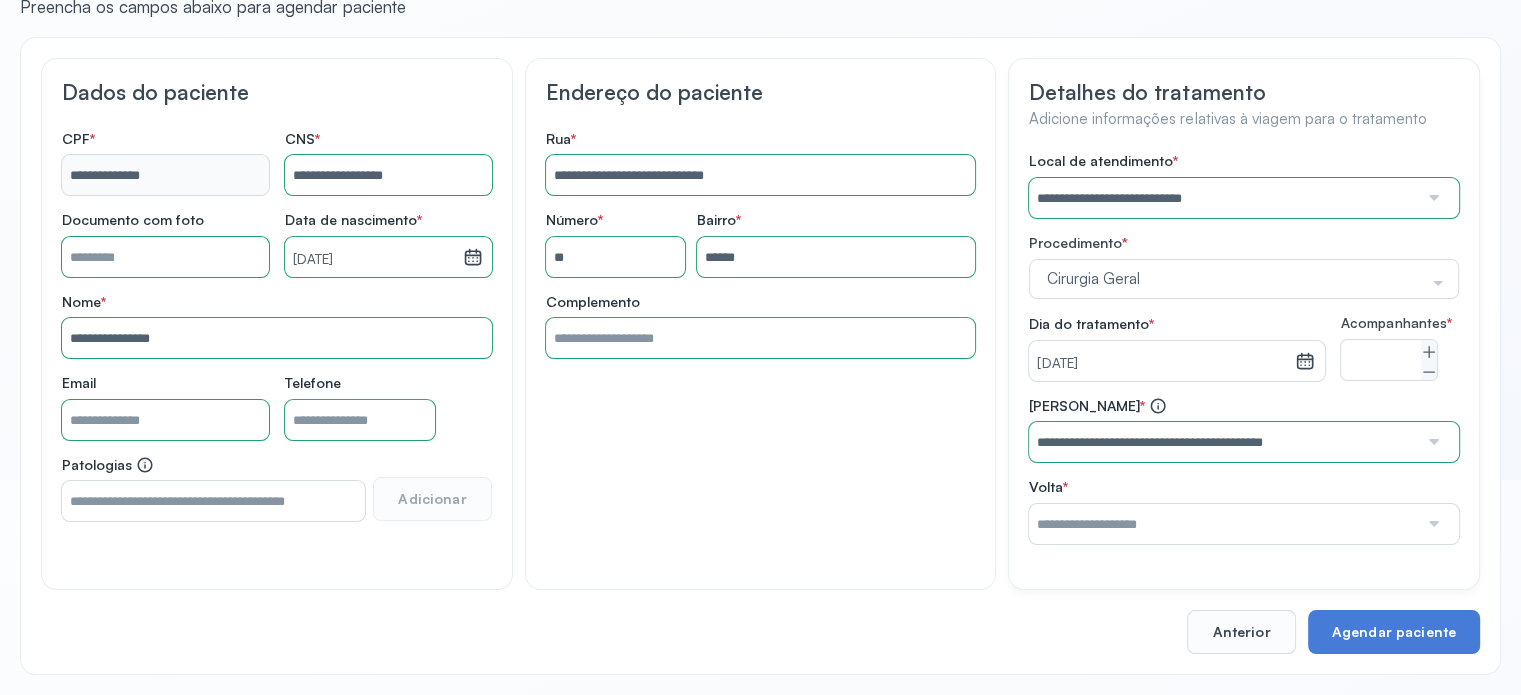 click on "**********" at bounding box center (1244, 348) 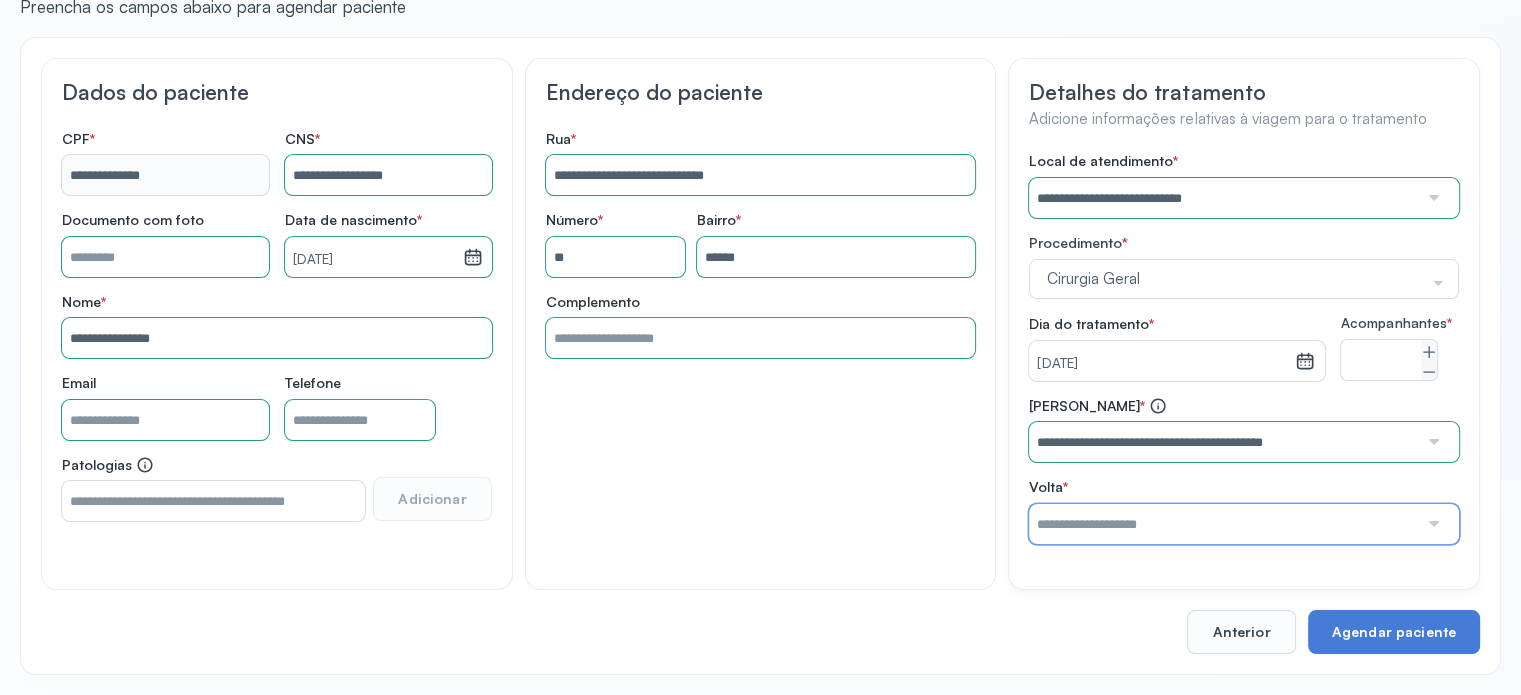 click at bounding box center (1223, 524) 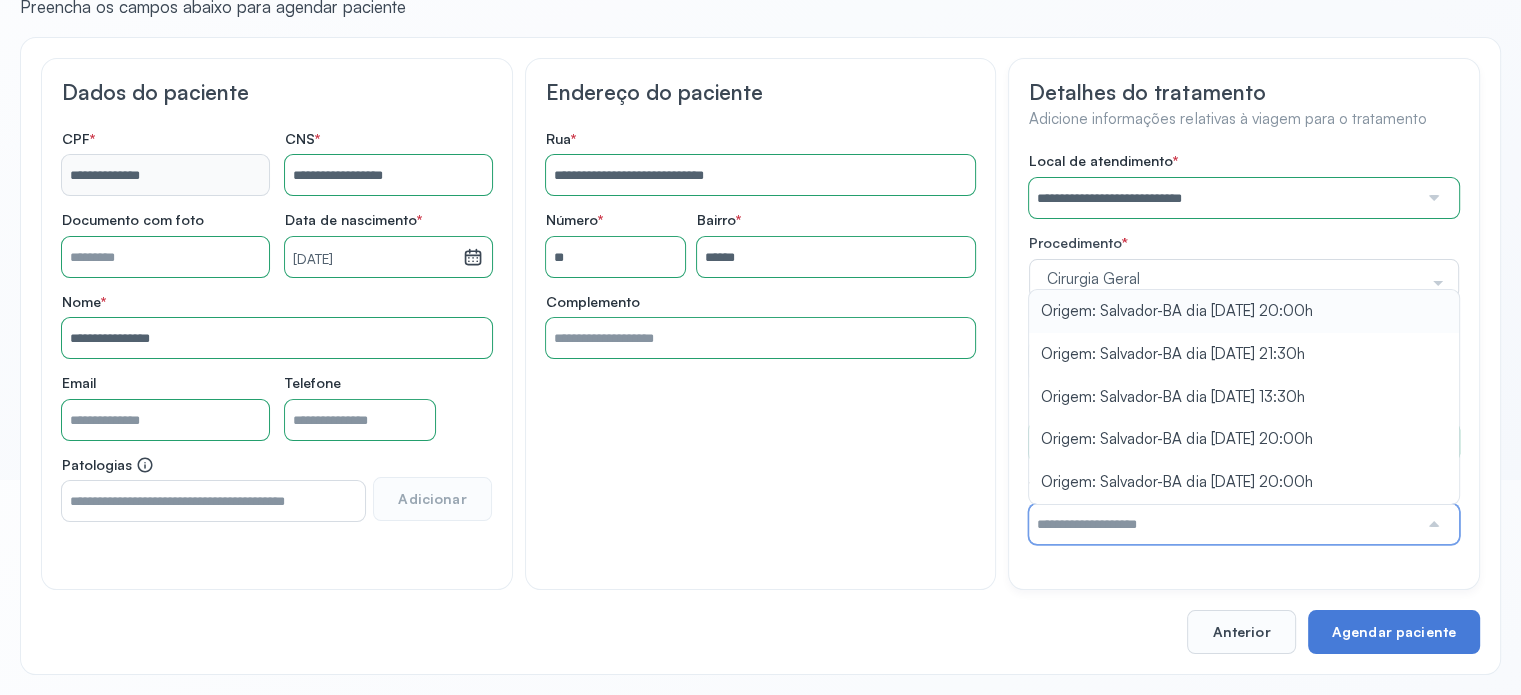 type on "**********" 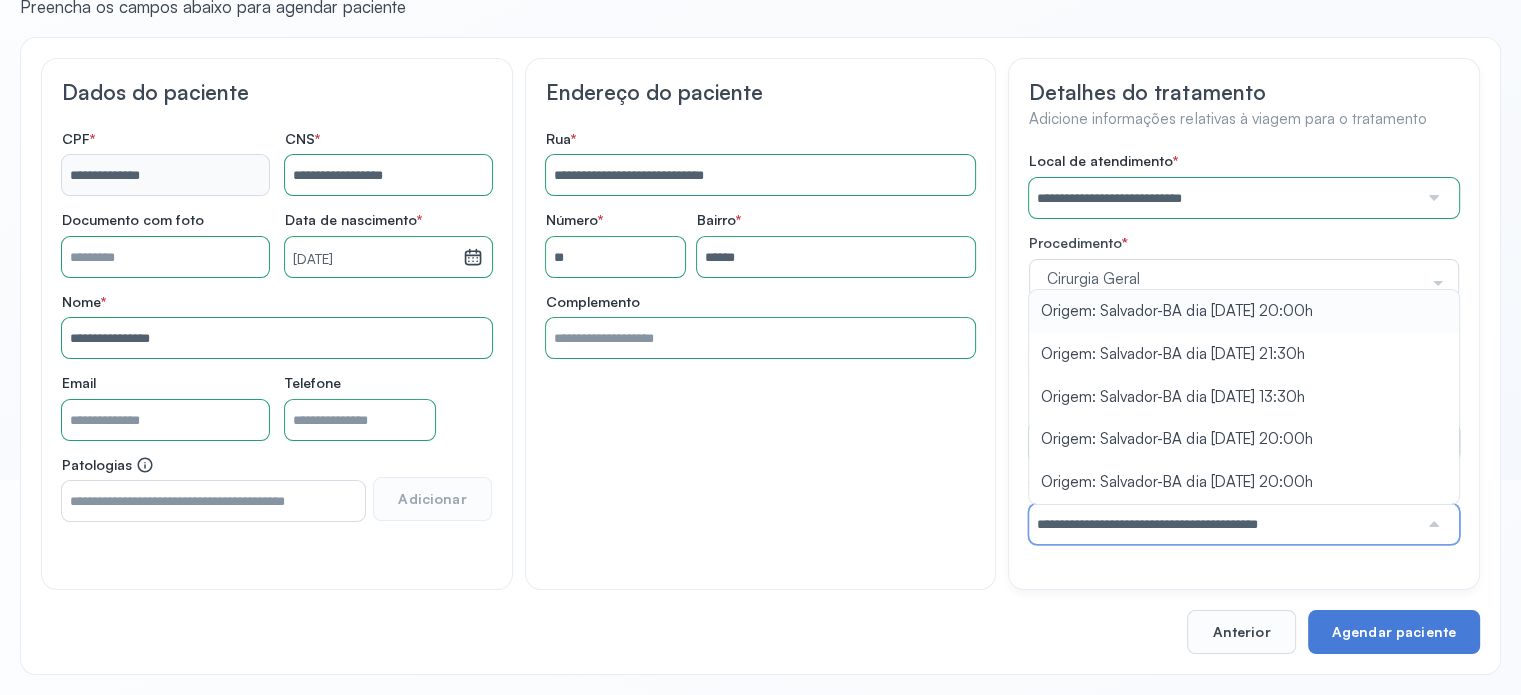 click on "**********" at bounding box center [1244, 348] 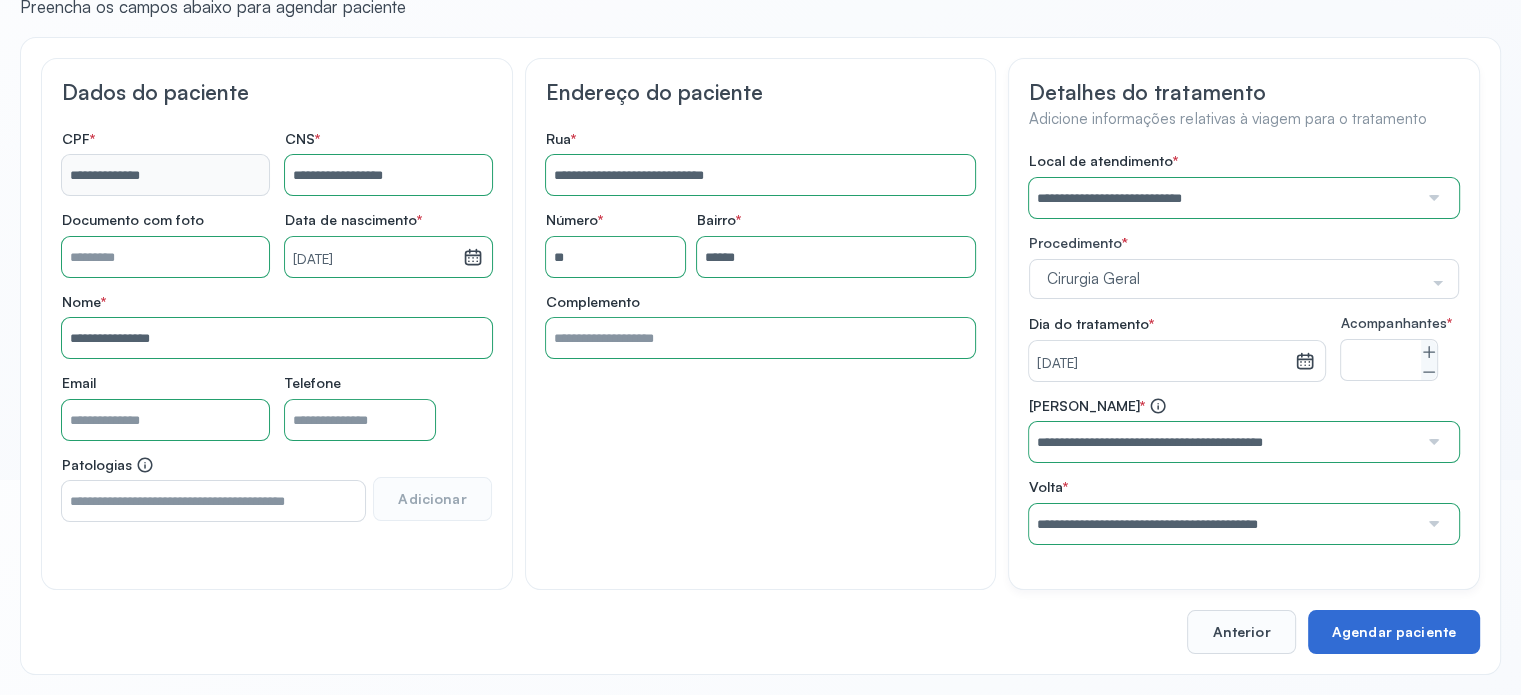 click on "Agendar paciente" at bounding box center (1394, 632) 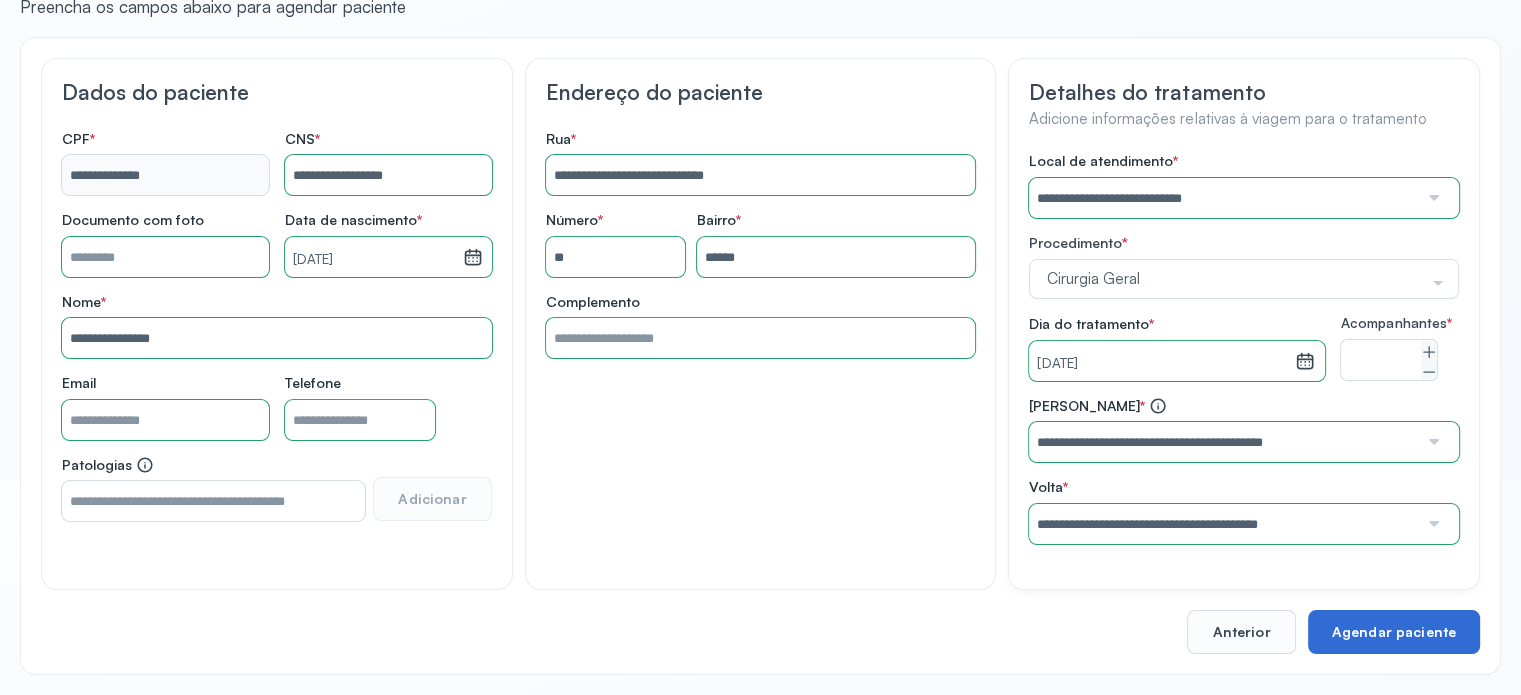 scroll, scrollTop: 0, scrollLeft: 0, axis: both 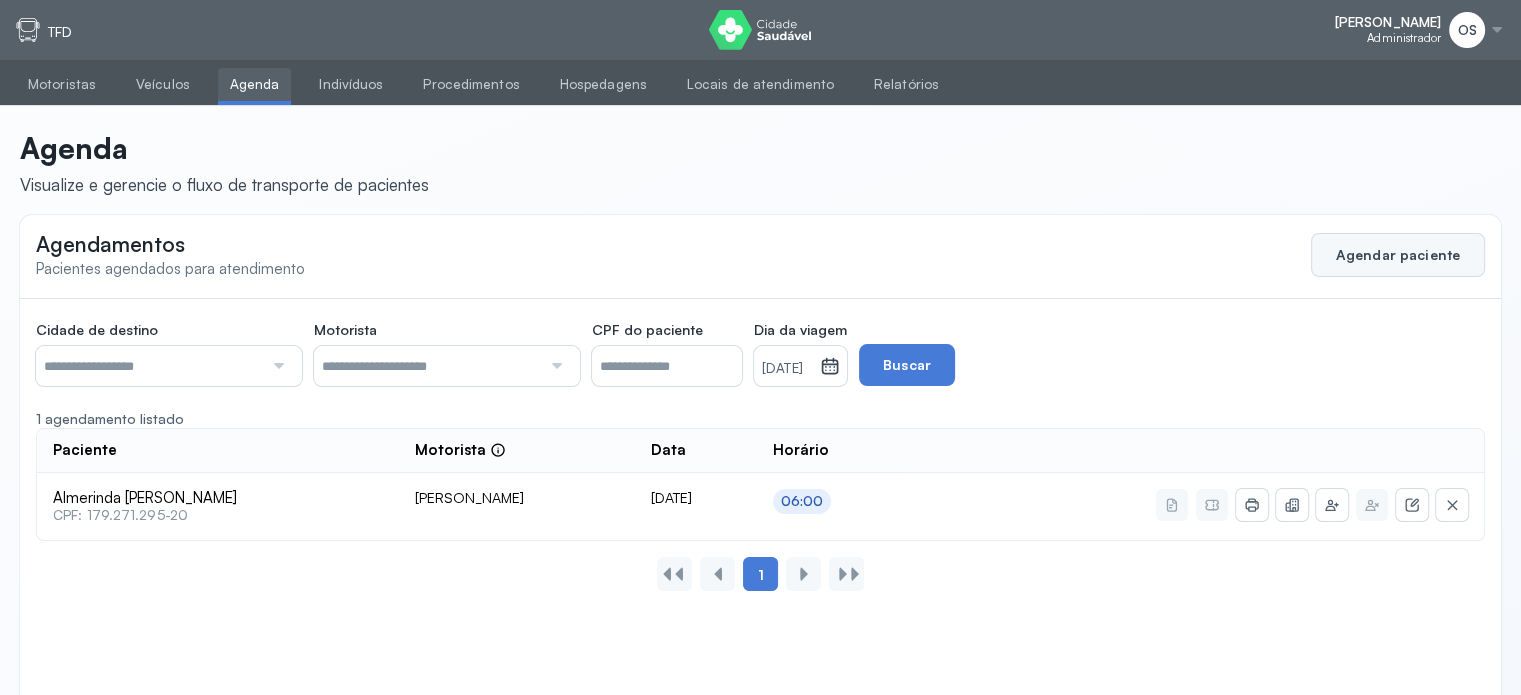 click on "Agendar paciente" 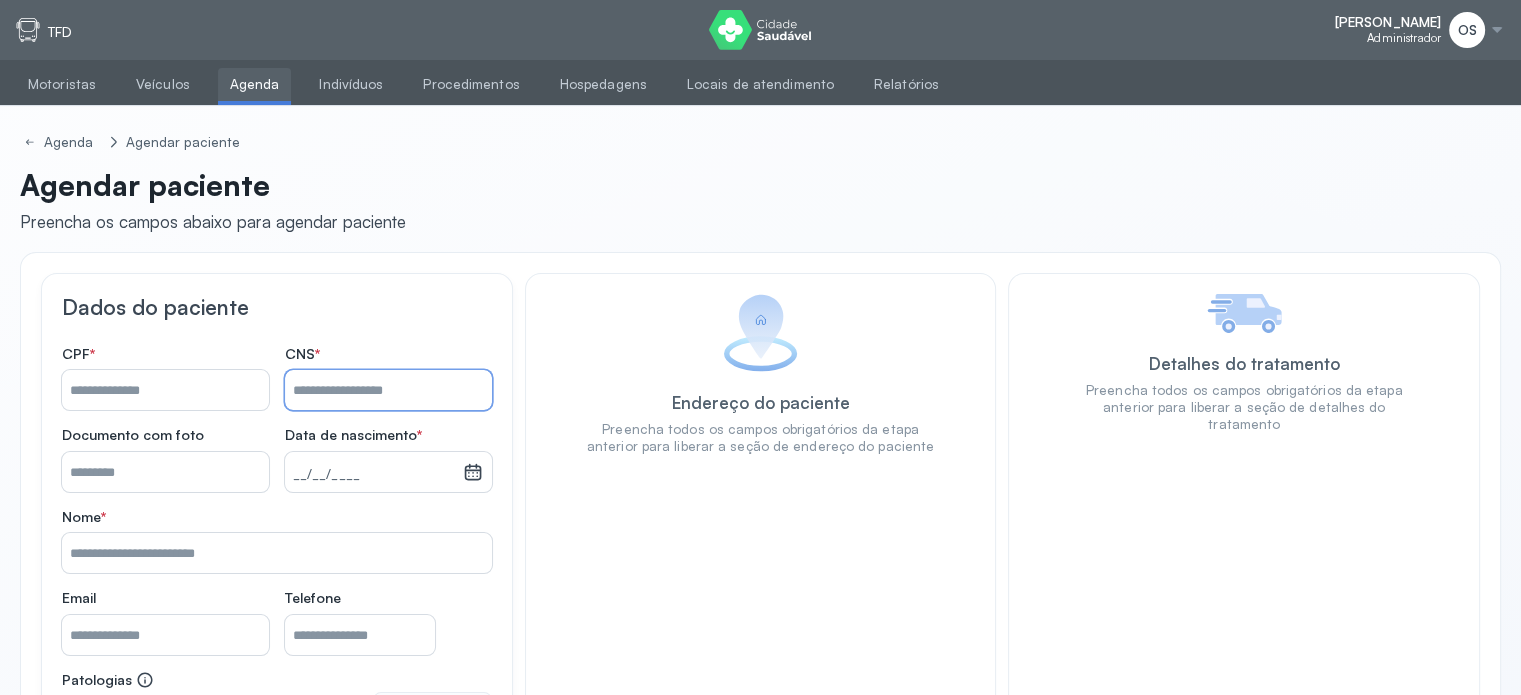 click on "Nome   *" at bounding box center (388, 390) 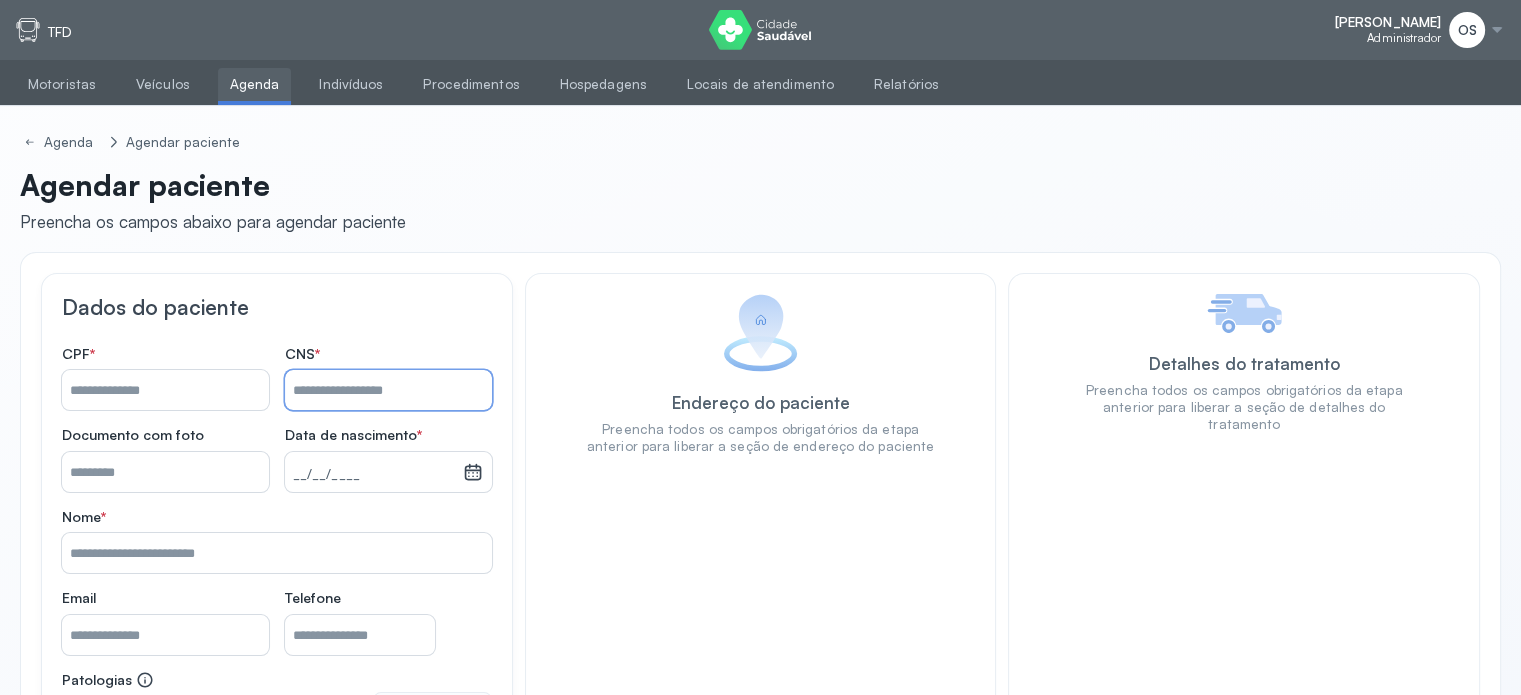 paste on "**********" 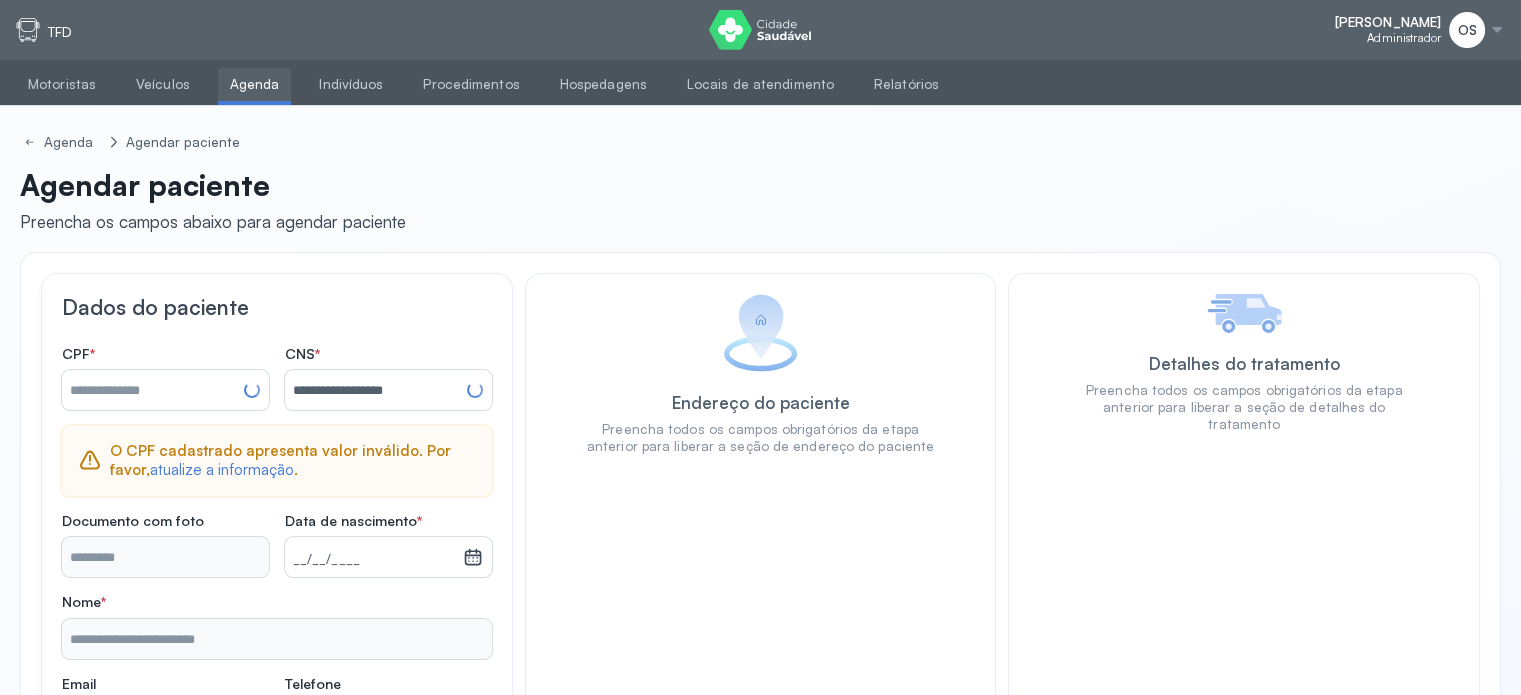 type on "**********" 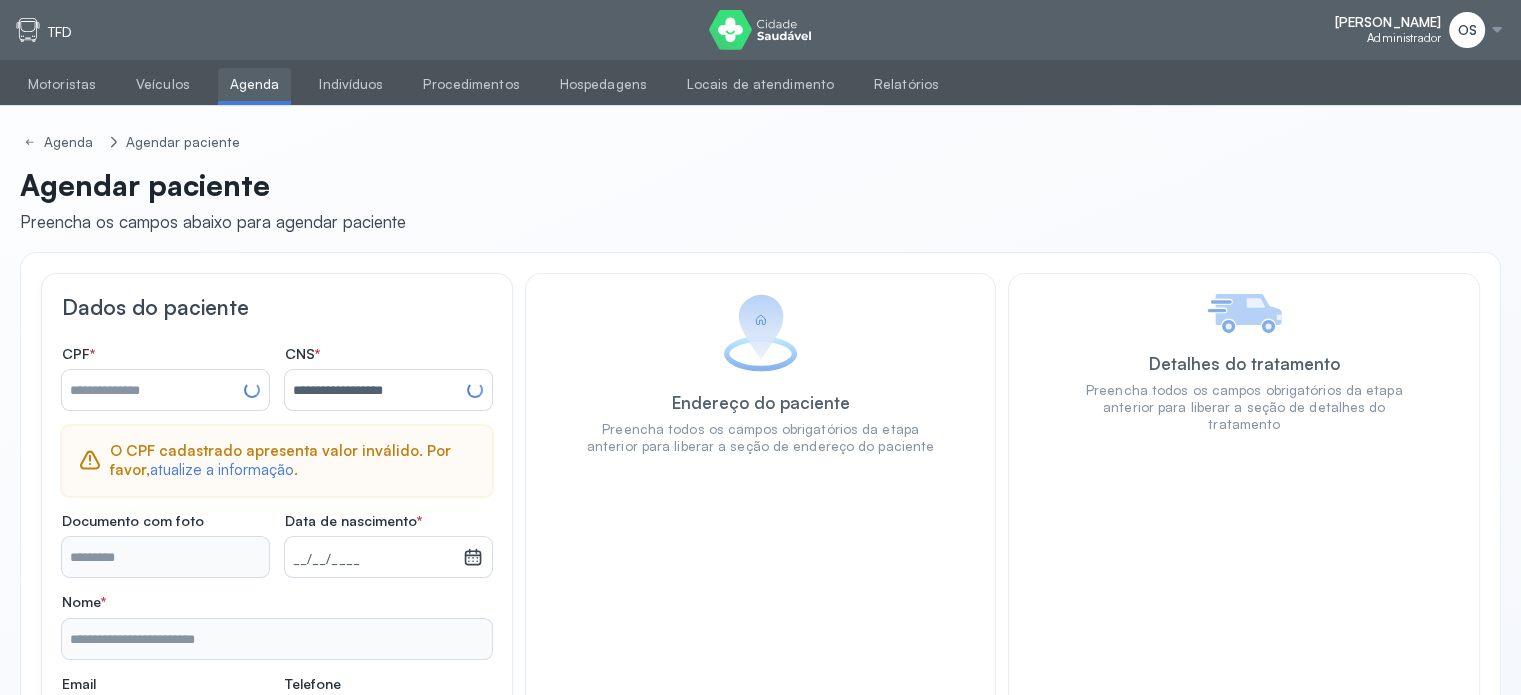 type on "**********" 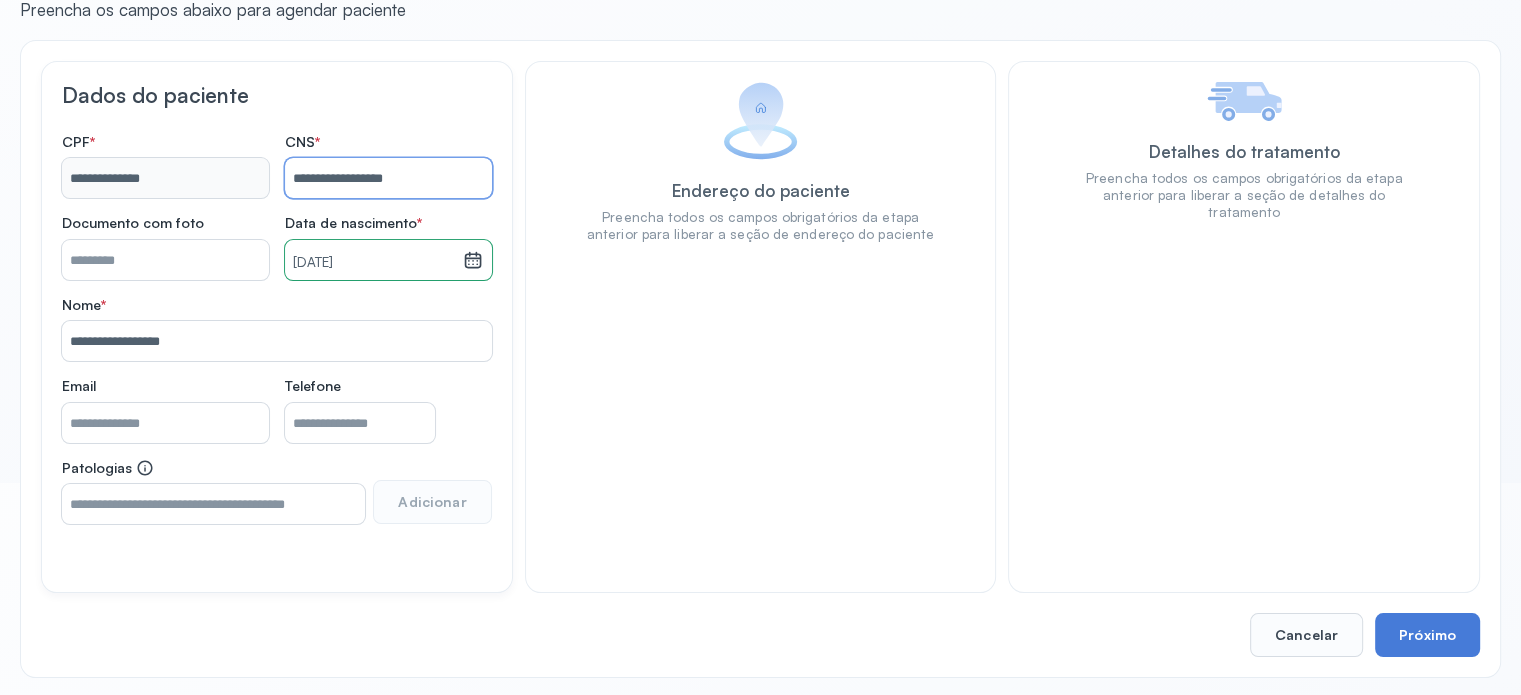scroll, scrollTop: 215, scrollLeft: 0, axis: vertical 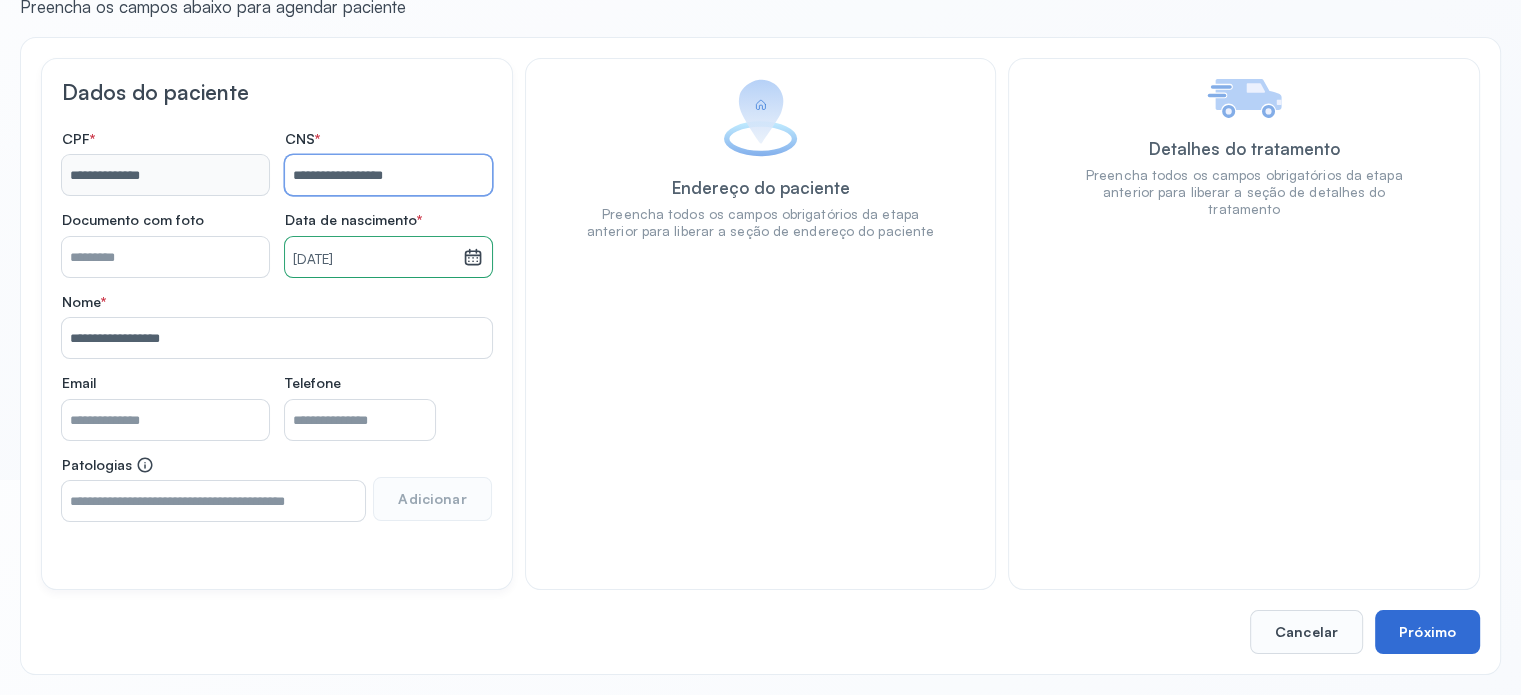 type on "**********" 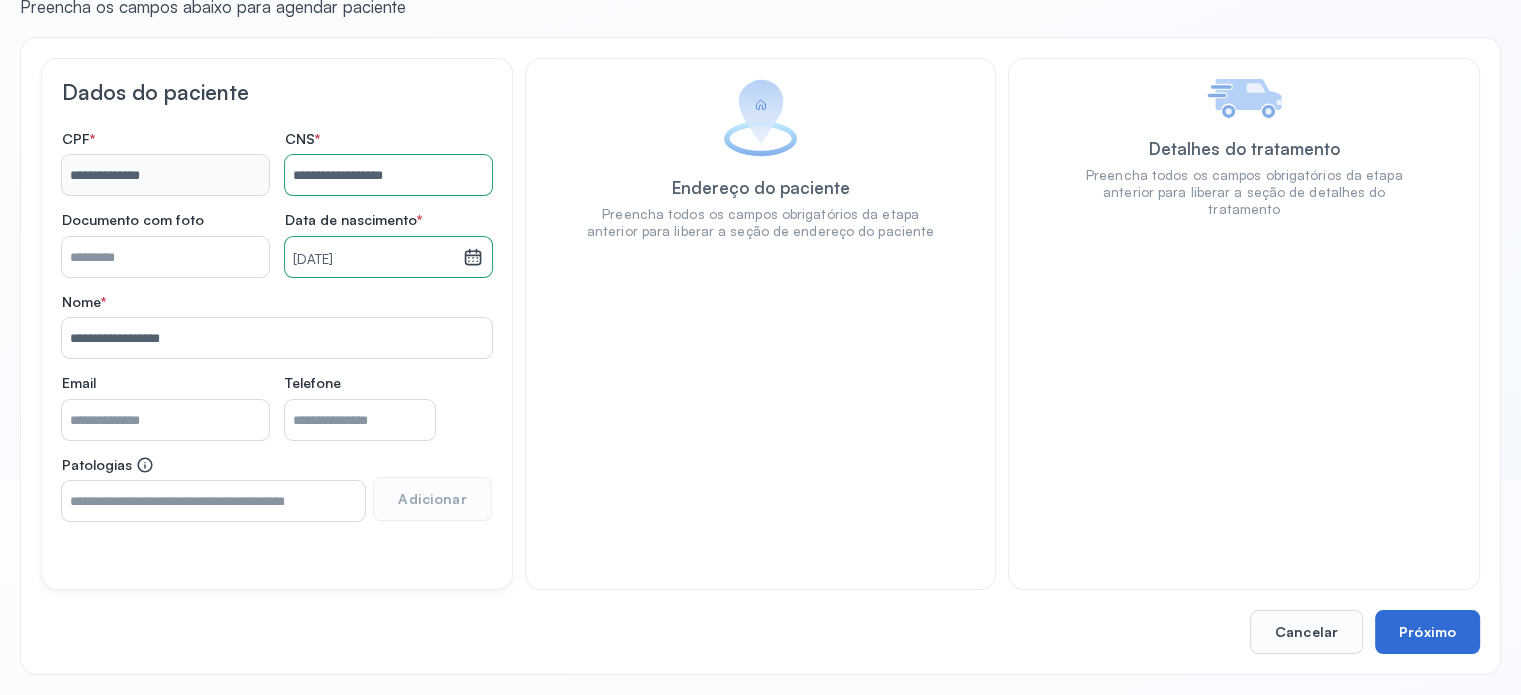 click on "Próximo" at bounding box center (1427, 632) 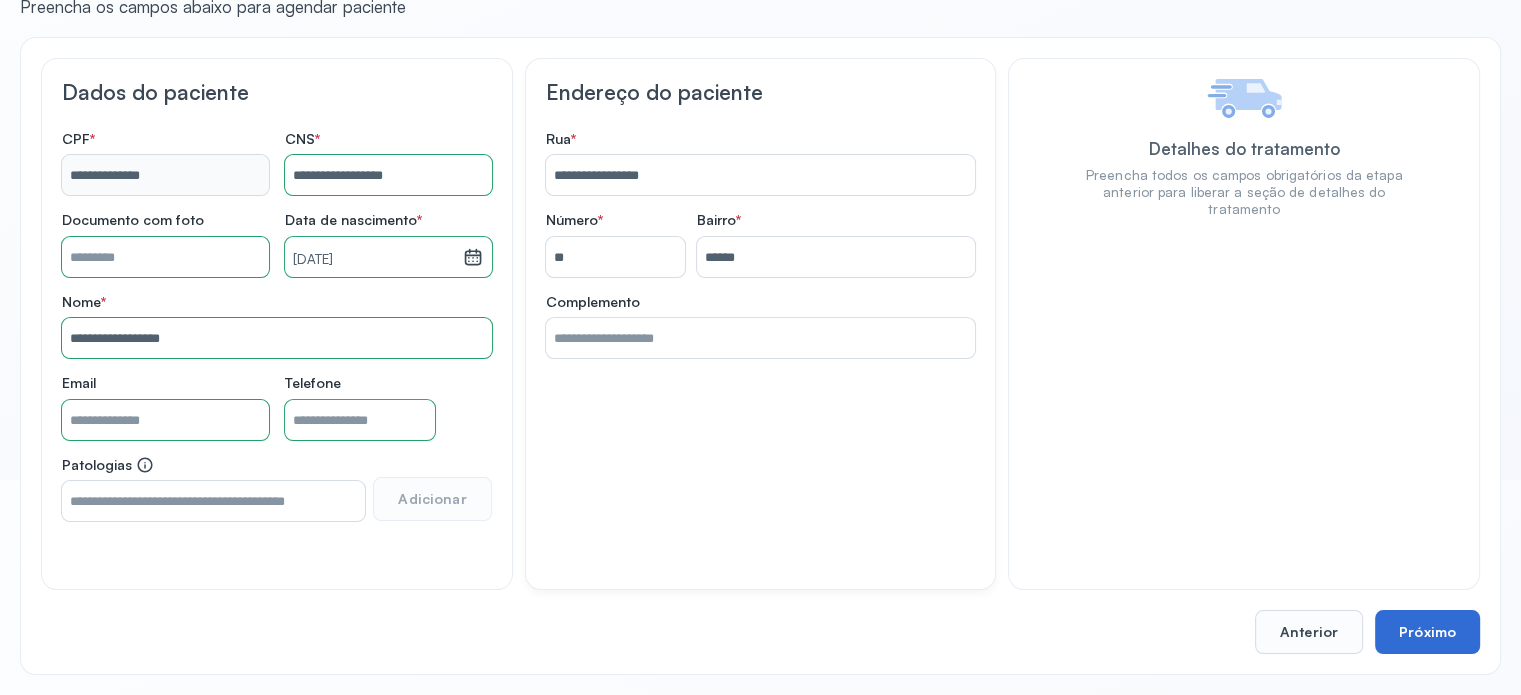 click on "Próximo" at bounding box center [1427, 632] 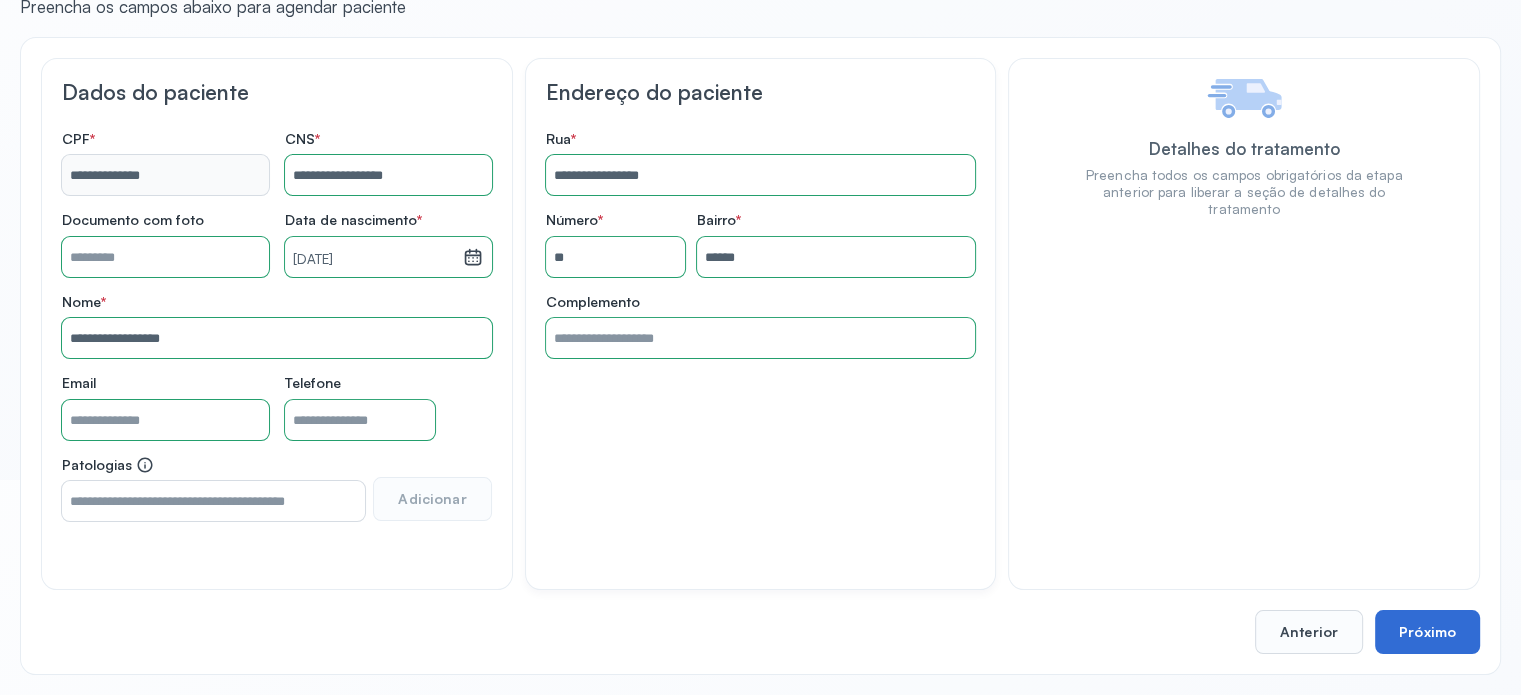 click on "Próximo" at bounding box center (1427, 632) 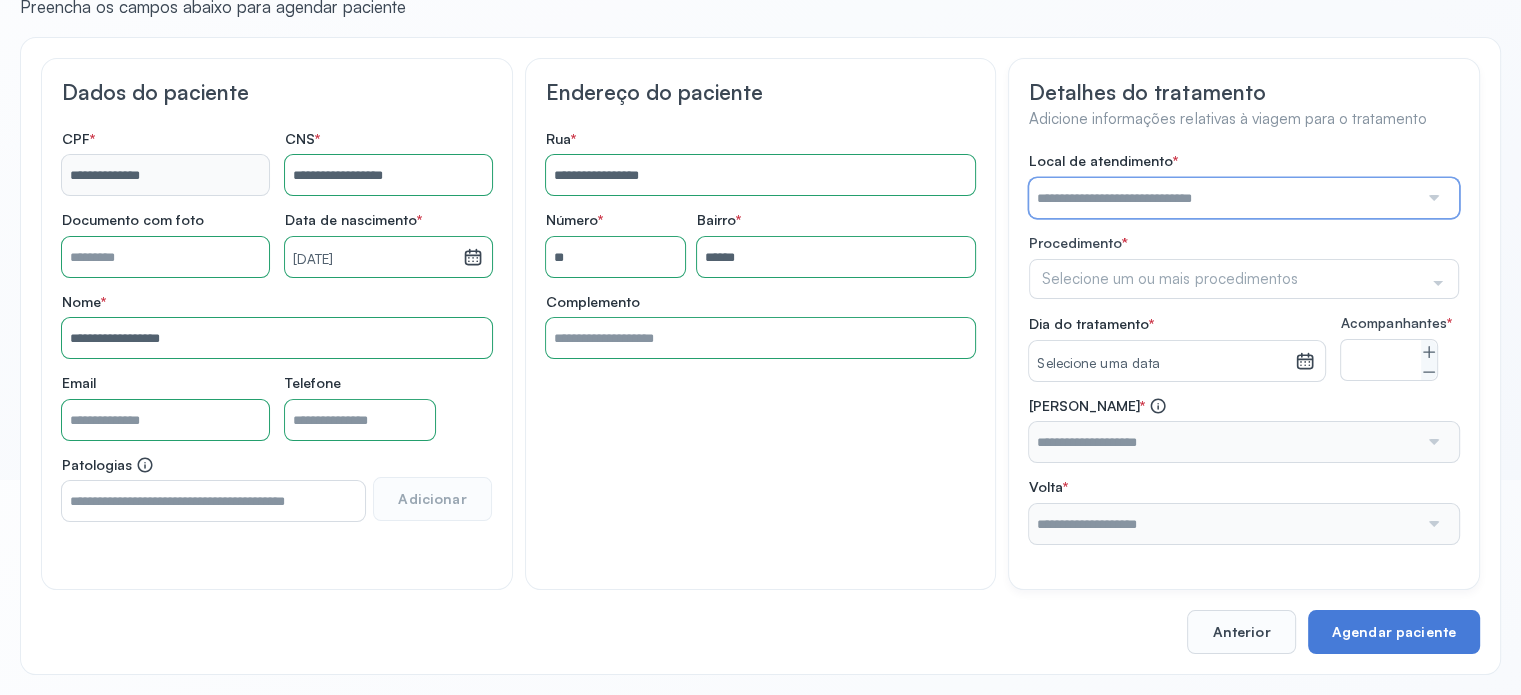 click at bounding box center (1223, 198) 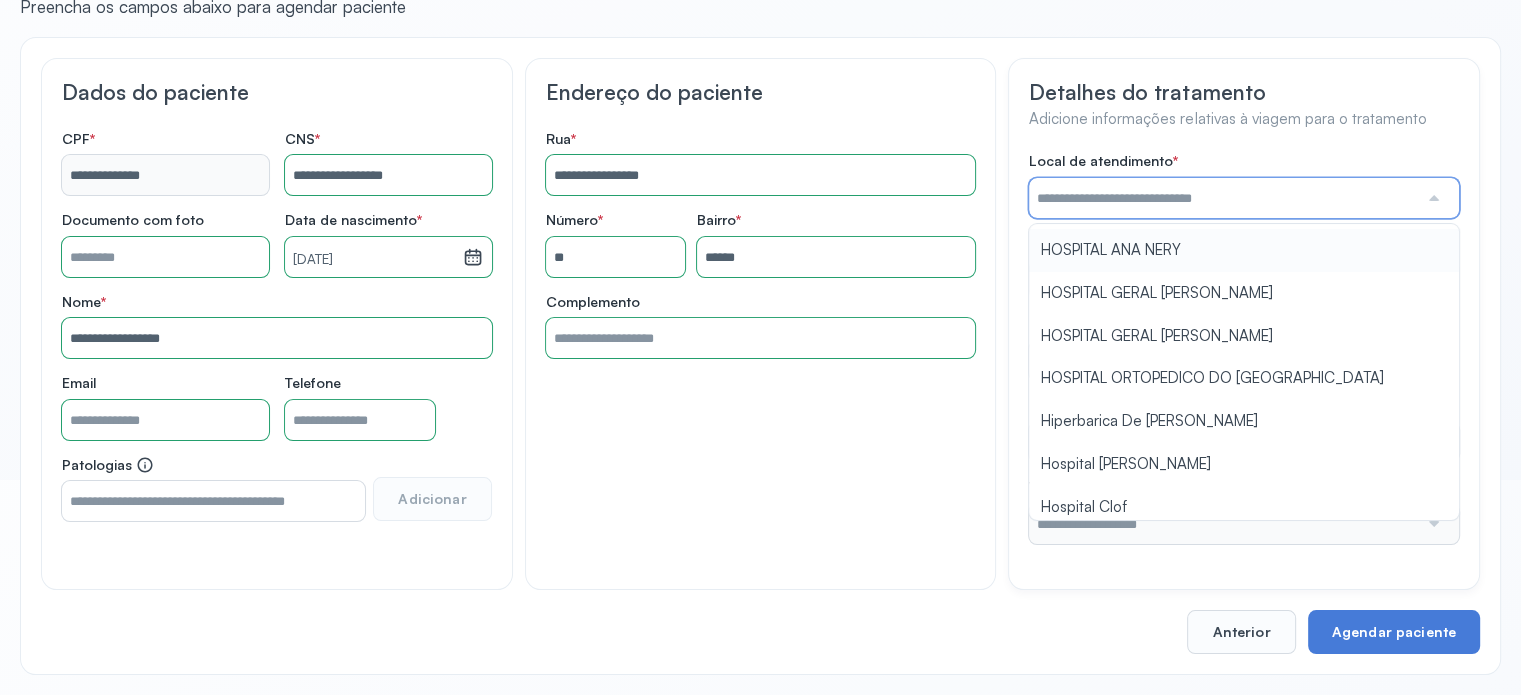 scroll, scrollTop: 500, scrollLeft: 0, axis: vertical 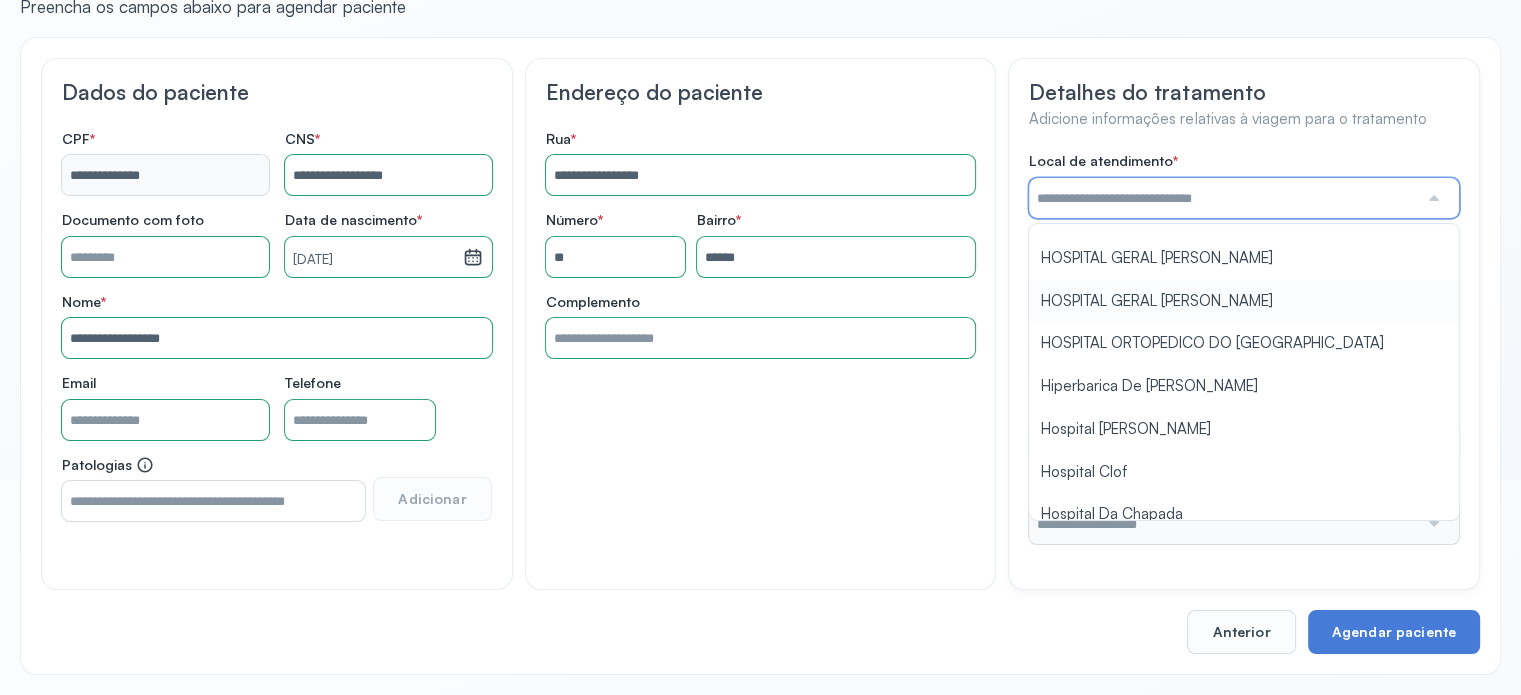 type on "**********" 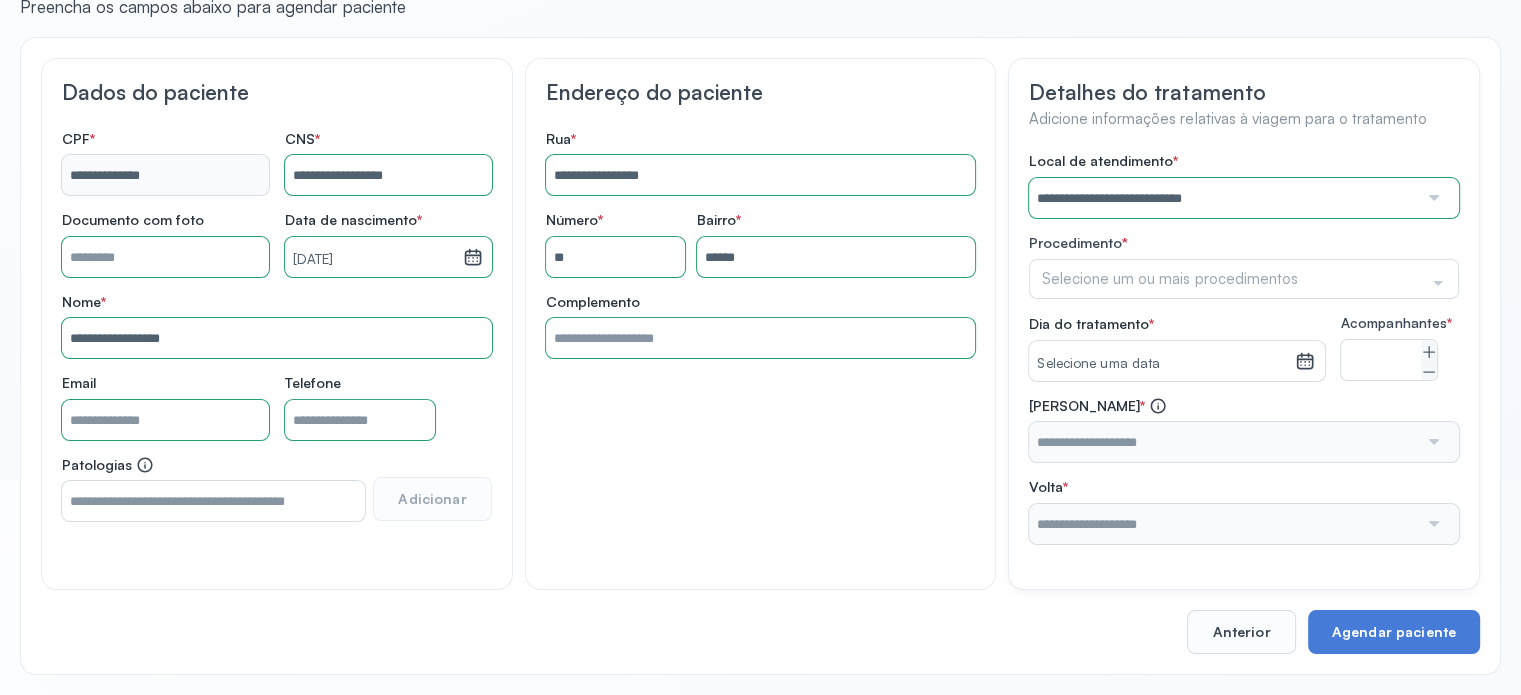 click on "**********" at bounding box center (1244, 348) 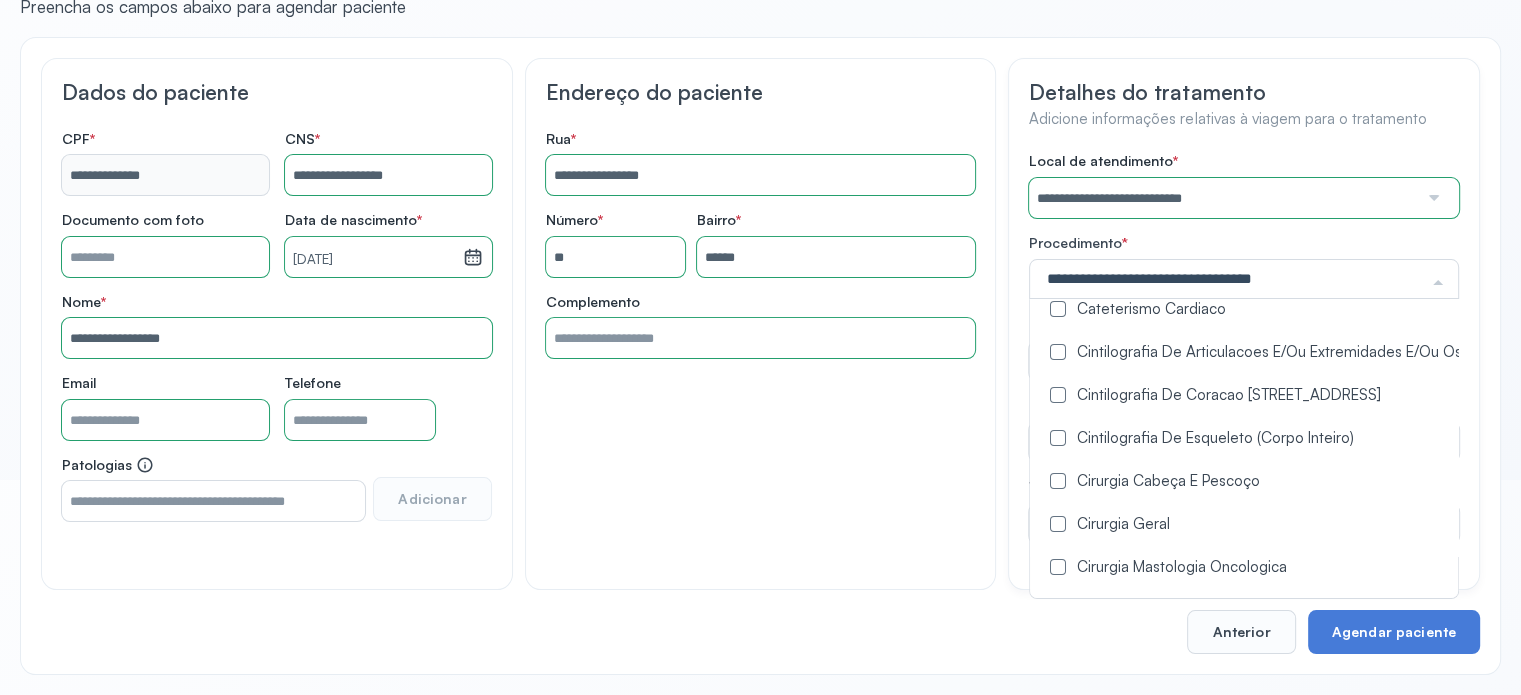 scroll, scrollTop: 300, scrollLeft: 0, axis: vertical 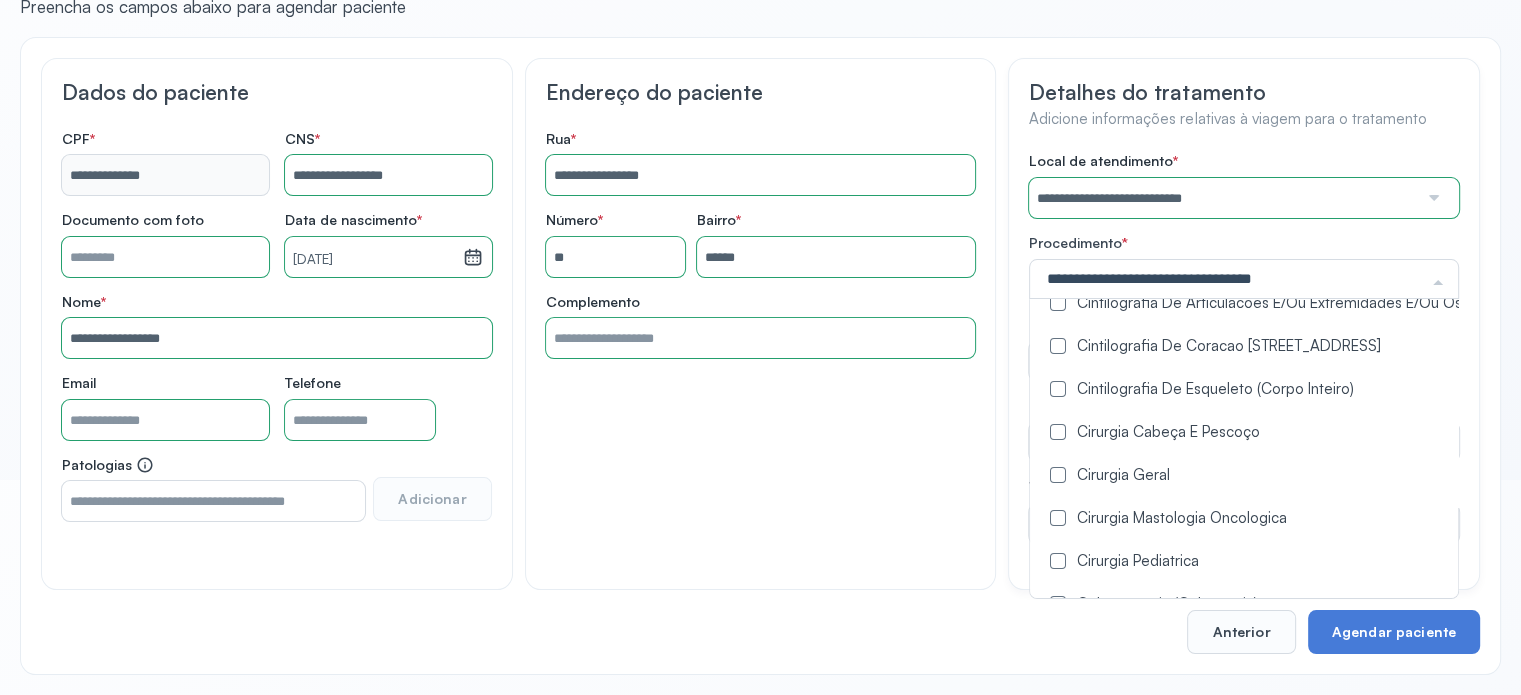 click at bounding box center (1058, 475) 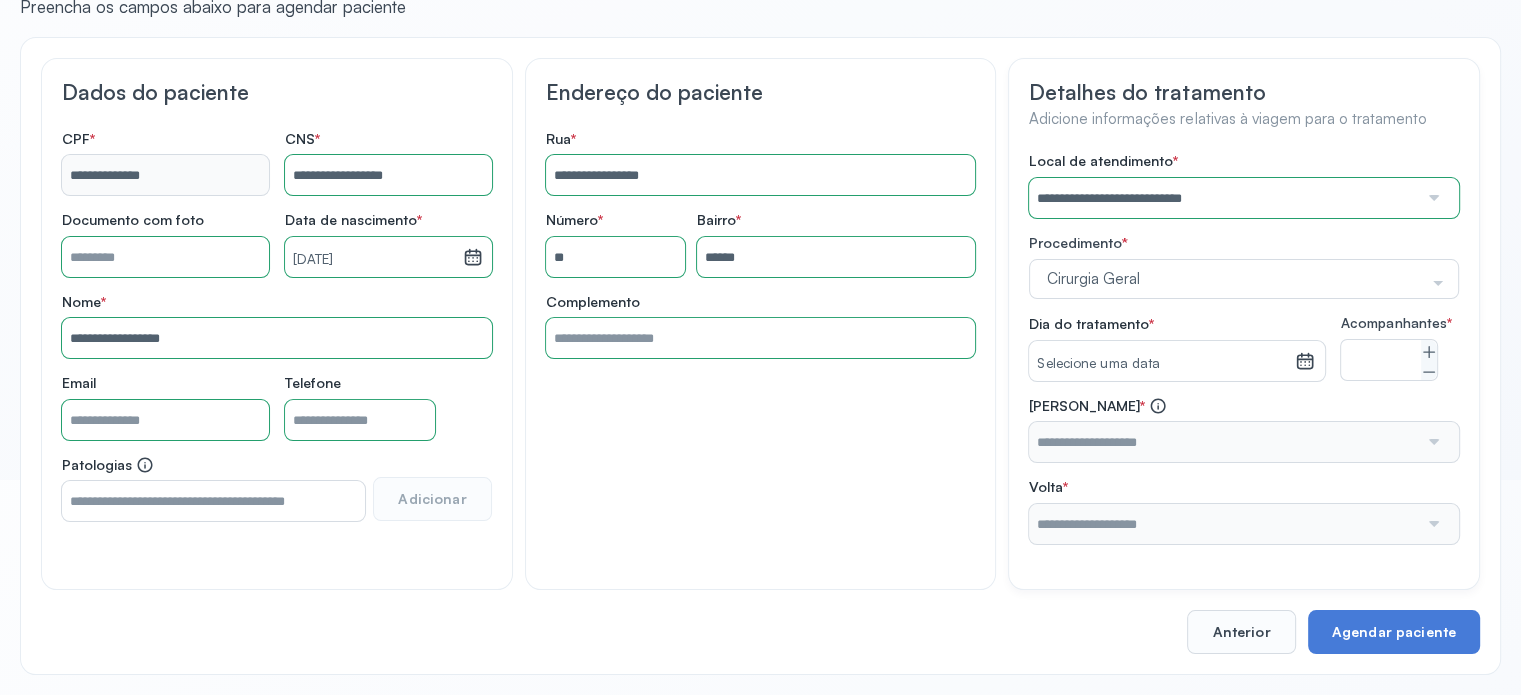 scroll, scrollTop: 0, scrollLeft: 0, axis: both 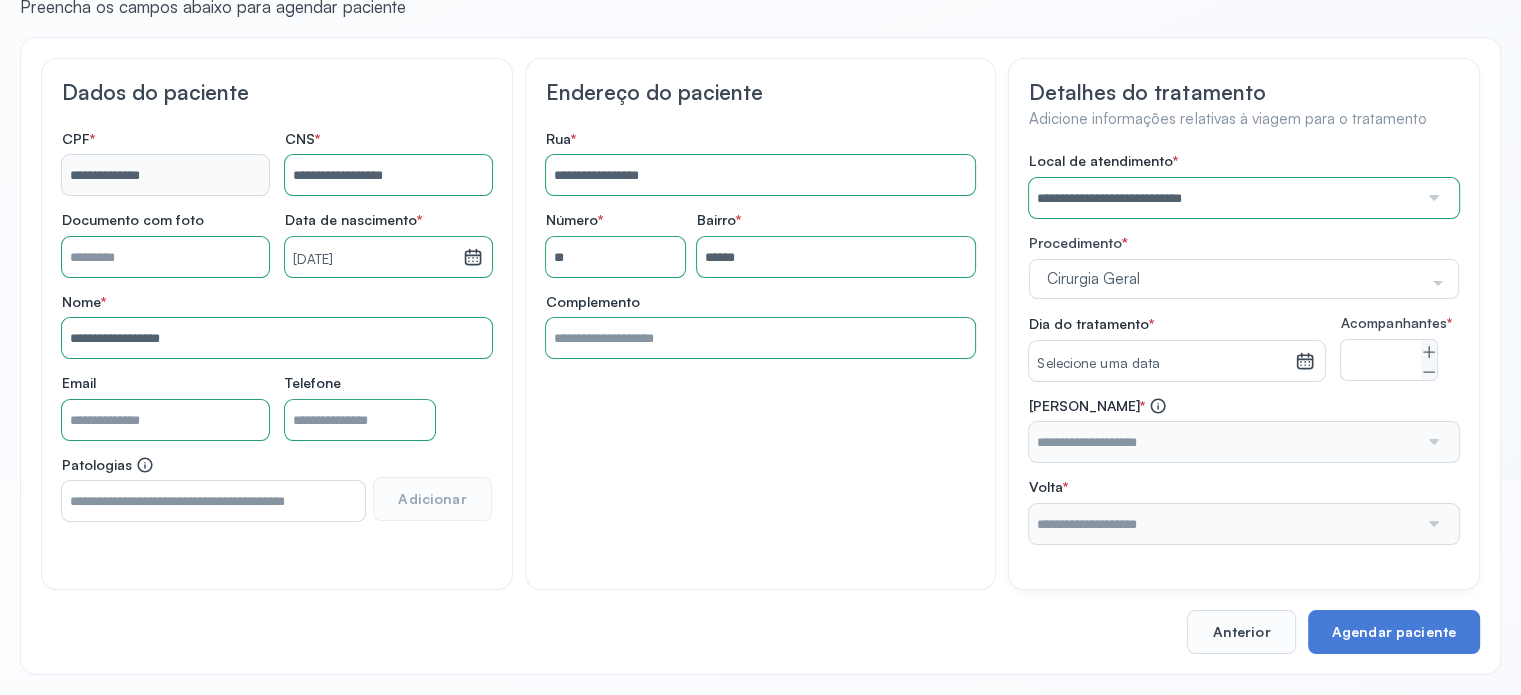 click 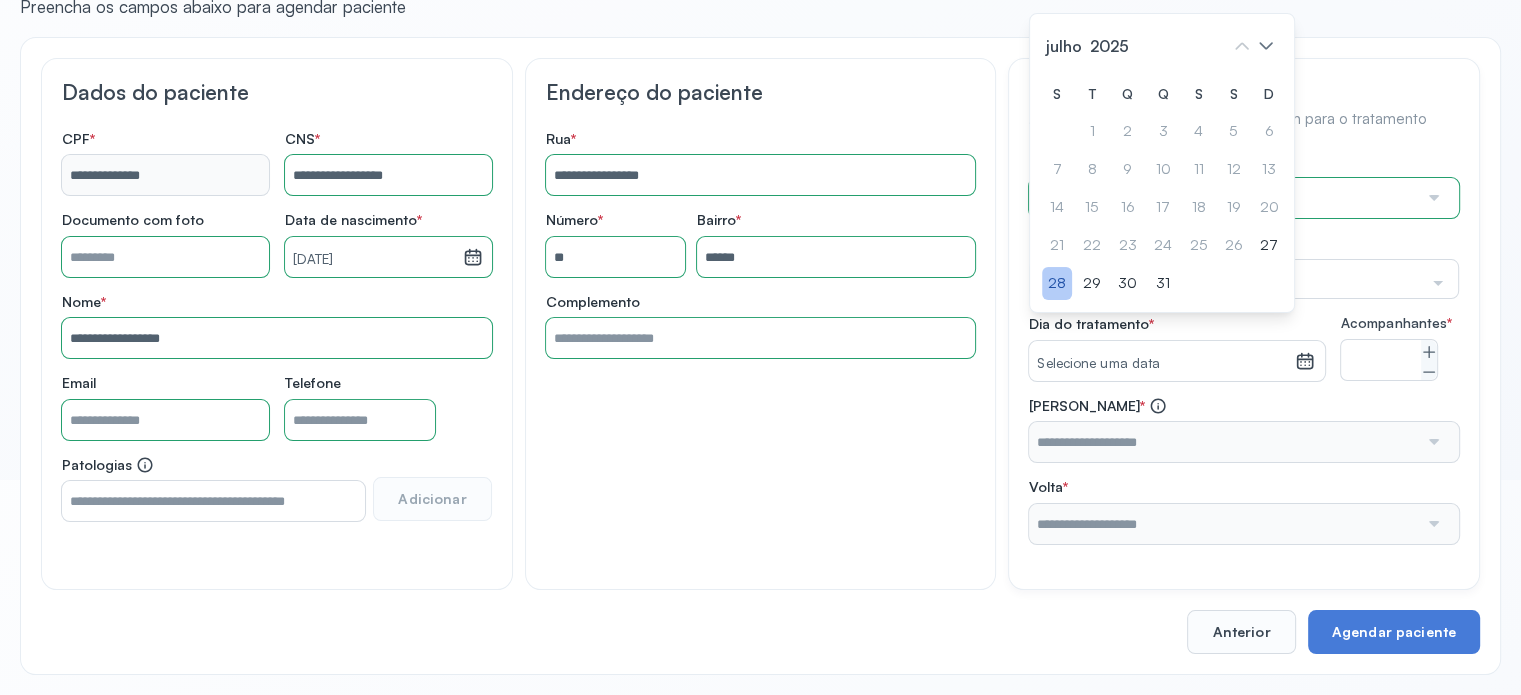 click on "28" 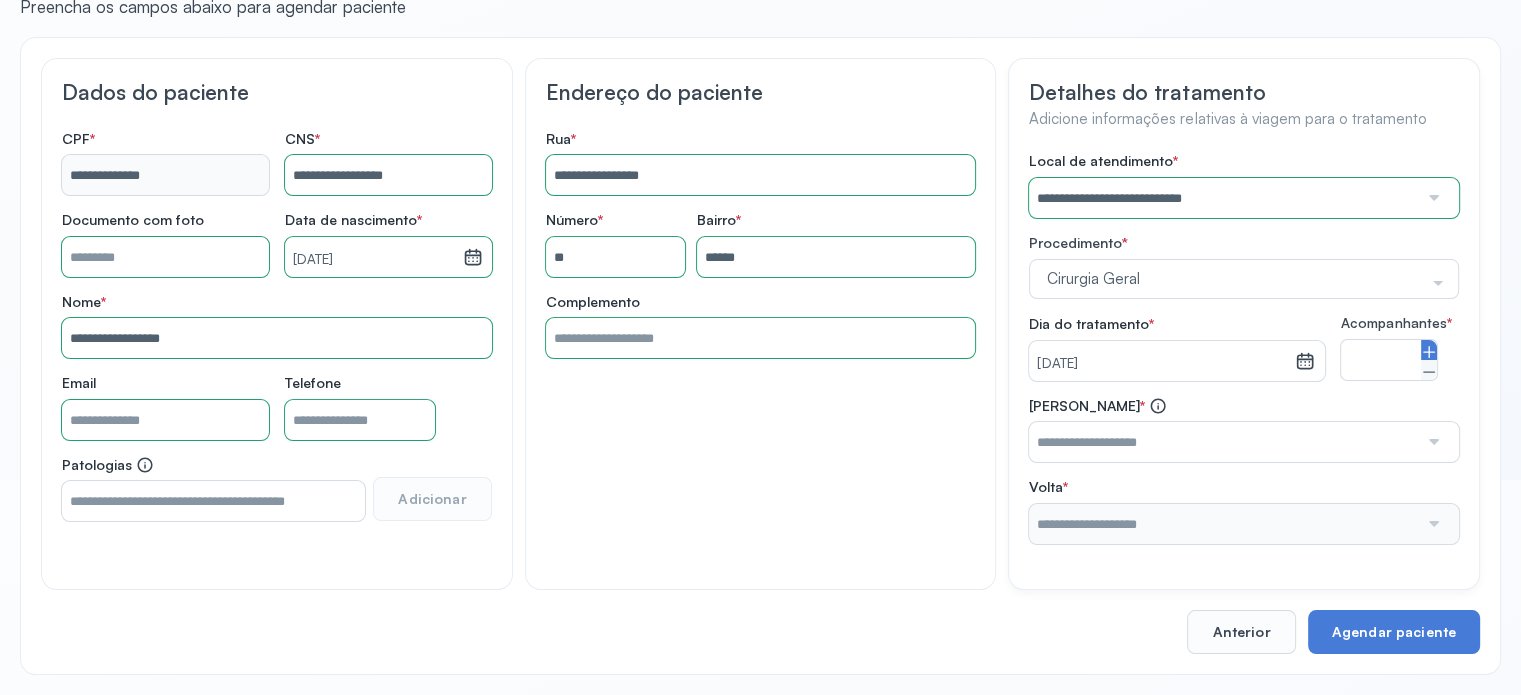 click 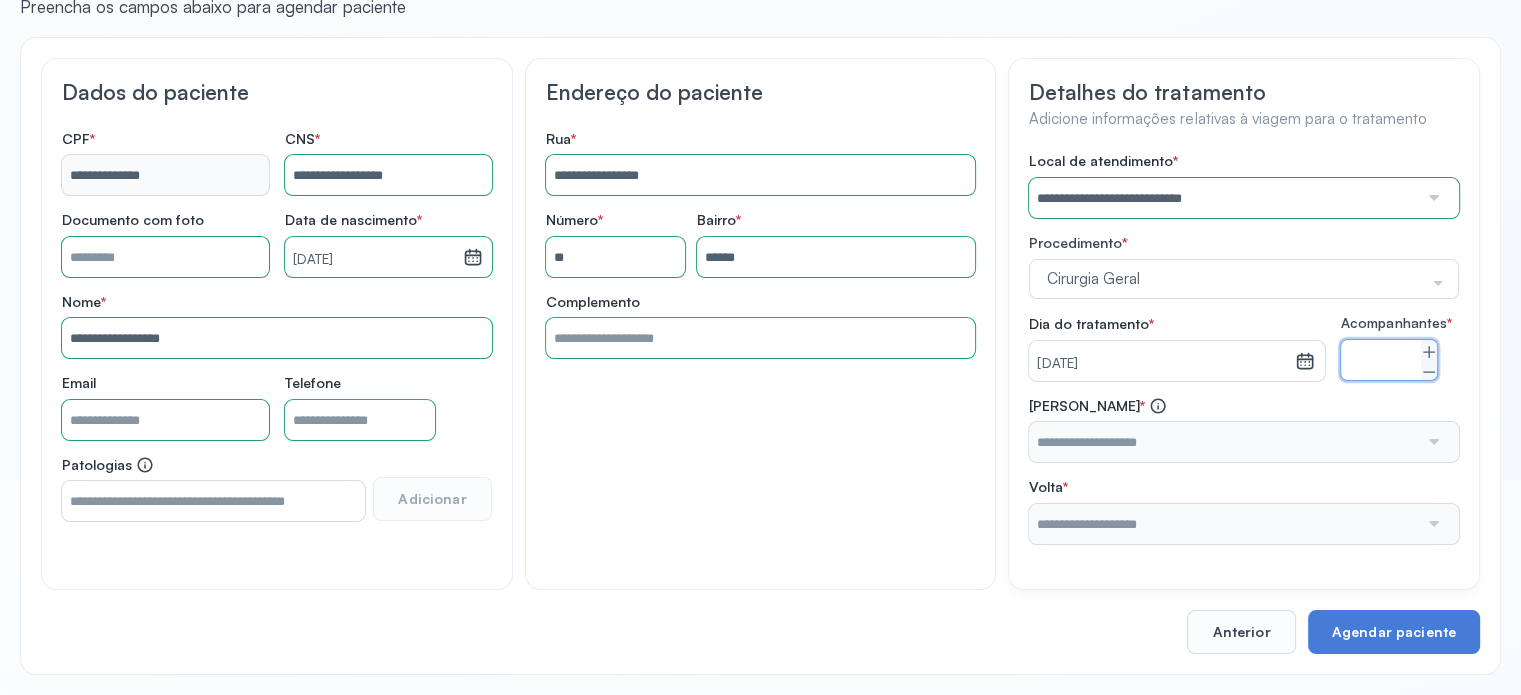 scroll, scrollTop: 230, scrollLeft: 0, axis: vertical 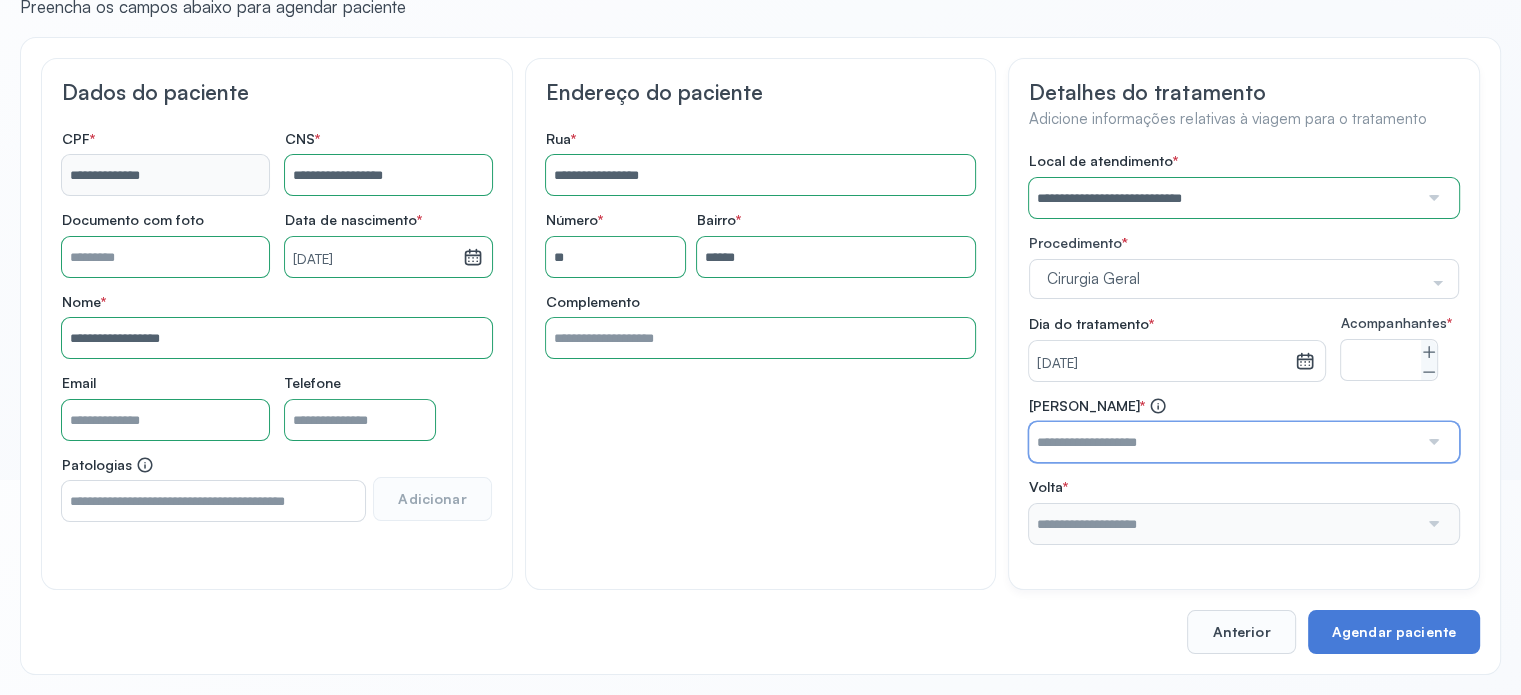 click at bounding box center (1223, 442) 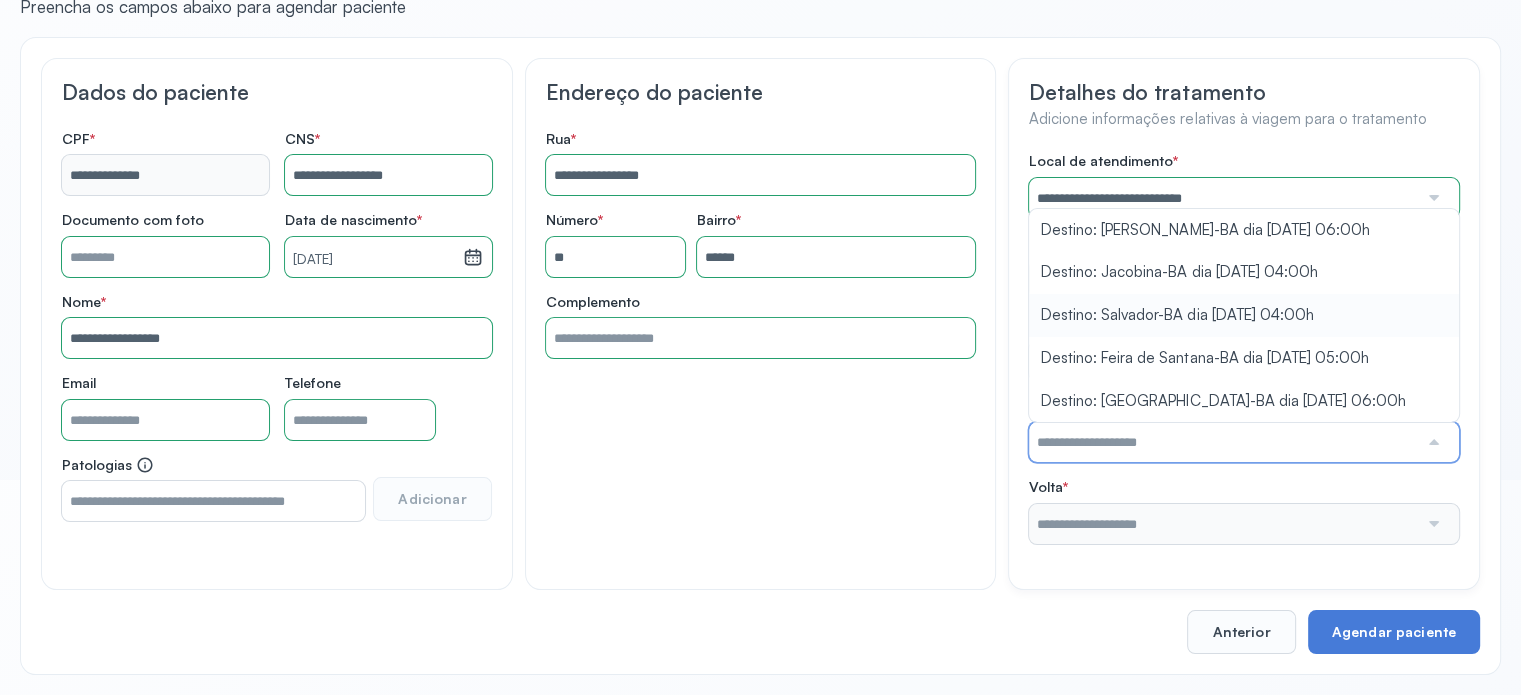 type on "**********" 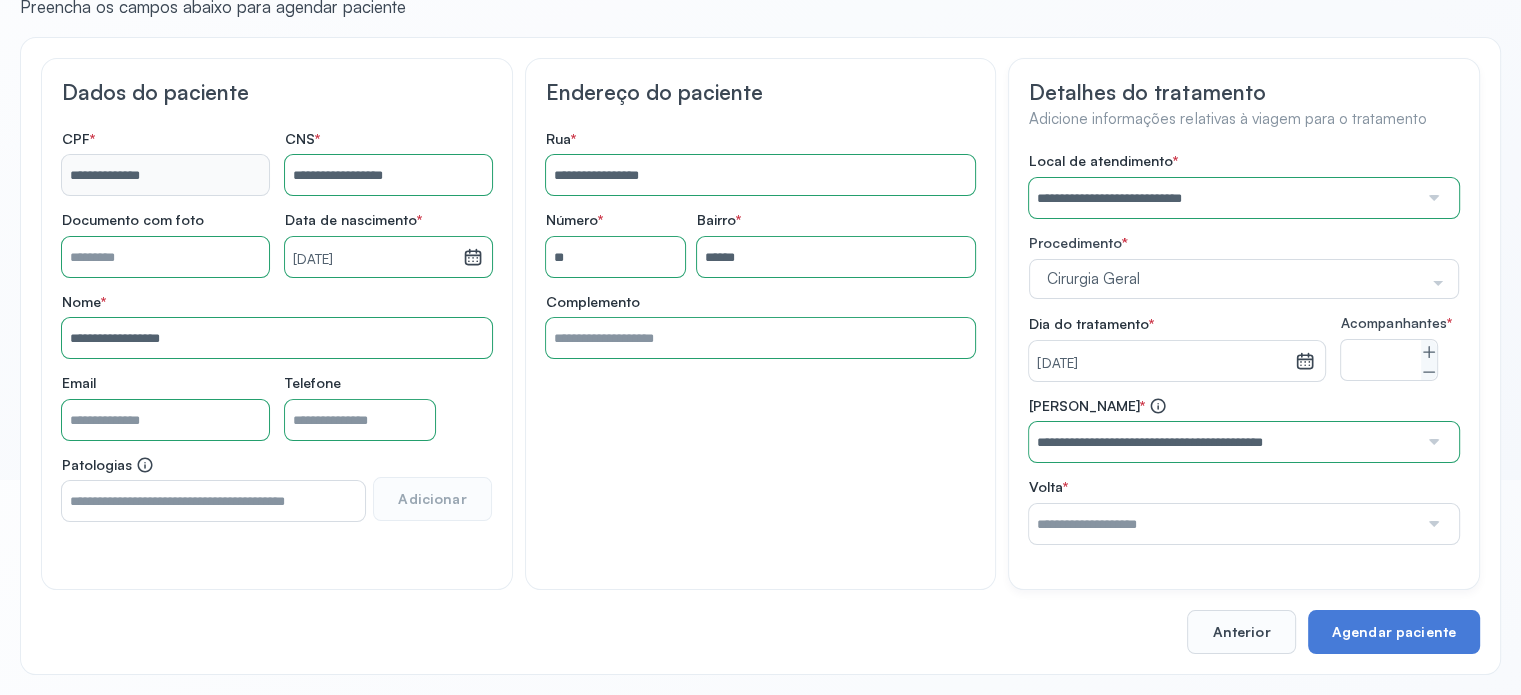 click on "**********" at bounding box center [1244, 348] 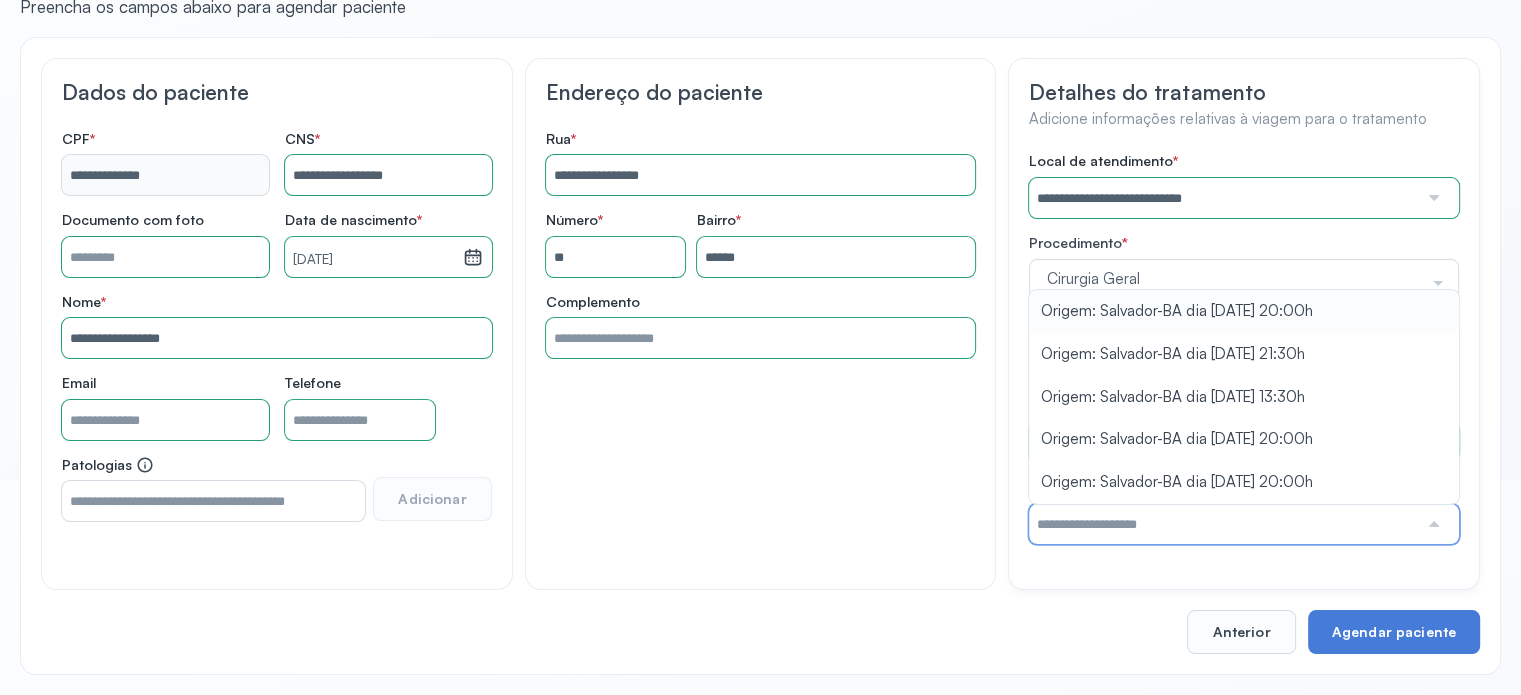 type on "**********" 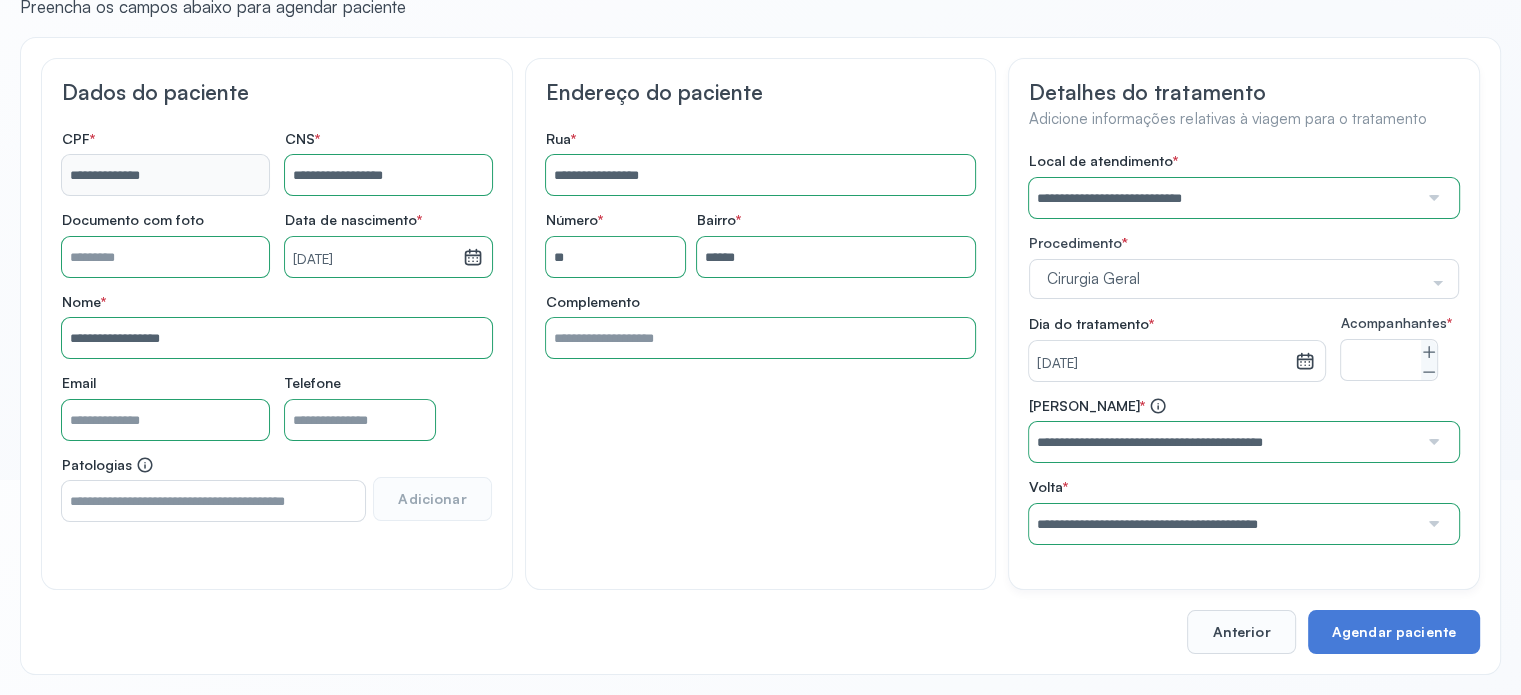 click on "**********" at bounding box center (1244, 348) 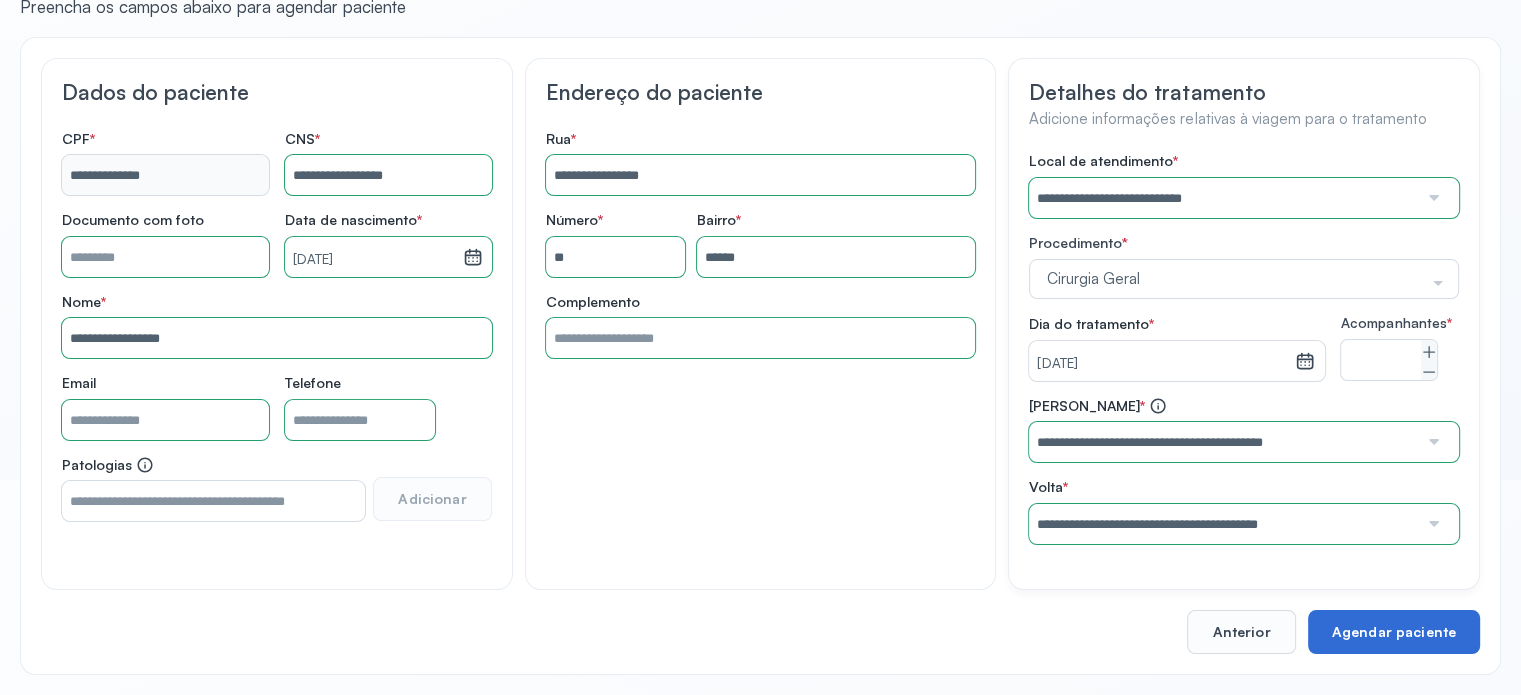 click on "Agendar paciente" at bounding box center [1394, 632] 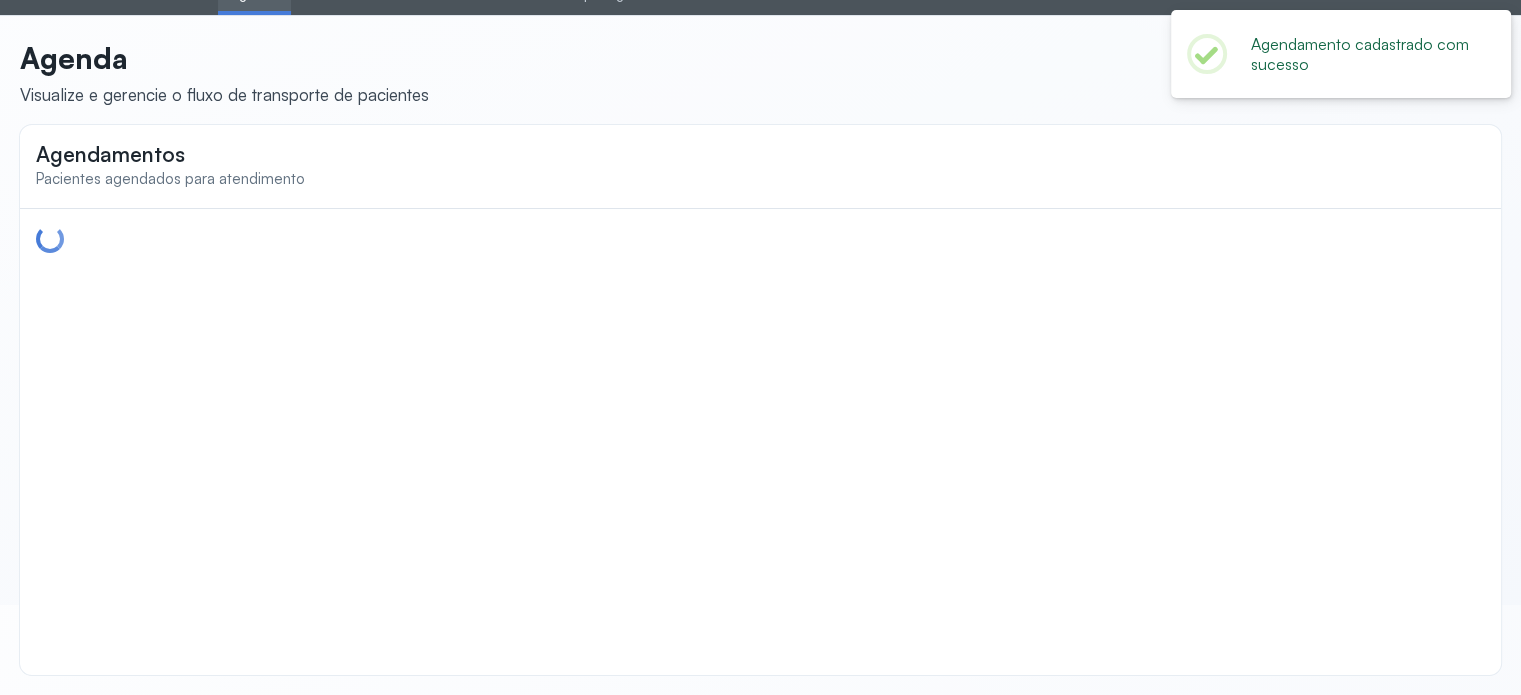 scroll, scrollTop: 0, scrollLeft: 0, axis: both 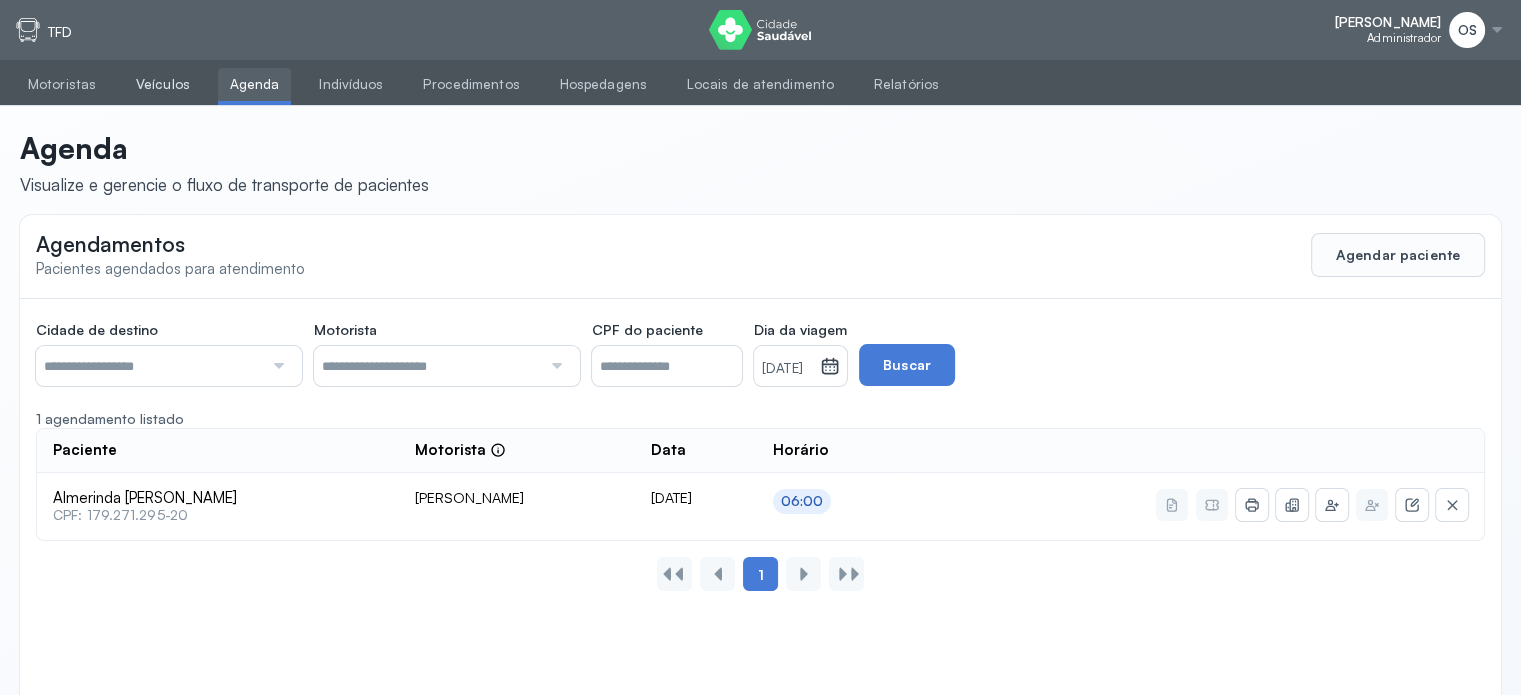 click on "Veículos" at bounding box center [163, 84] 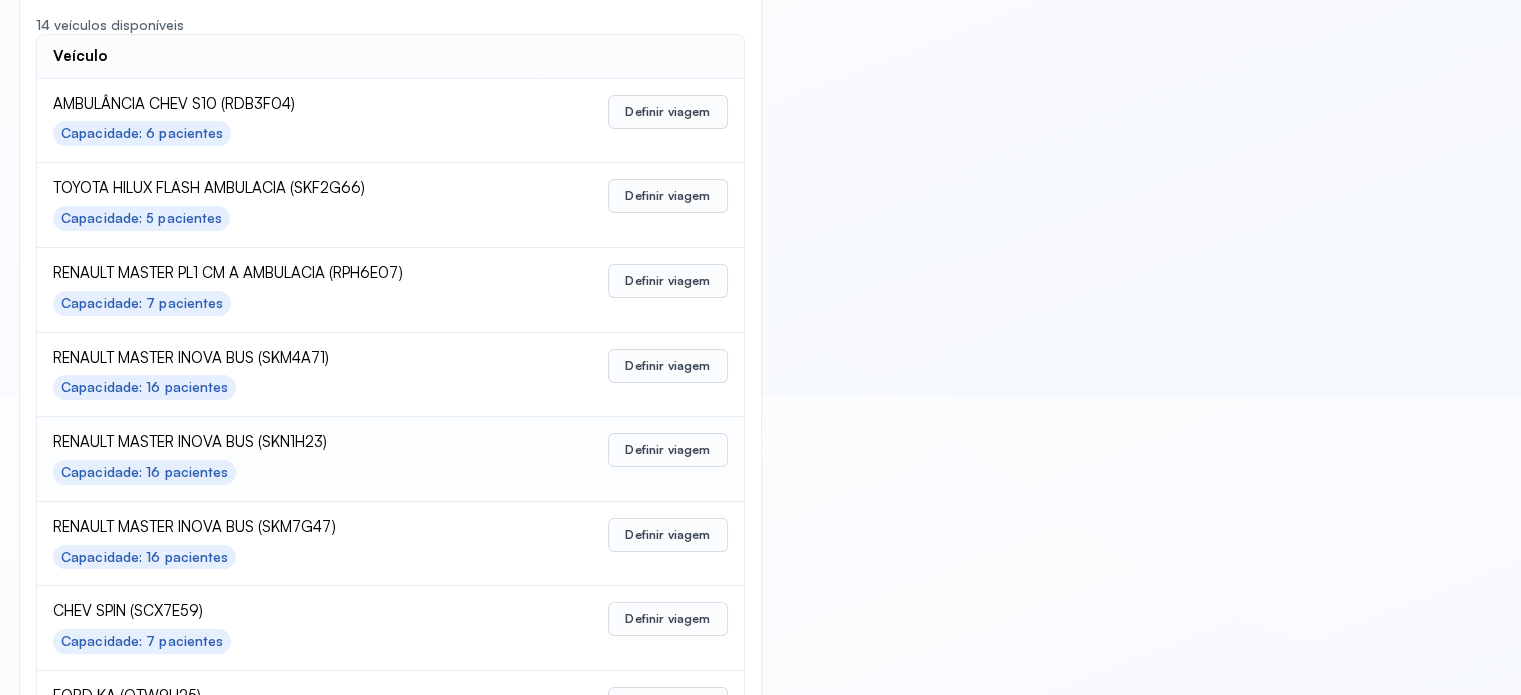 scroll, scrollTop: 300, scrollLeft: 0, axis: vertical 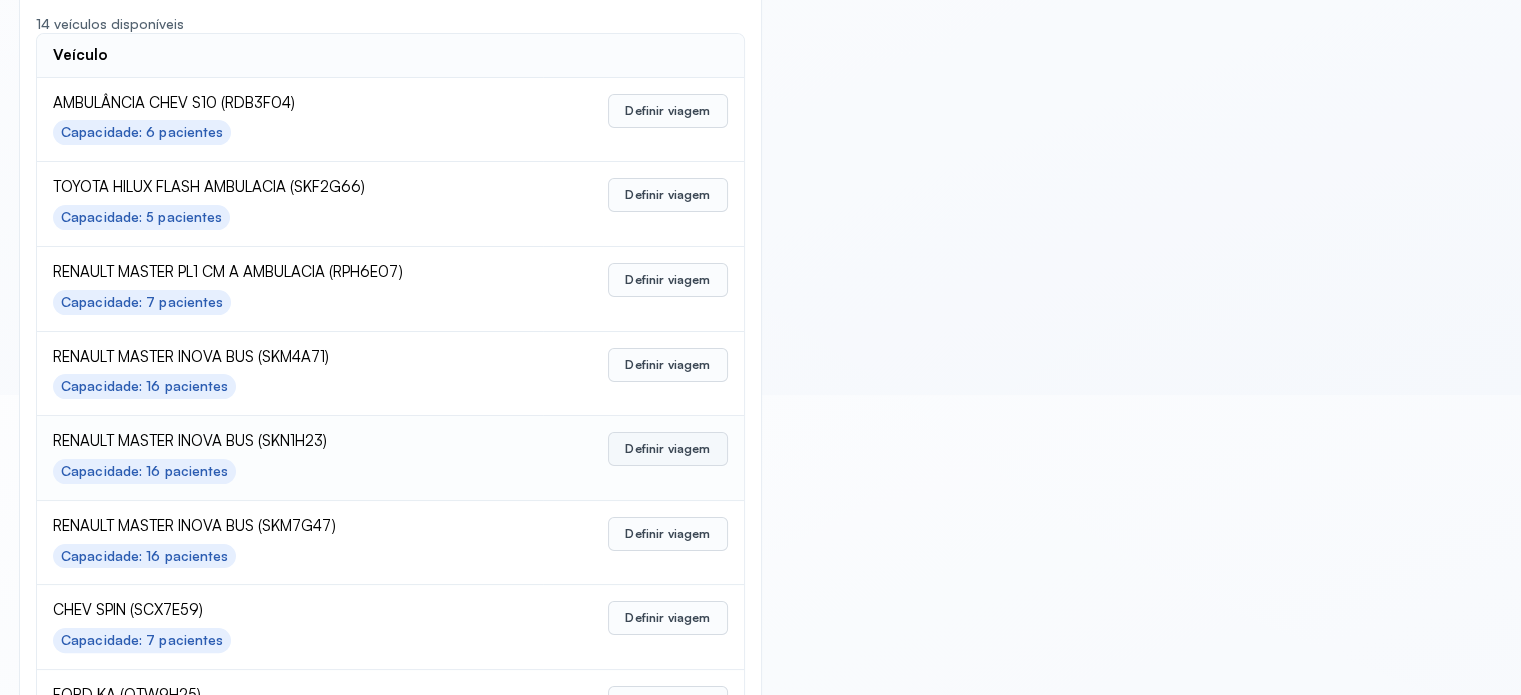 click on "Definir viagem" at bounding box center (667, 449) 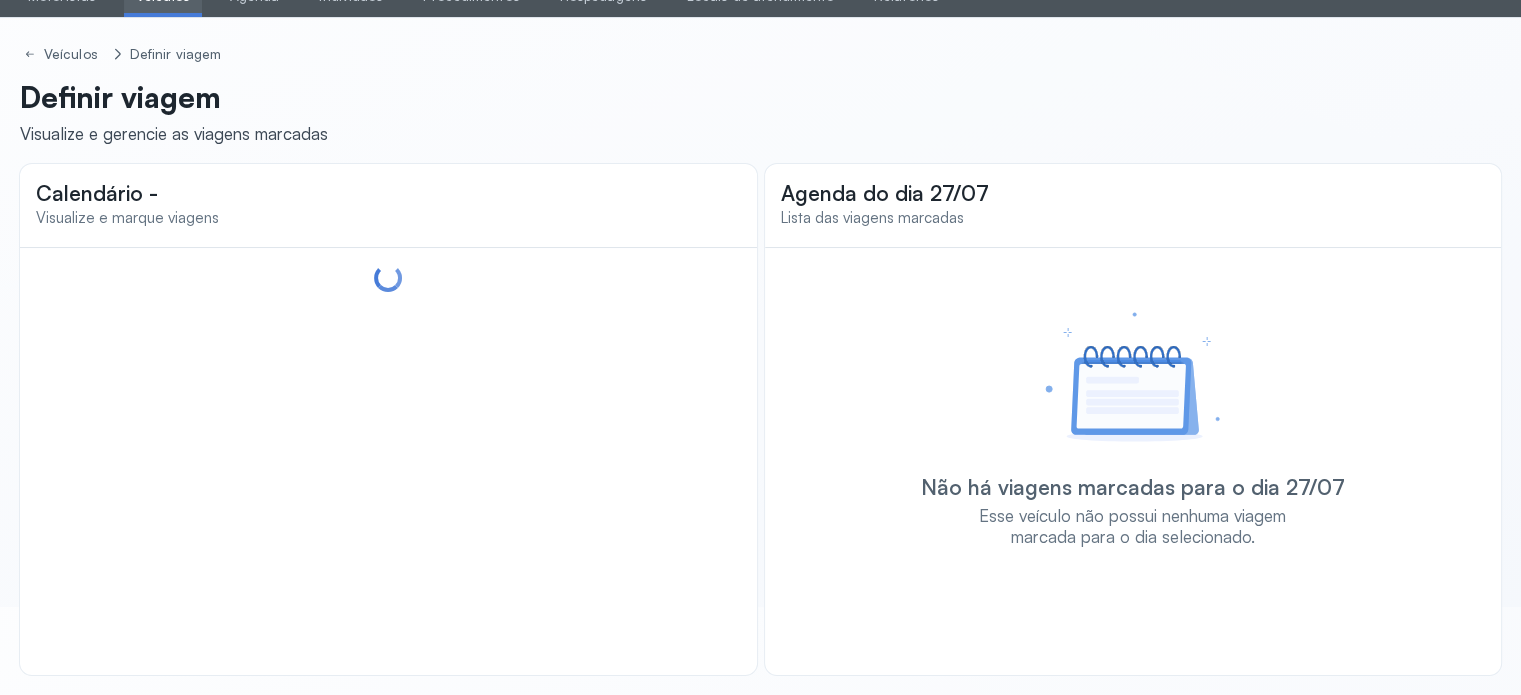 scroll, scrollTop: 88, scrollLeft: 0, axis: vertical 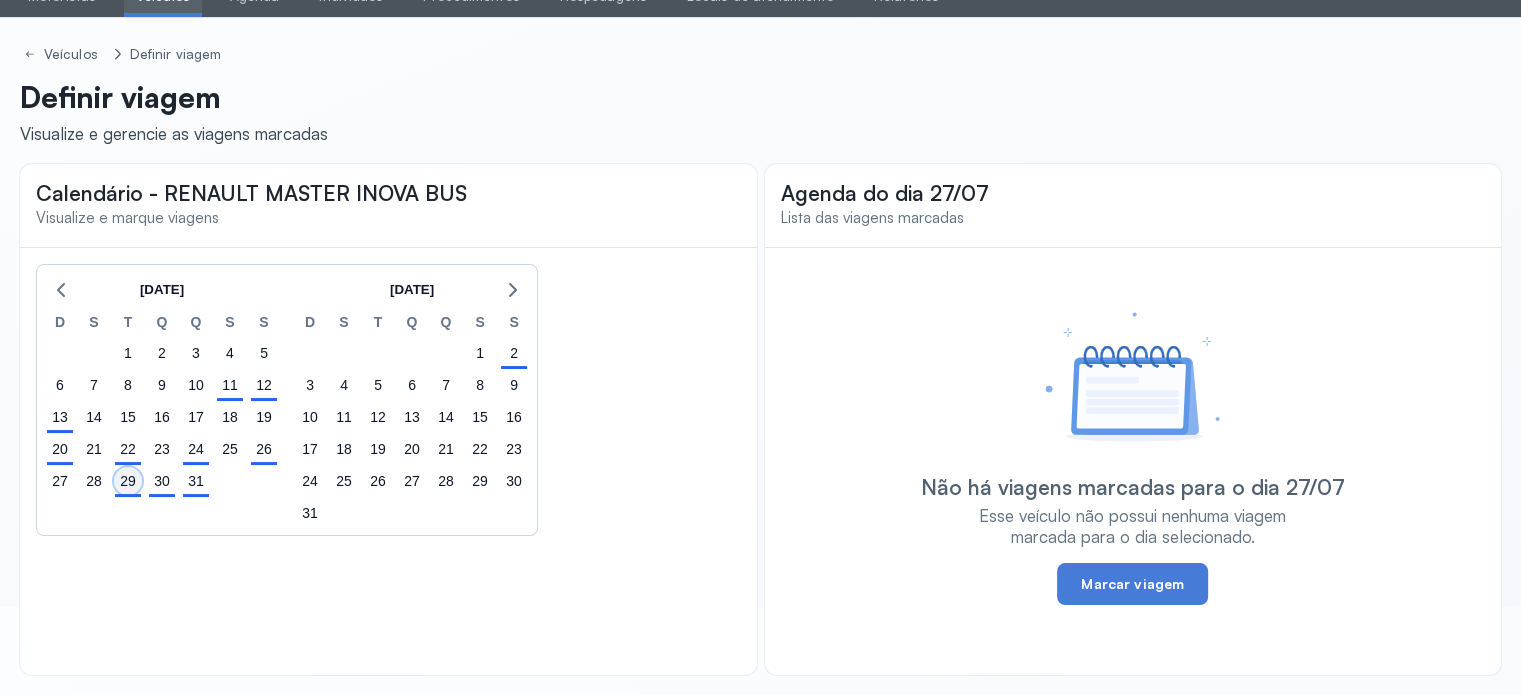 click on "29" 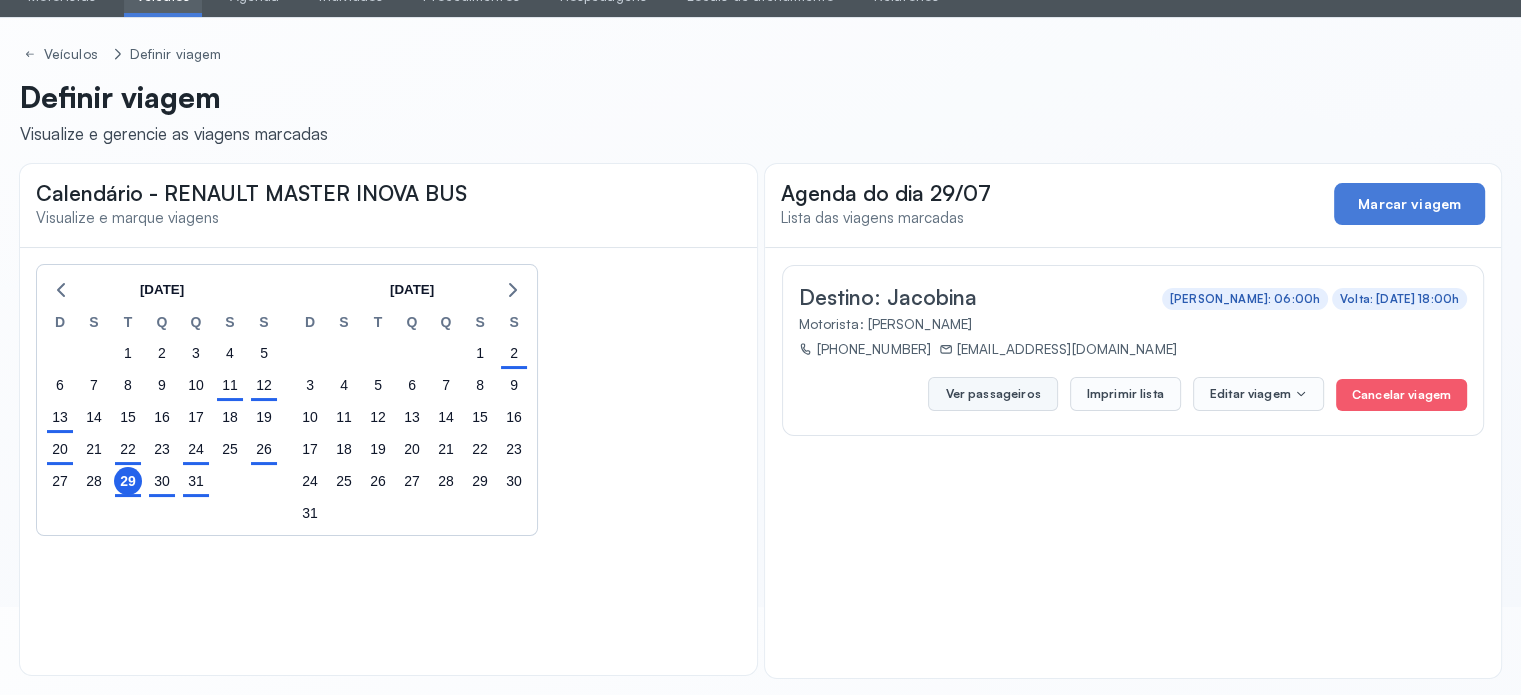 click on "Ver passageiros" at bounding box center [992, 394] 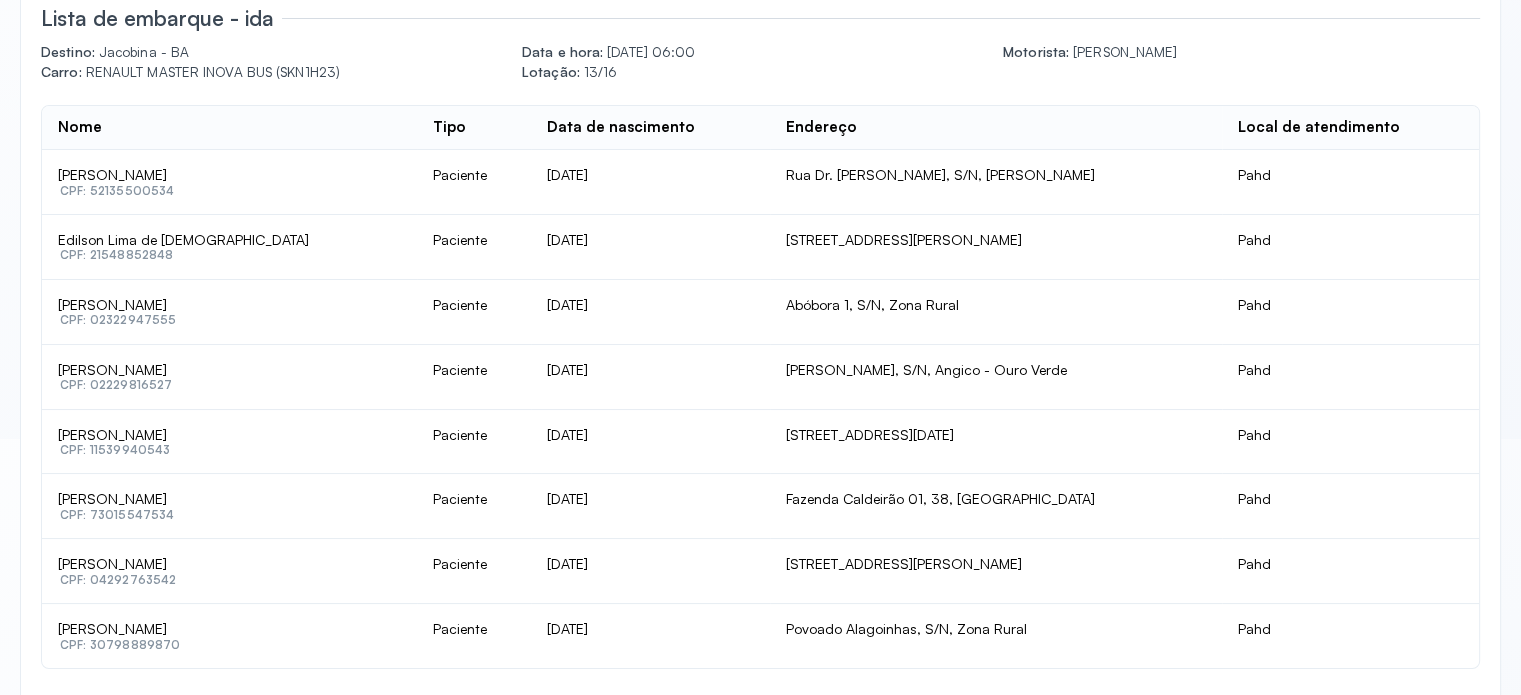 scroll, scrollTop: 0, scrollLeft: 0, axis: both 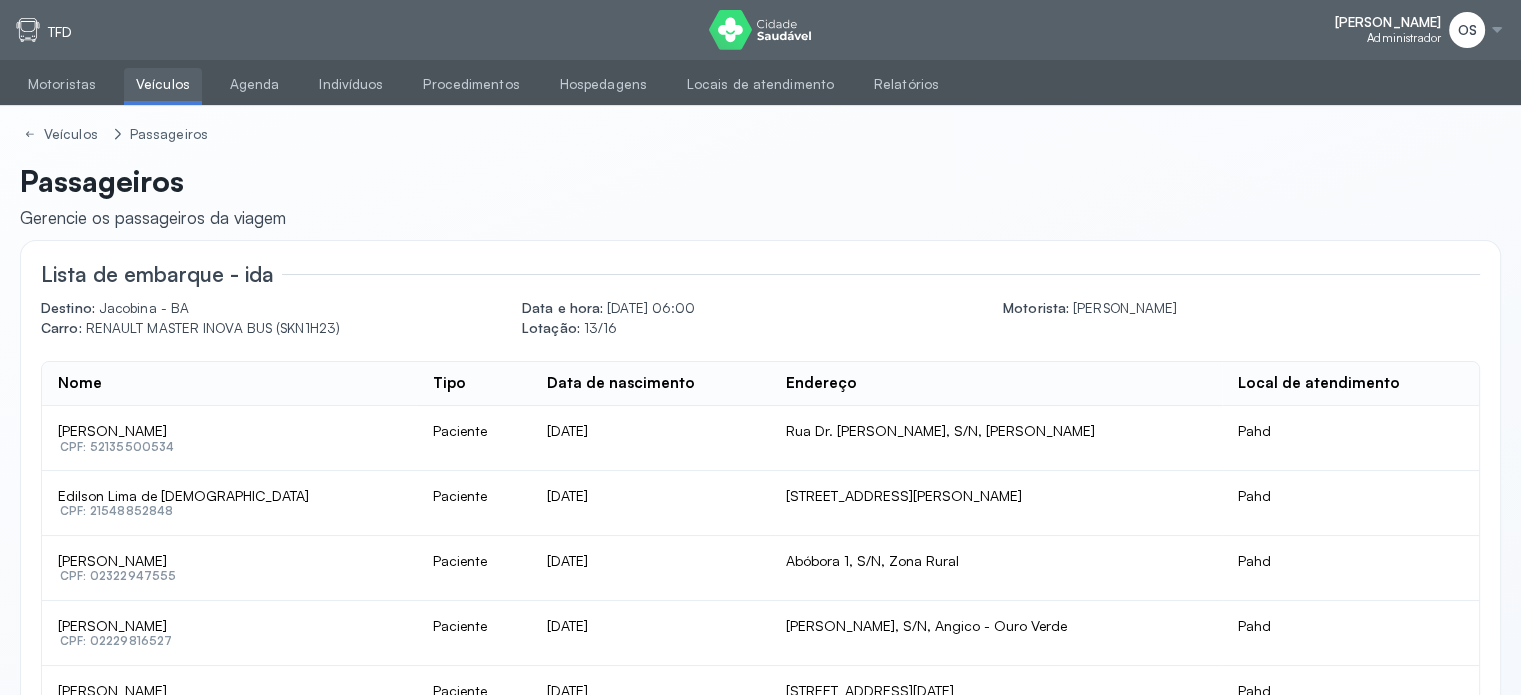 click on "Veículos" at bounding box center [163, 84] 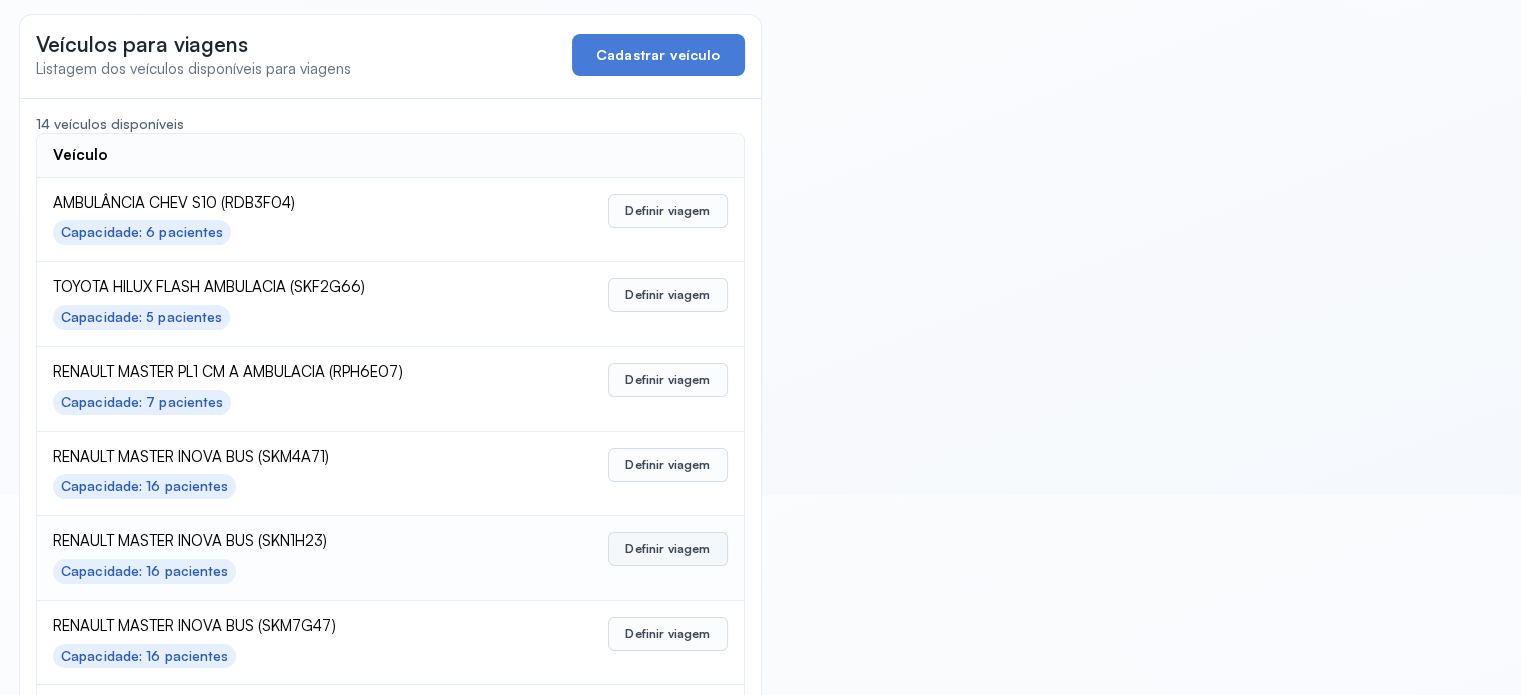 scroll, scrollTop: 300, scrollLeft: 0, axis: vertical 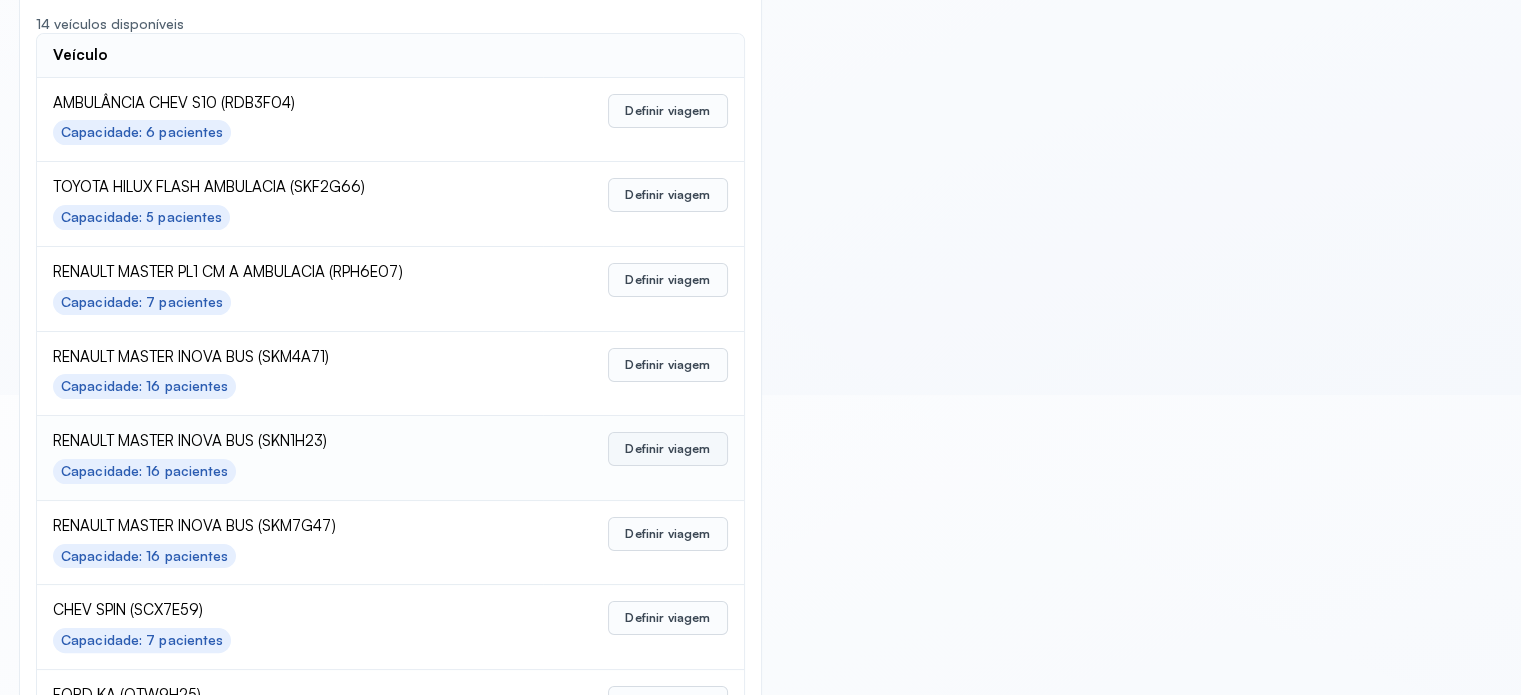 click on "Definir viagem" at bounding box center (667, 449) 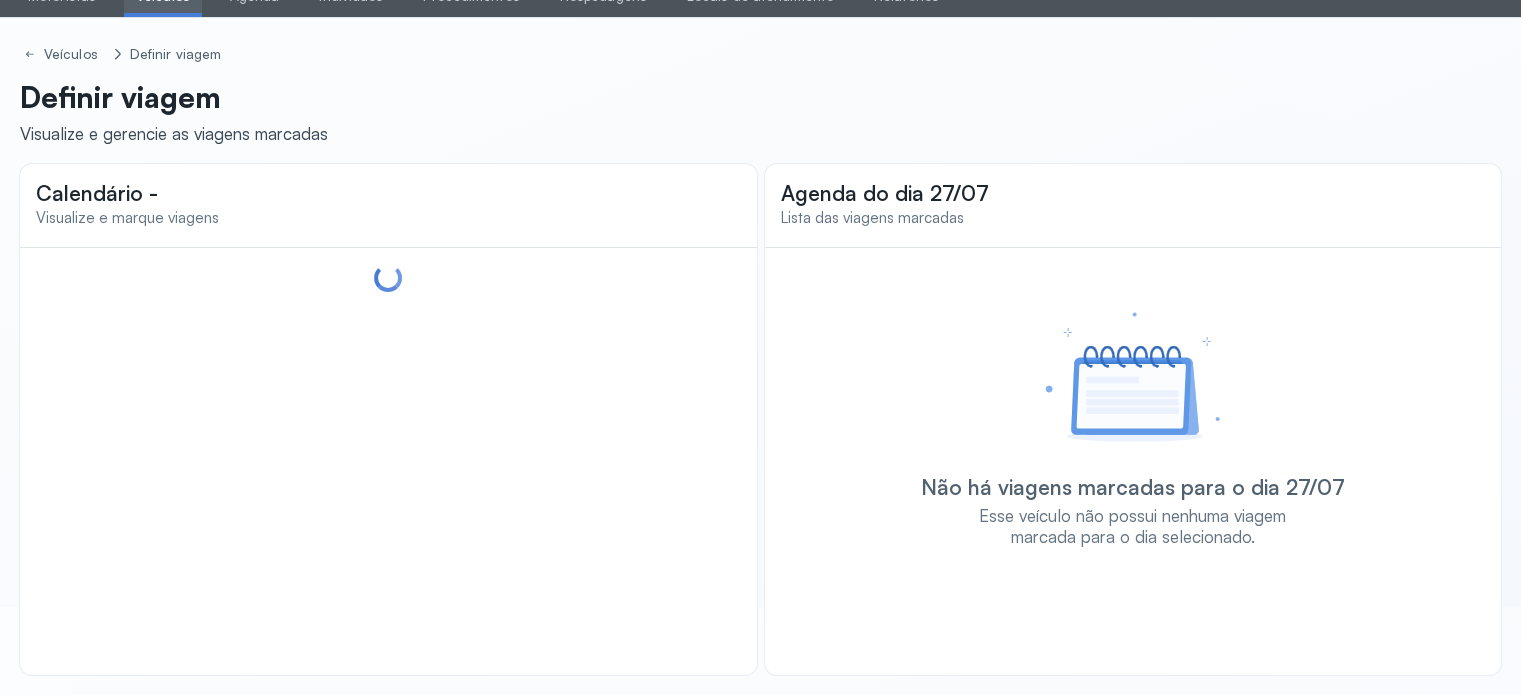 scroll, scrollTop: 88, scrollLeft: 0, axis: vertical 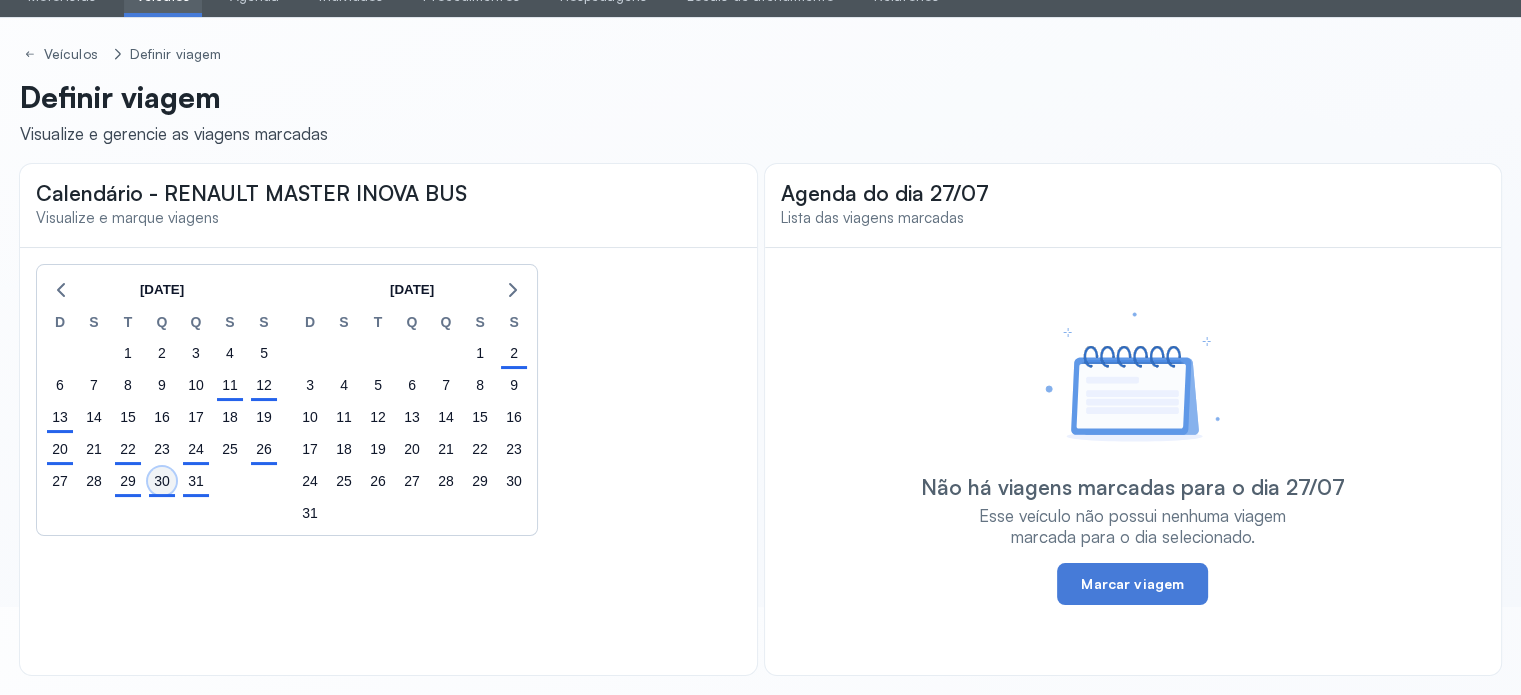 click on "30" 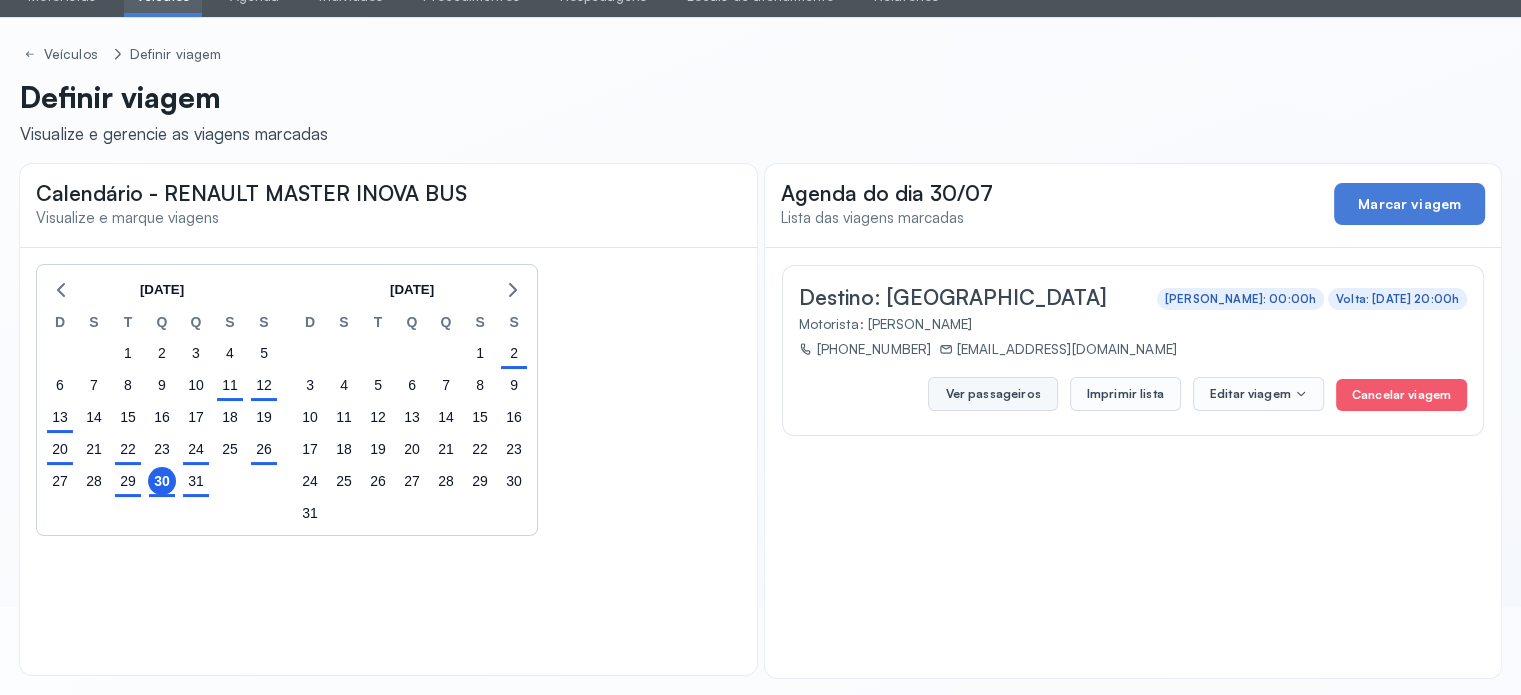 click on "Ver passageiros" at bounding box center [992, 394] 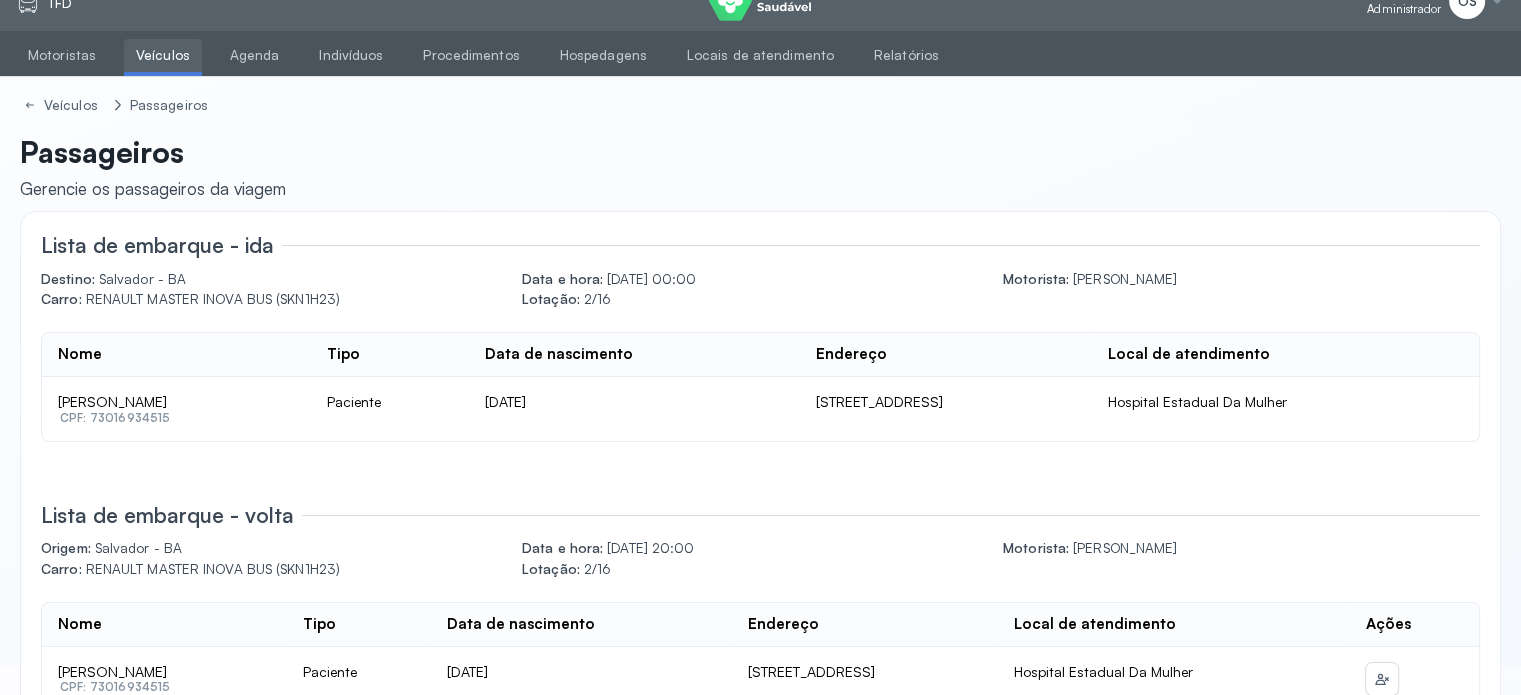 scroll, scrollTop: 0, scrollLeft: 0, axis: both 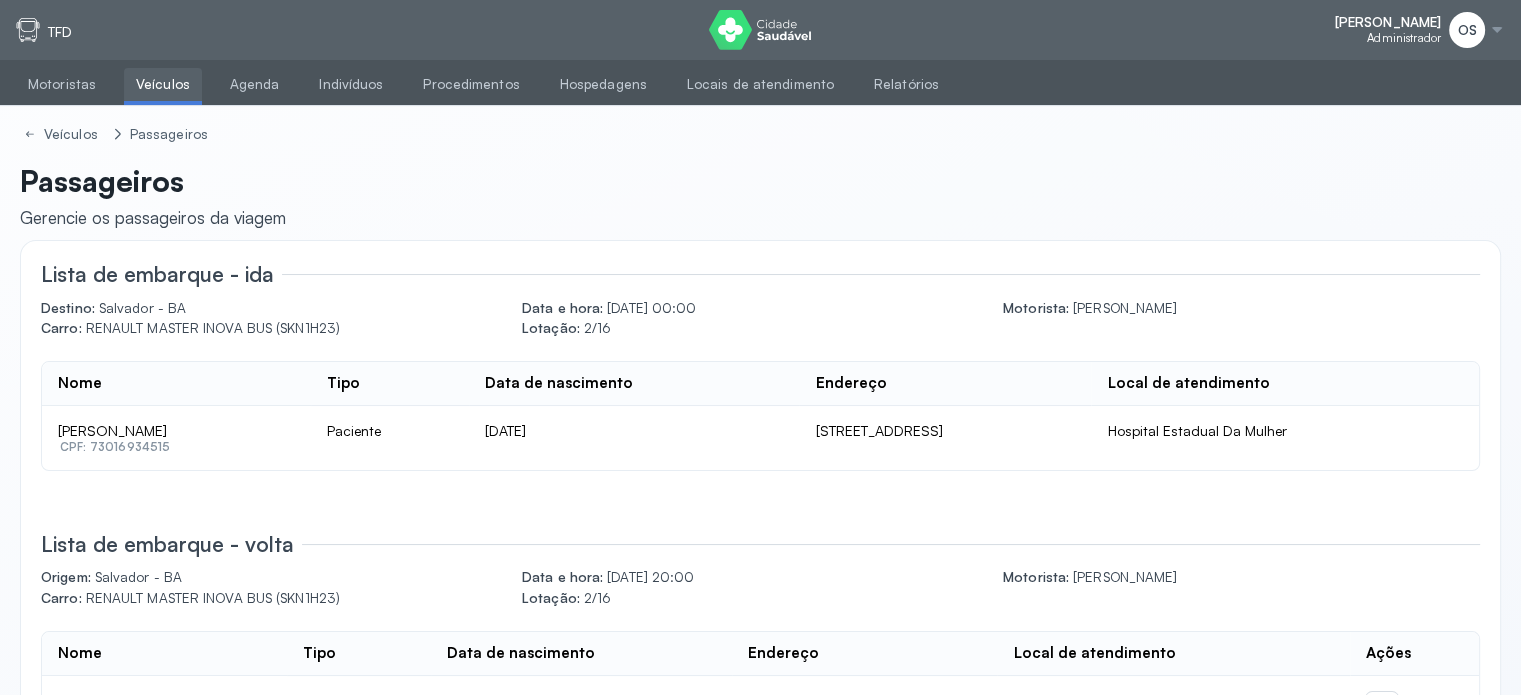 click on "Veículos" at bounding box center (163, 84) 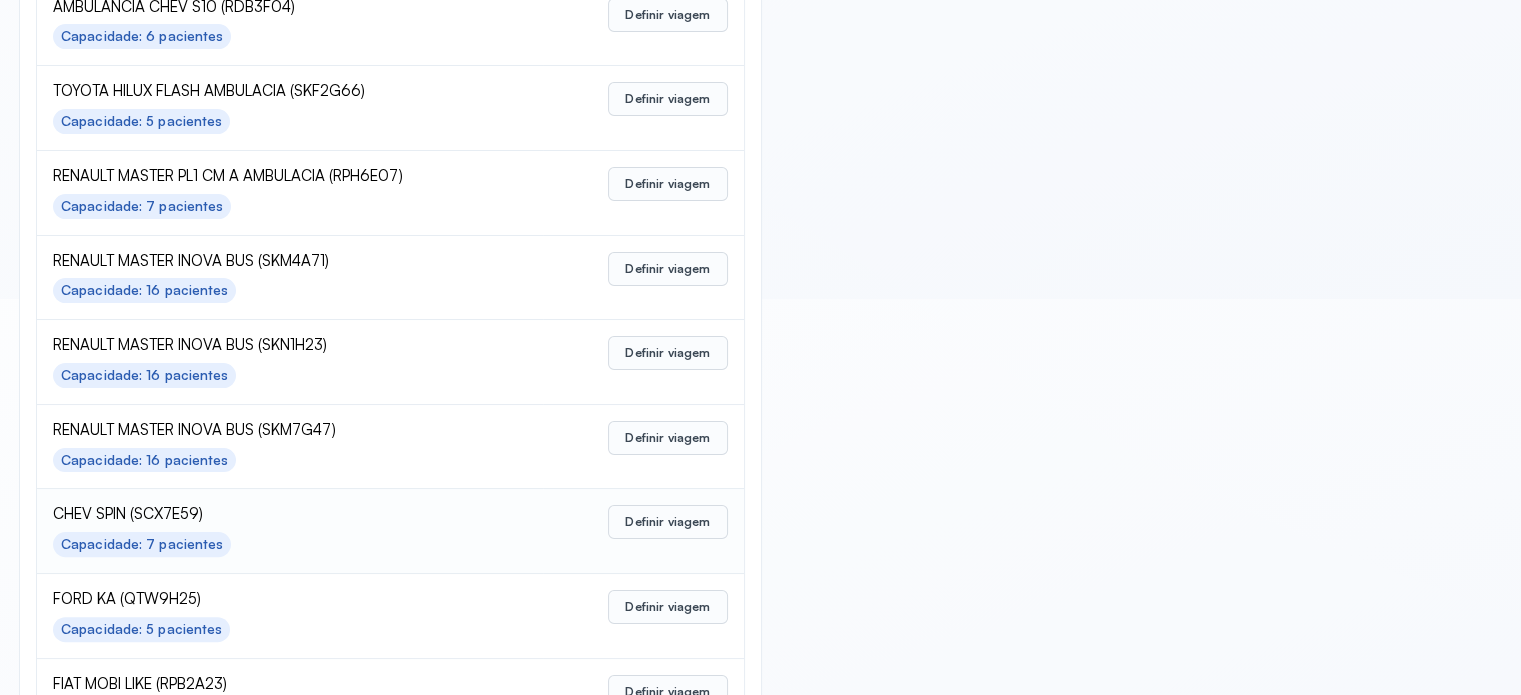 scroll, scrollTop: 400, scrollLeft: 0, axis: vertical 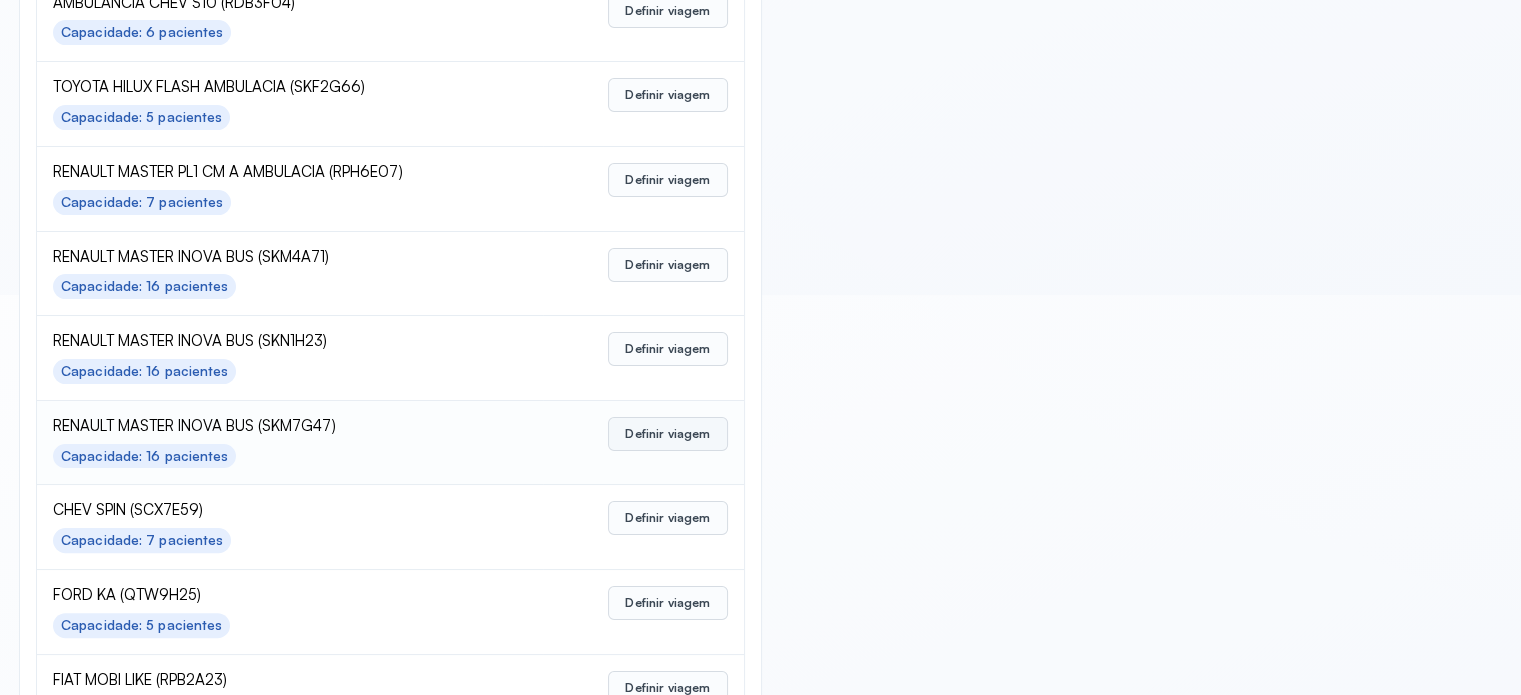 click on "Definir viagem" at bounding box center [667, 434] 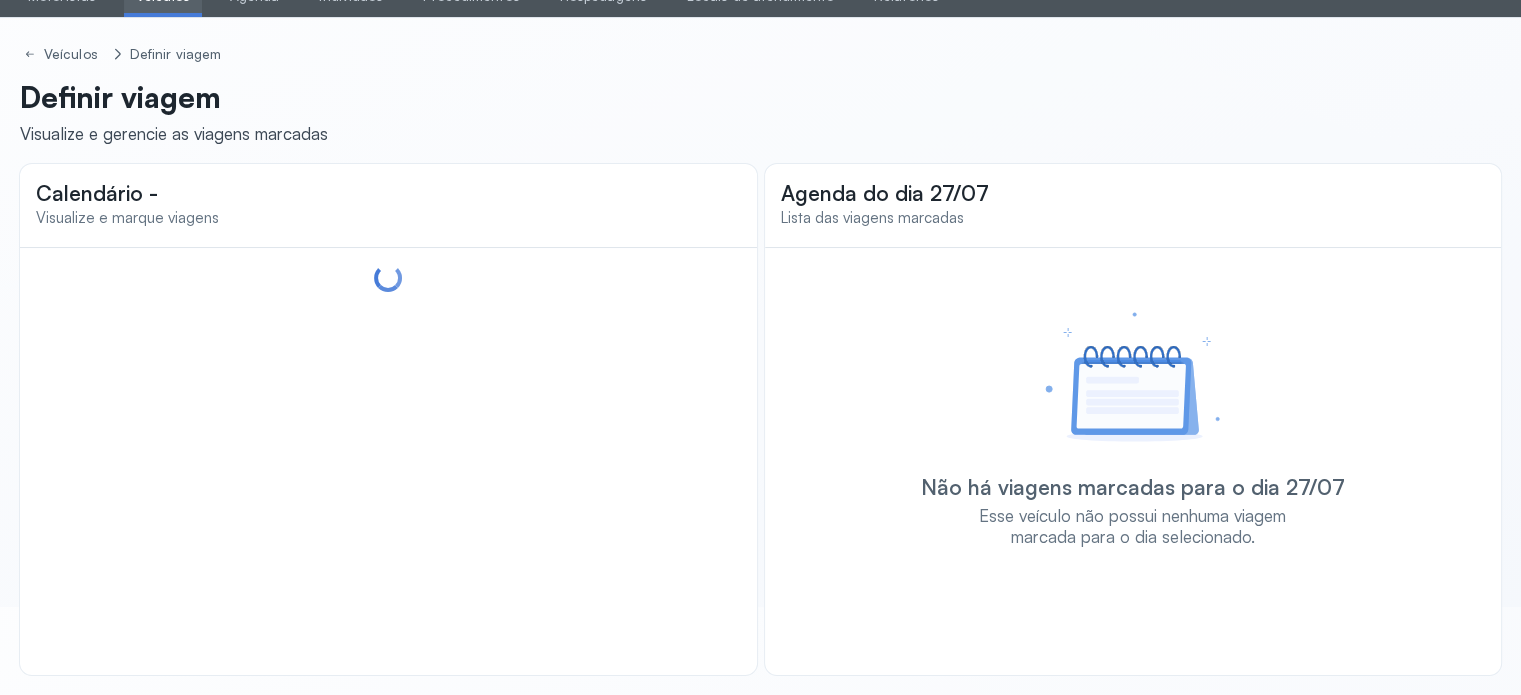 scroll, scrollTop: 88, scrollLeft: 0, axis: vertical 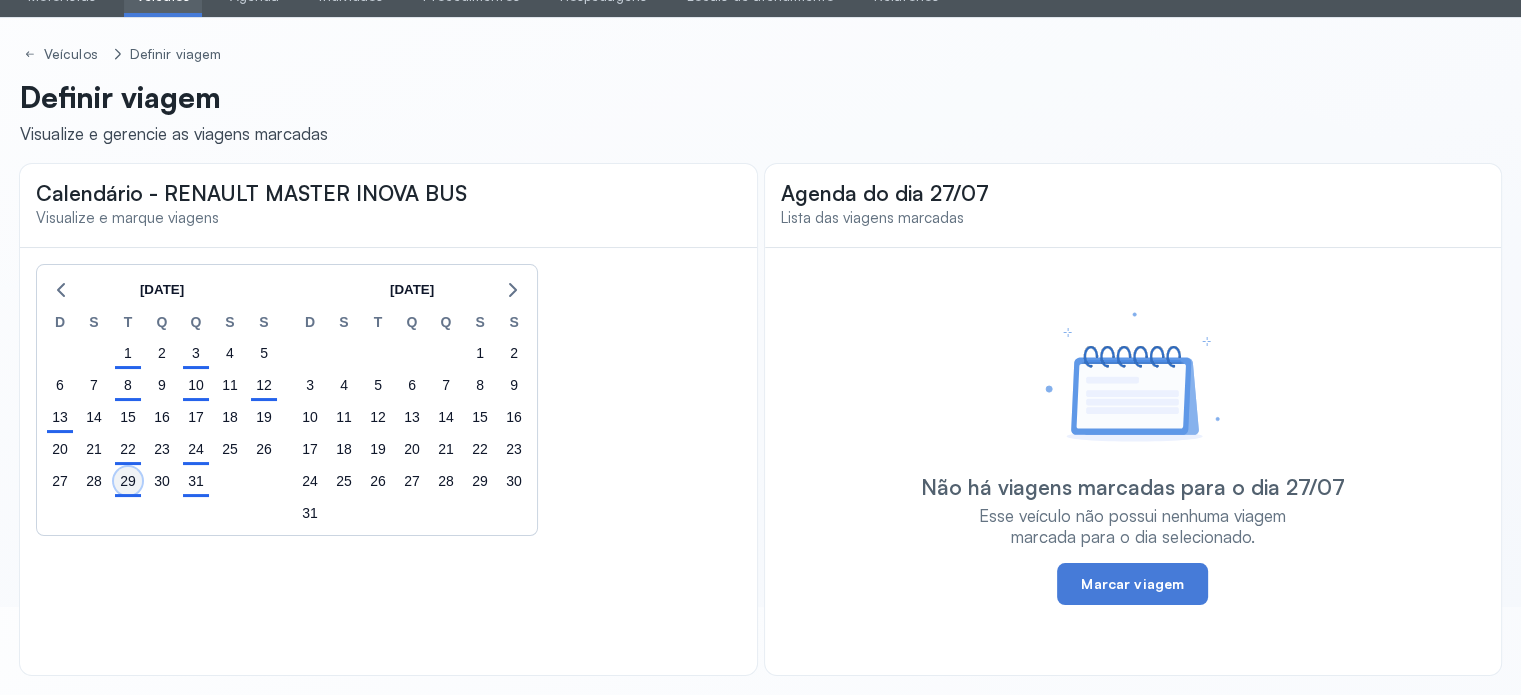 click on "29" 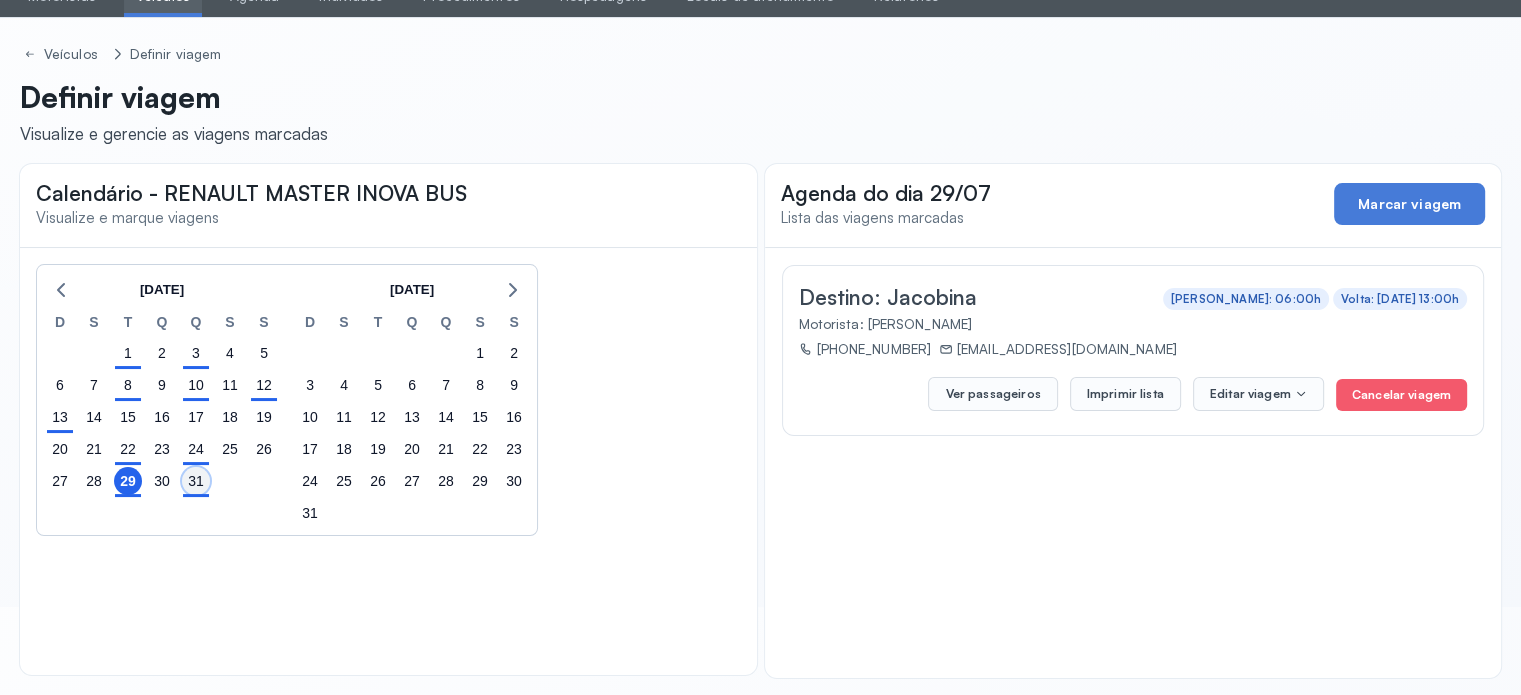 click on "31" 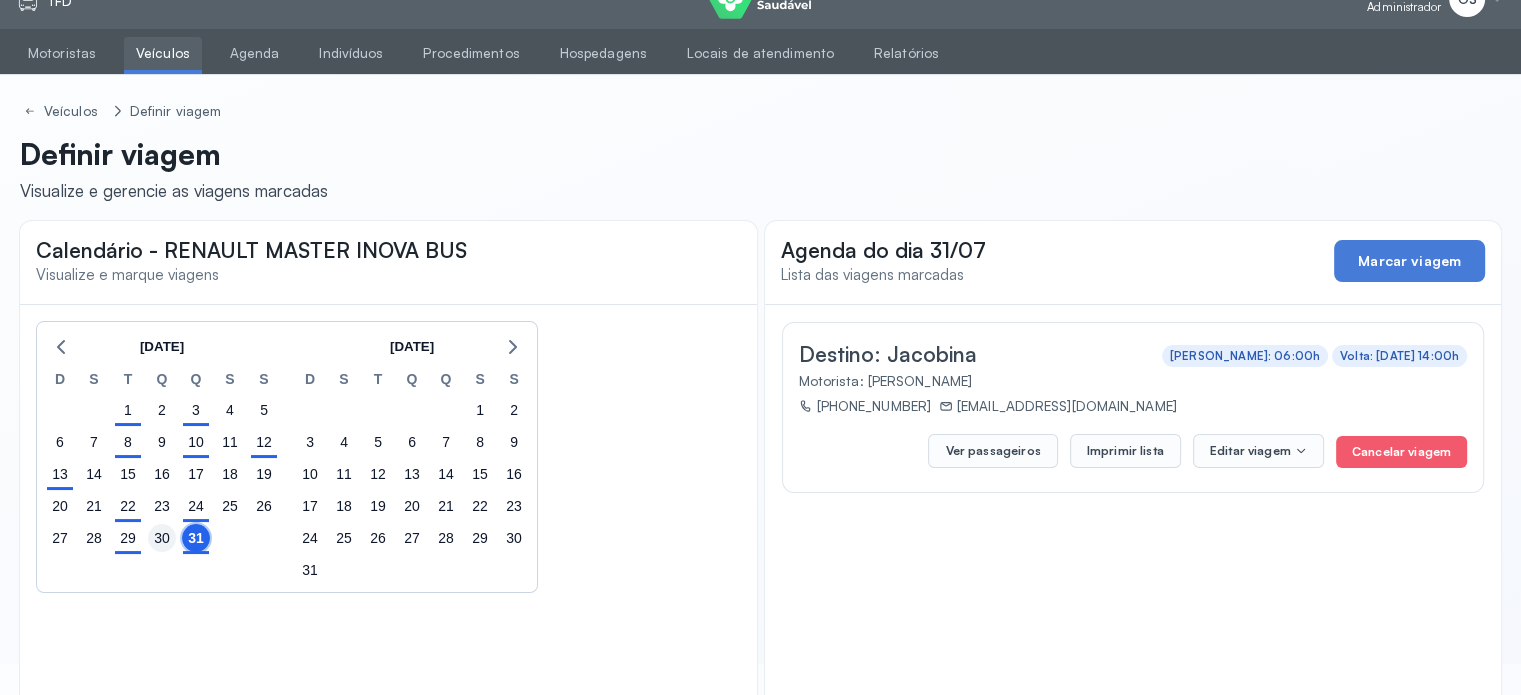 scroll, scrollTop: 0, scrollLeft: 0, axis: both 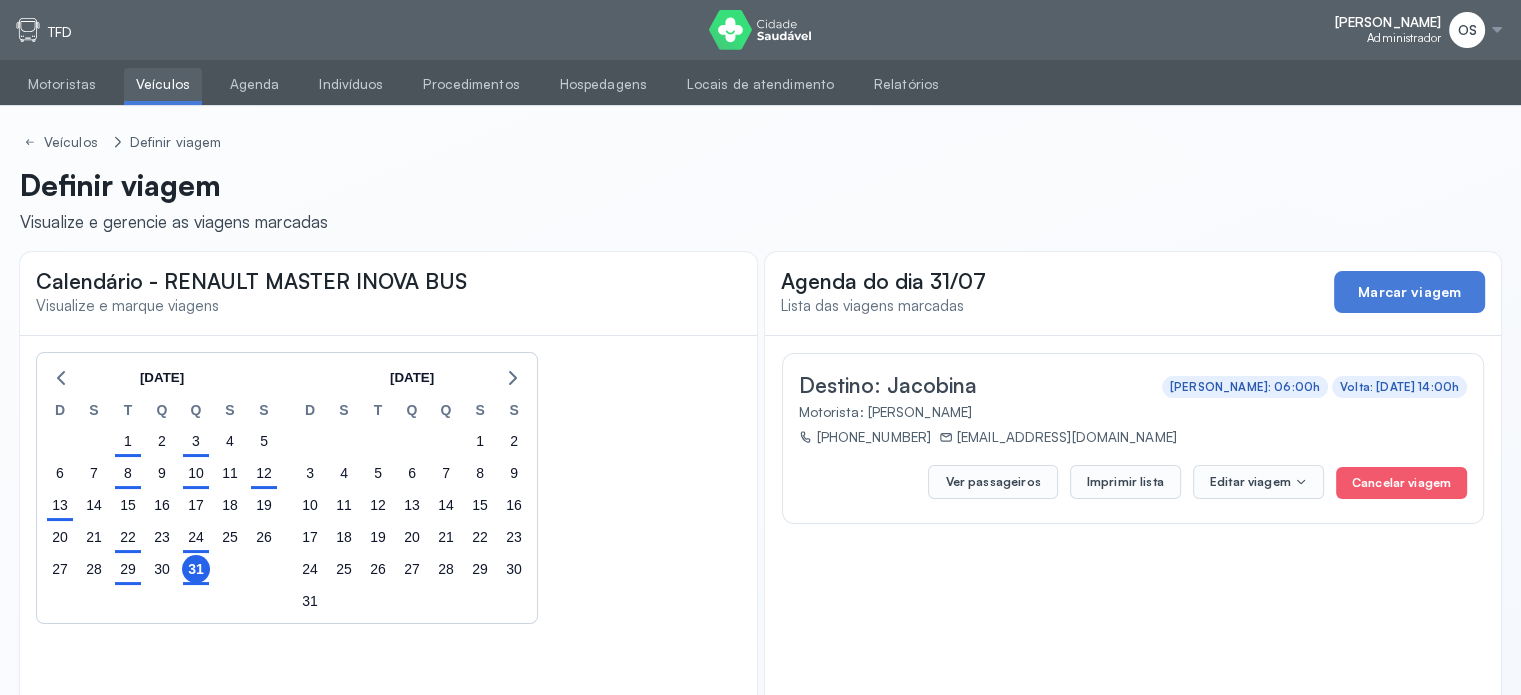 click at bounding box center (163, 103) 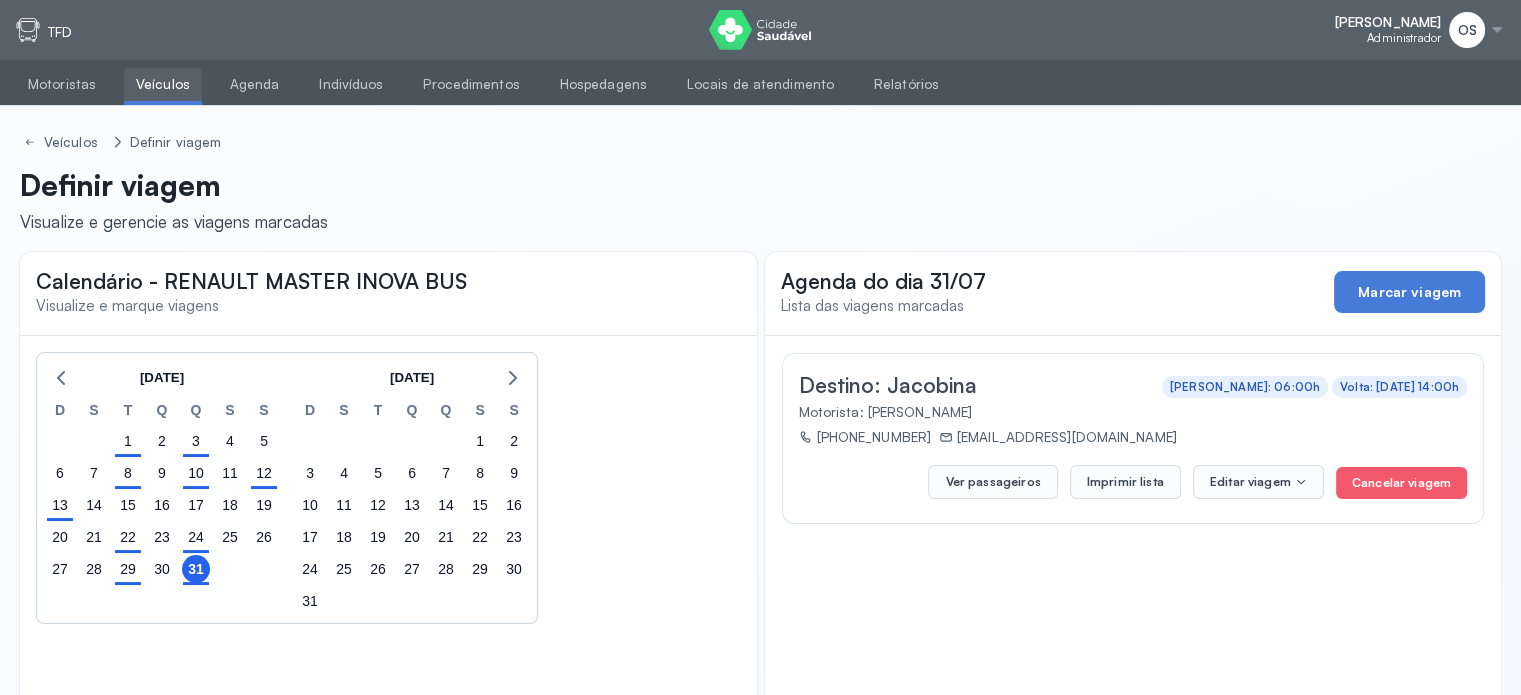 click on "Veículos" at bounding box center (163, 84) 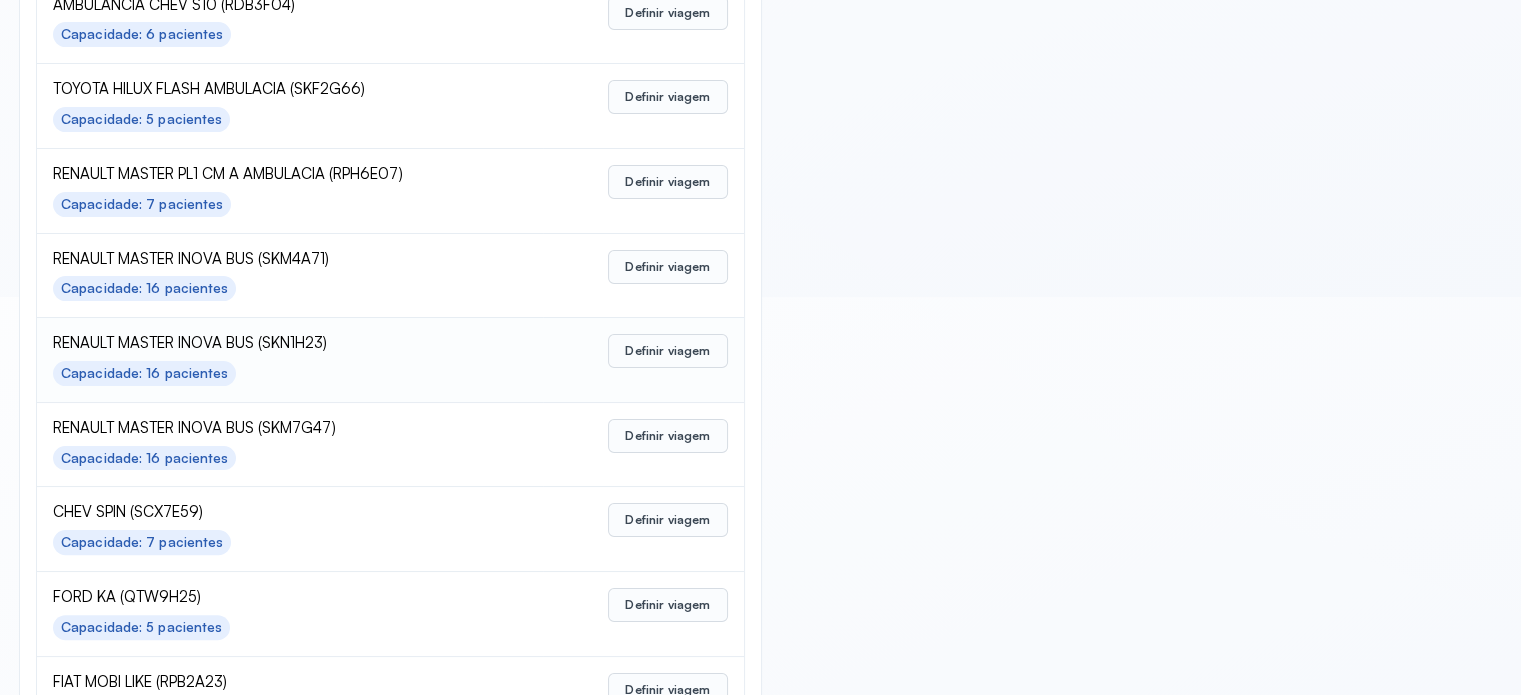 scroll, scrollTop: 400, scrollLeft: 0, axis: vertical 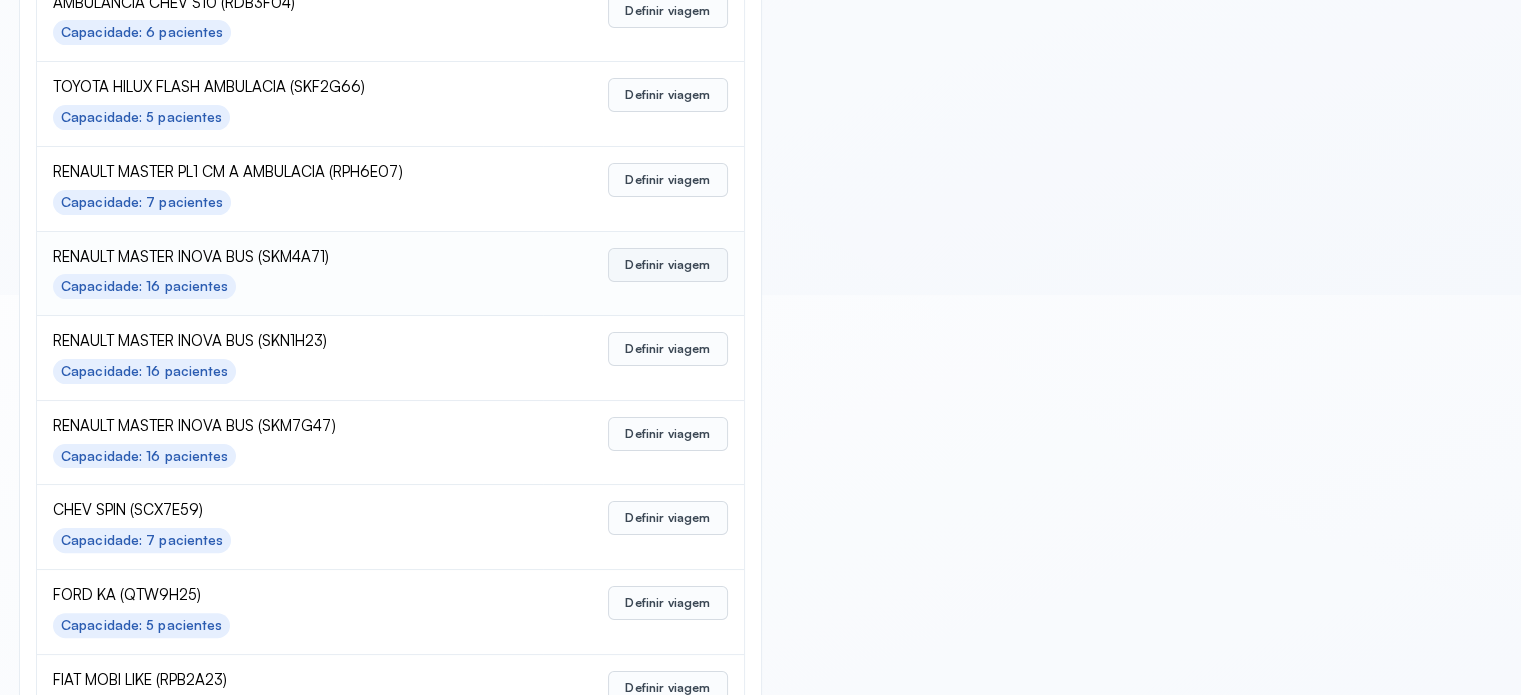 click on "Definir viagem" at bounding box center (667, 265) 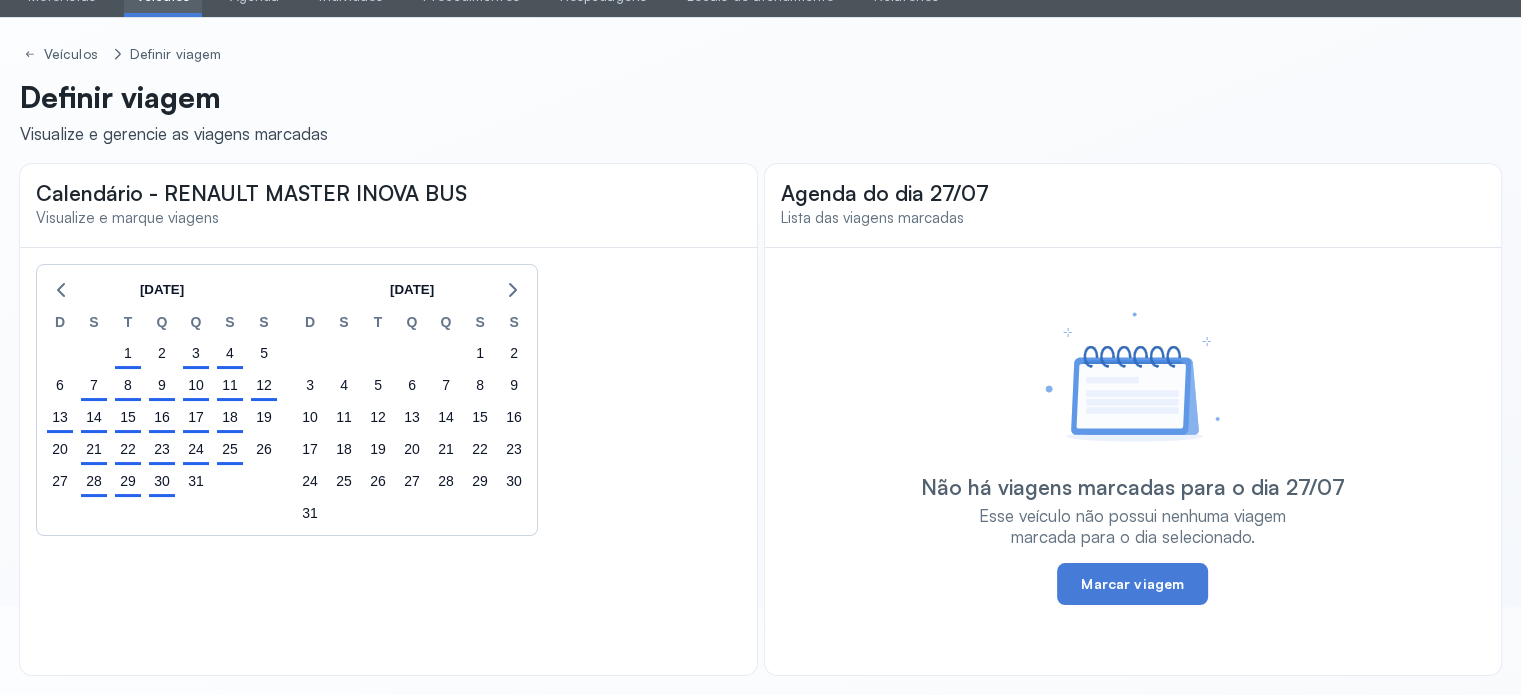 scroll, scrollTop: 0, scrollLeft: 0, axis: both 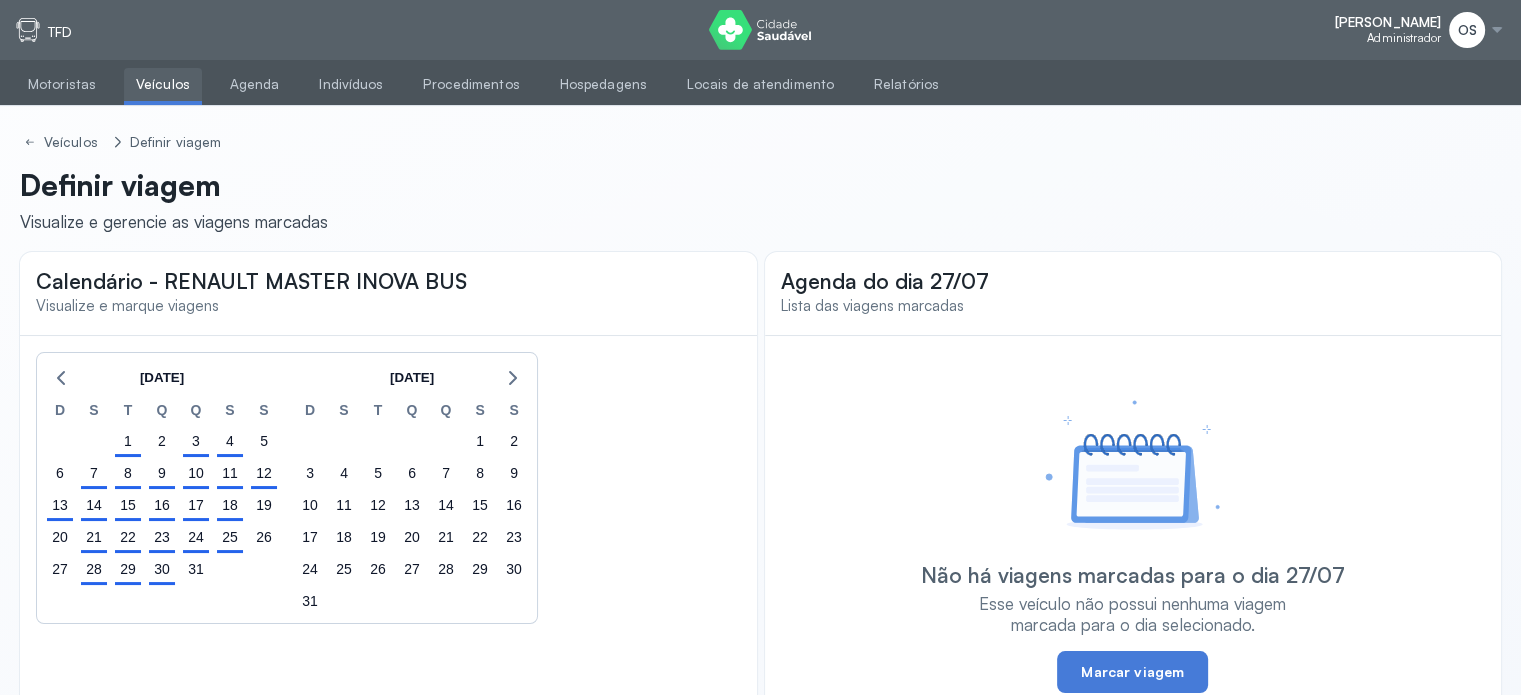 click on "Veículos" at bounding box center [163, 84] 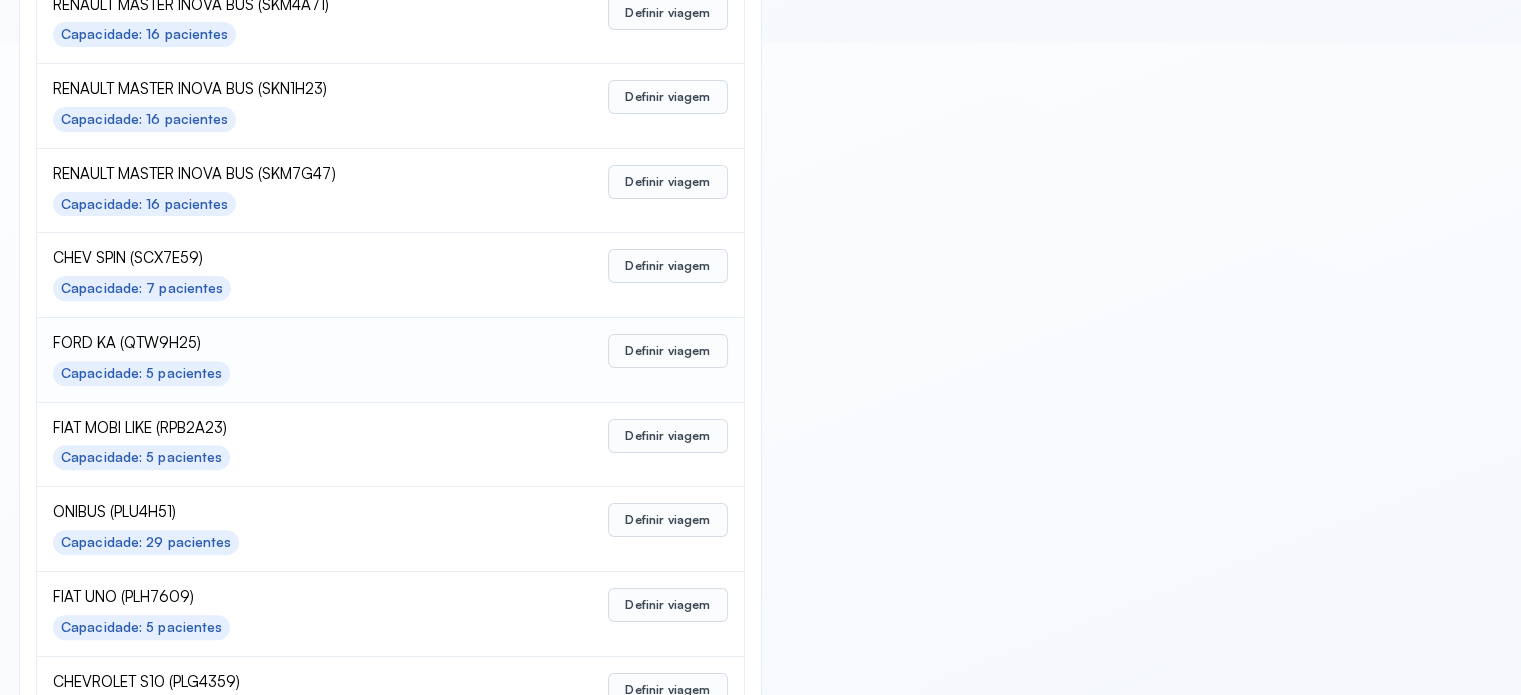 scroll, scrollTop: 700, scrollLeft: 0, axis: vertical 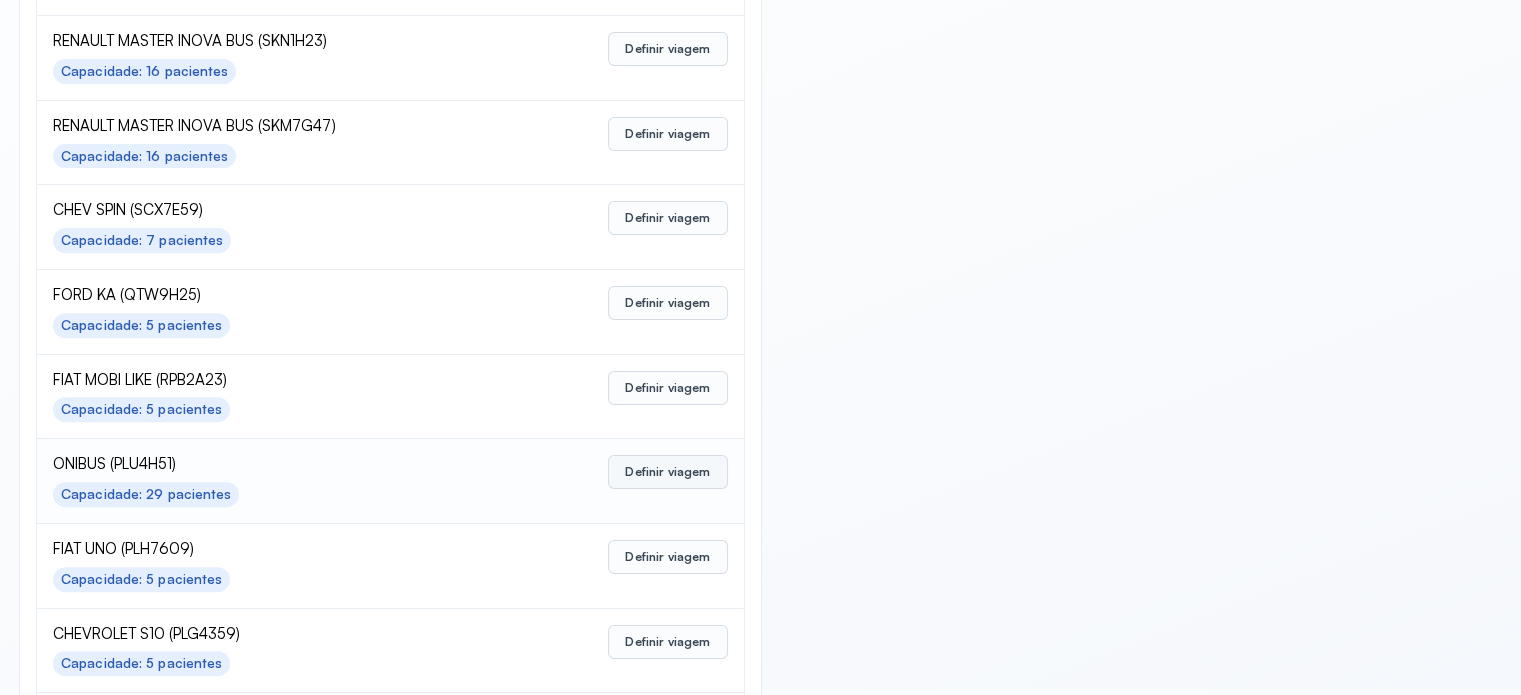 click on "Definir viagem" at bounding box center [667, 472] 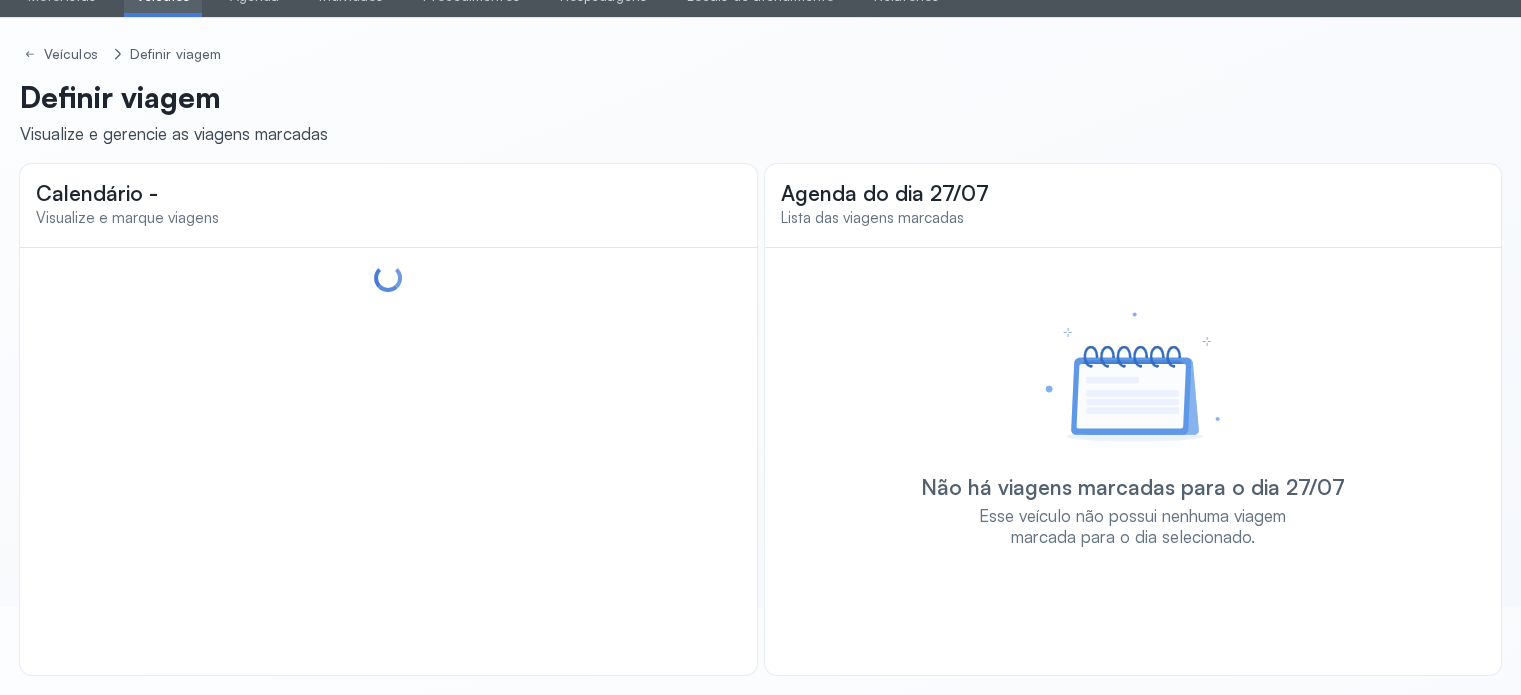 scroll, scrollTop: 88, scrollLeft: 0, axis: vertical 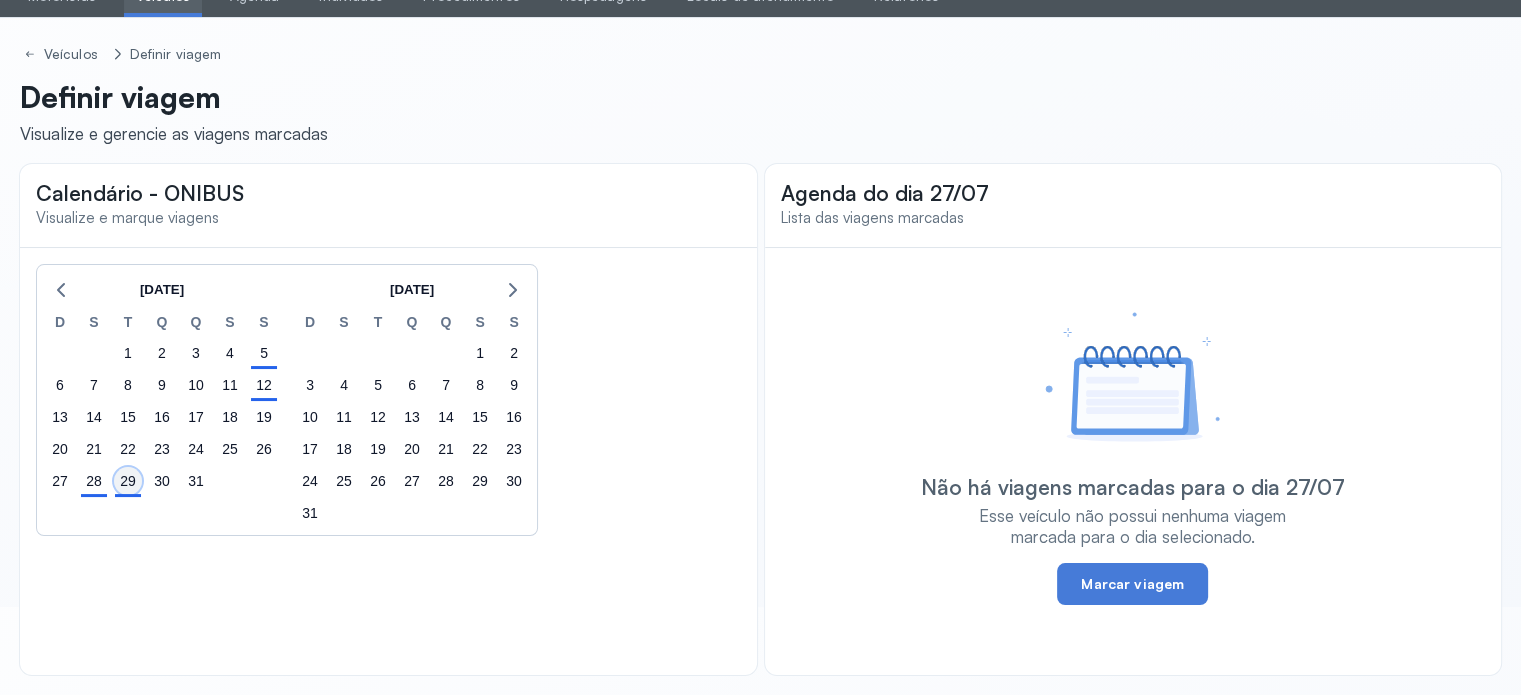 click on "29" 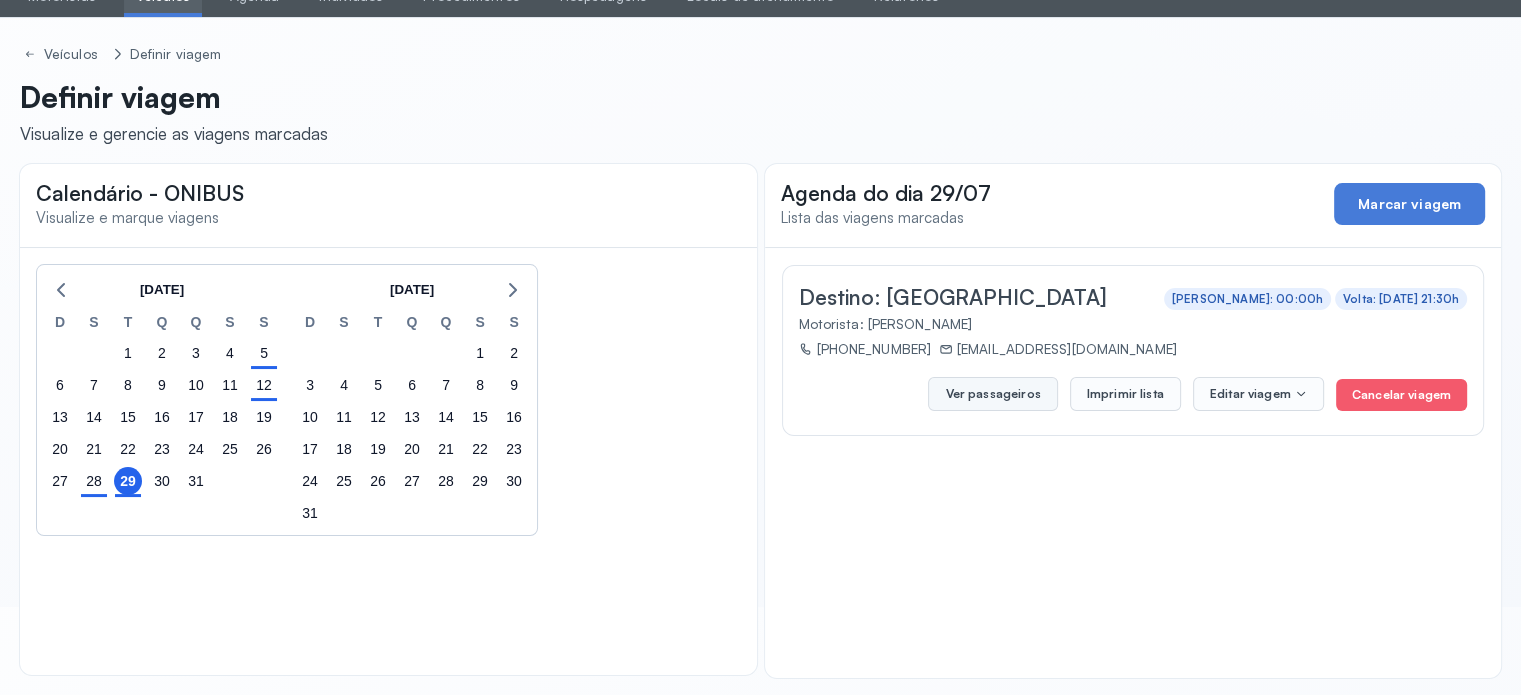 click on "Ver passageiros" at bounding box center (992, 394) 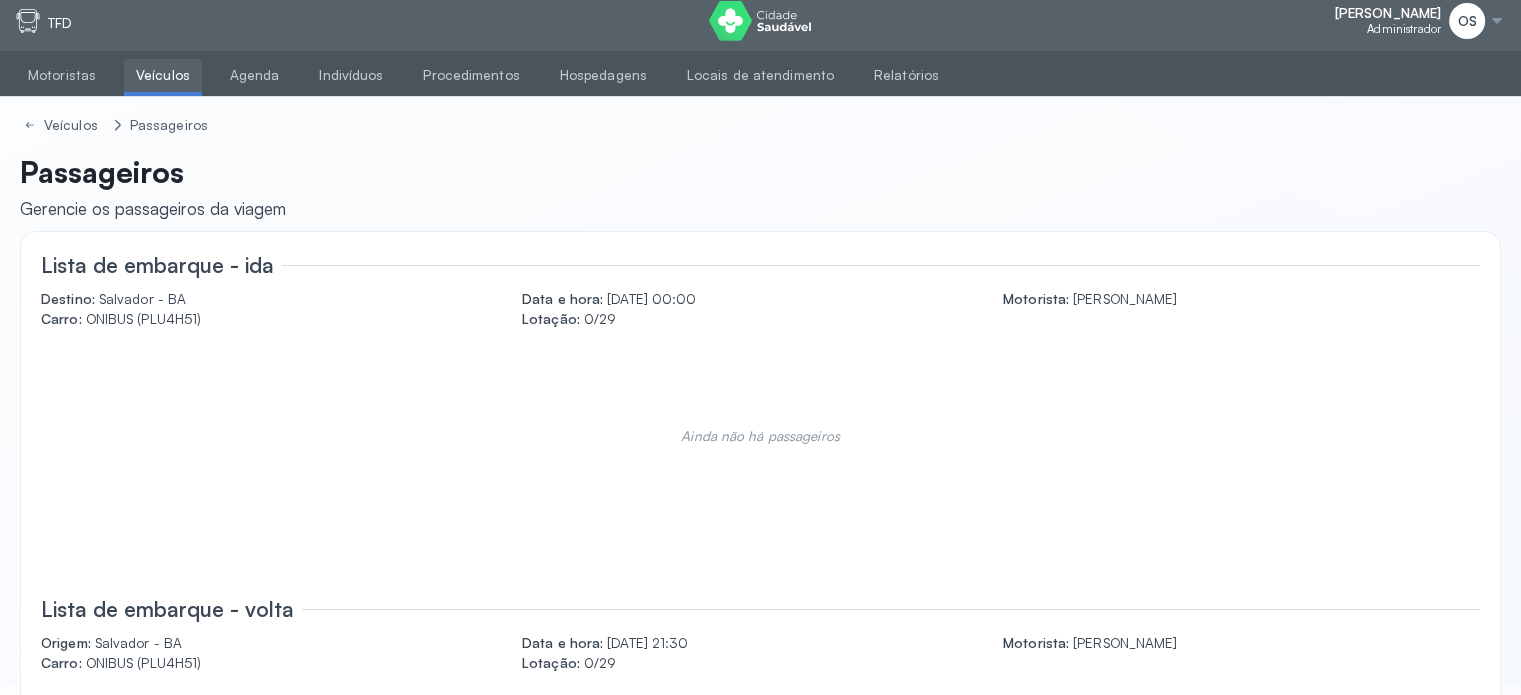 scroll, scrollTop: 0, scrollLeft: 0, axis: both 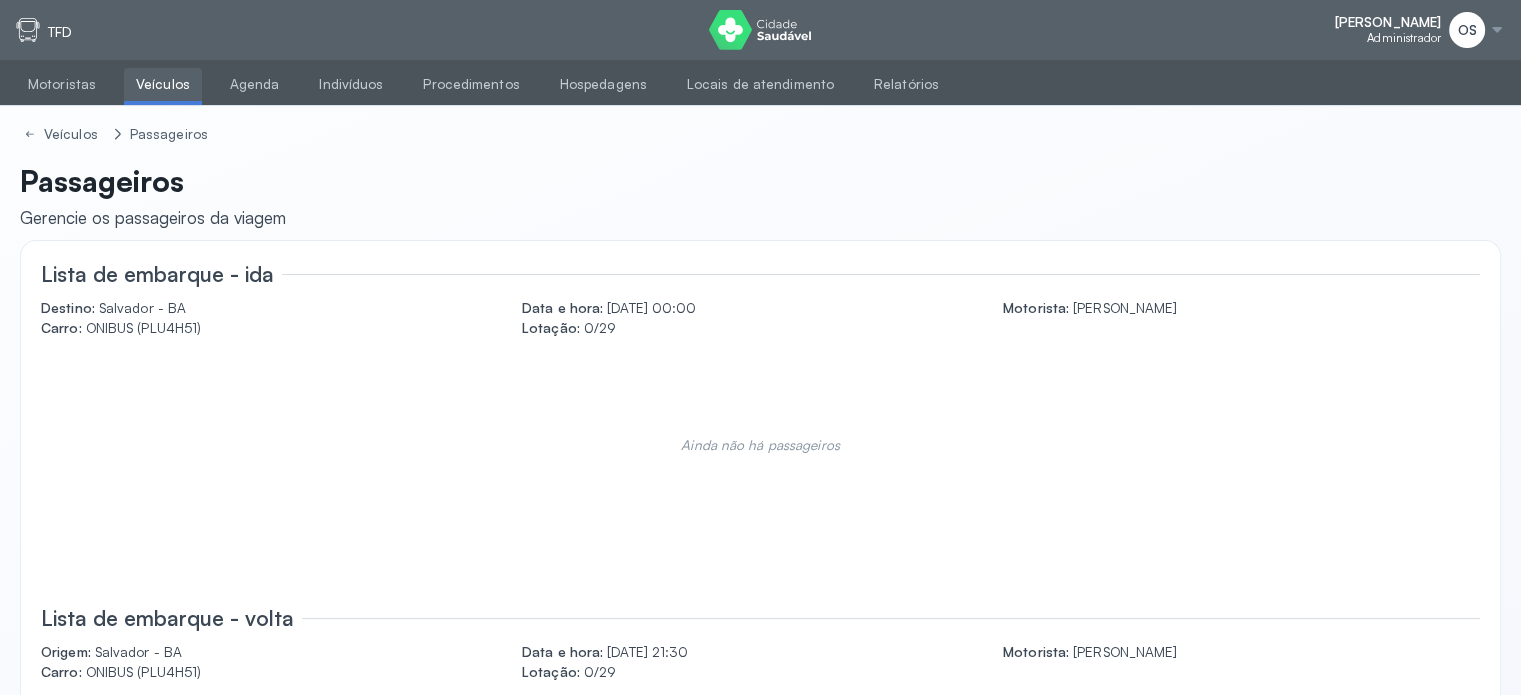 click on "Veículos" at bounding box center (163, 84) 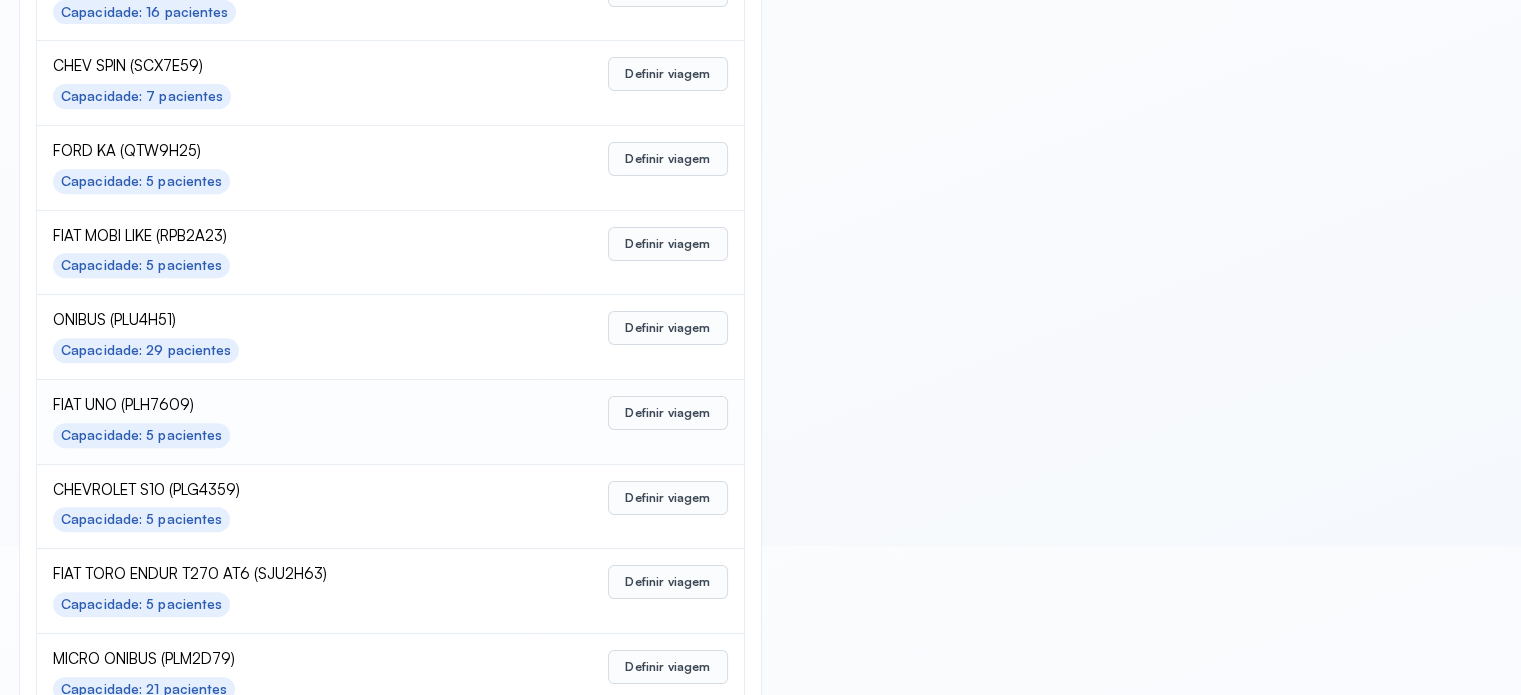 scroll, scrollTop: 799, scrollLeft: 0, axis: vertical 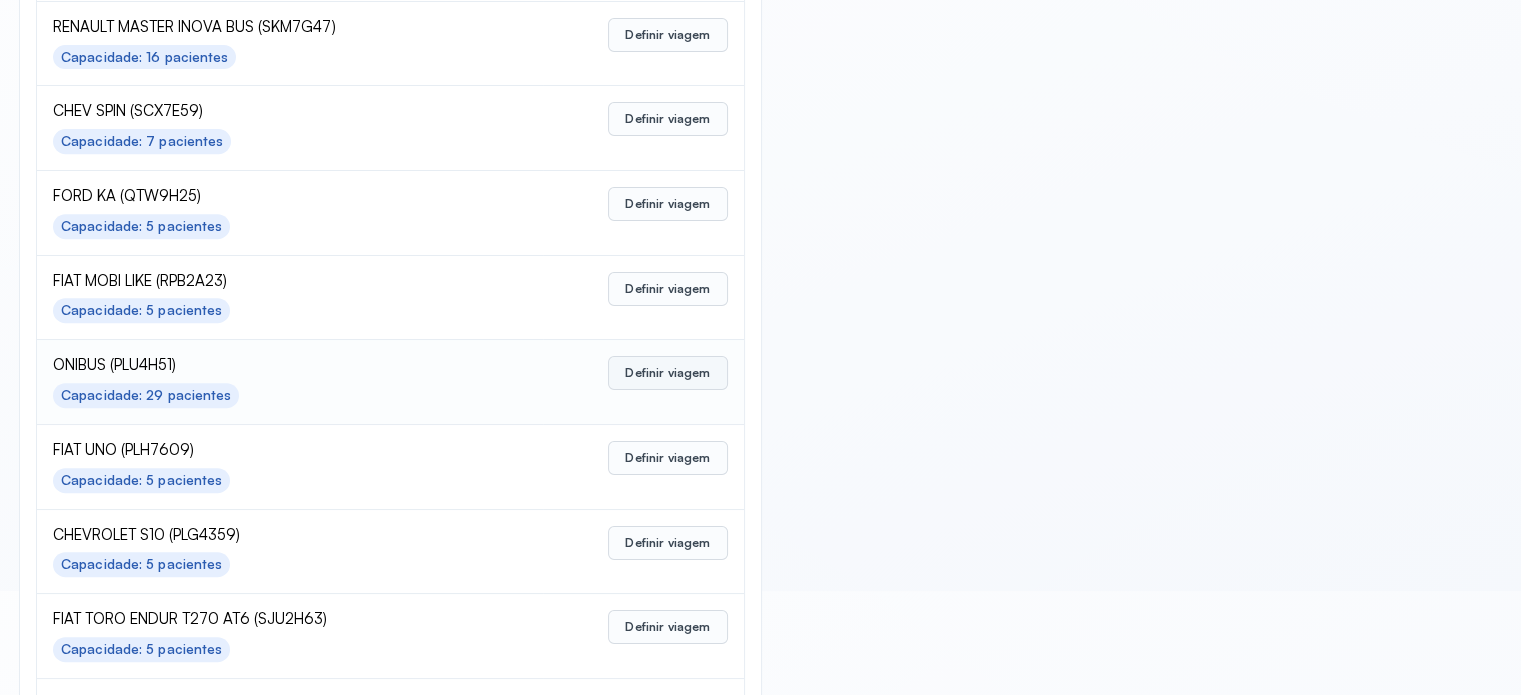 click on "Definir viagem" at bounding box center [667, 373] 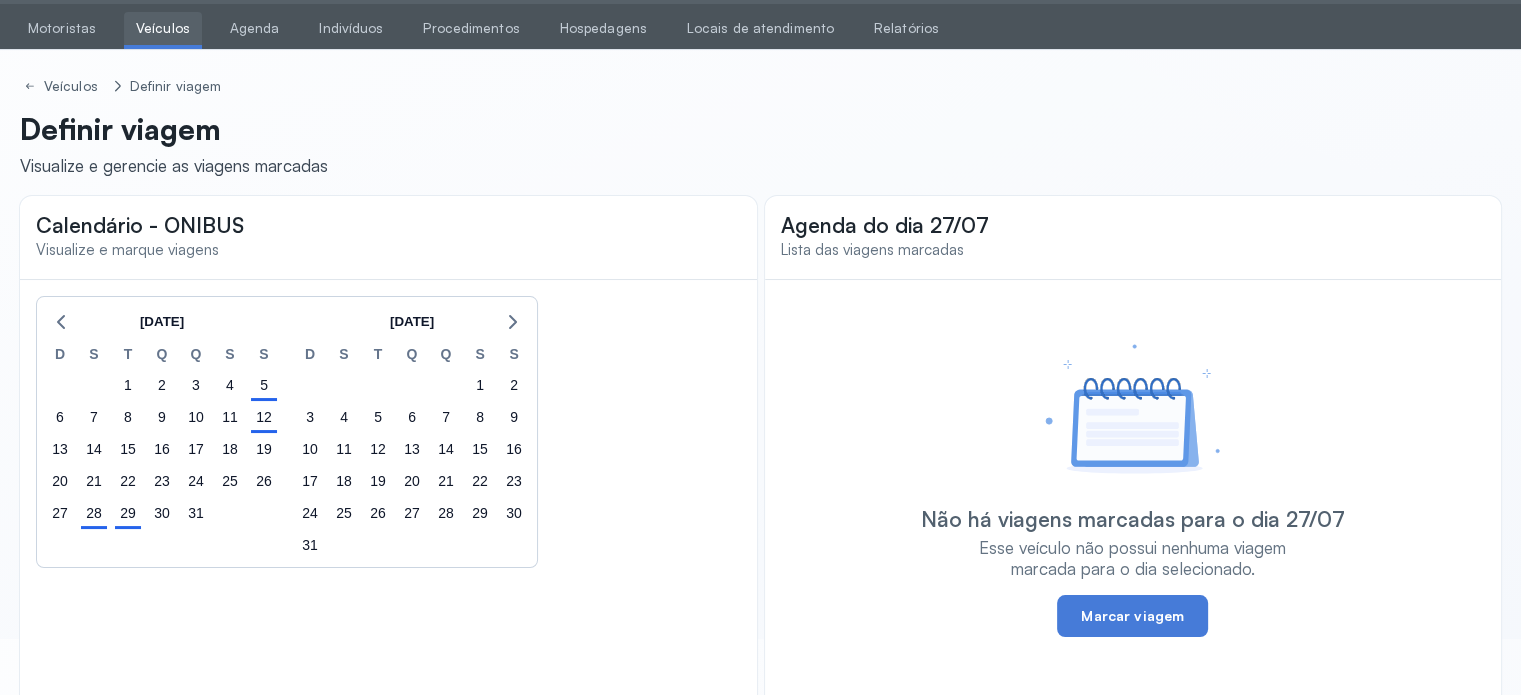 scroll, scrollTop: 88, scrollLeft: 0, axis: vertical 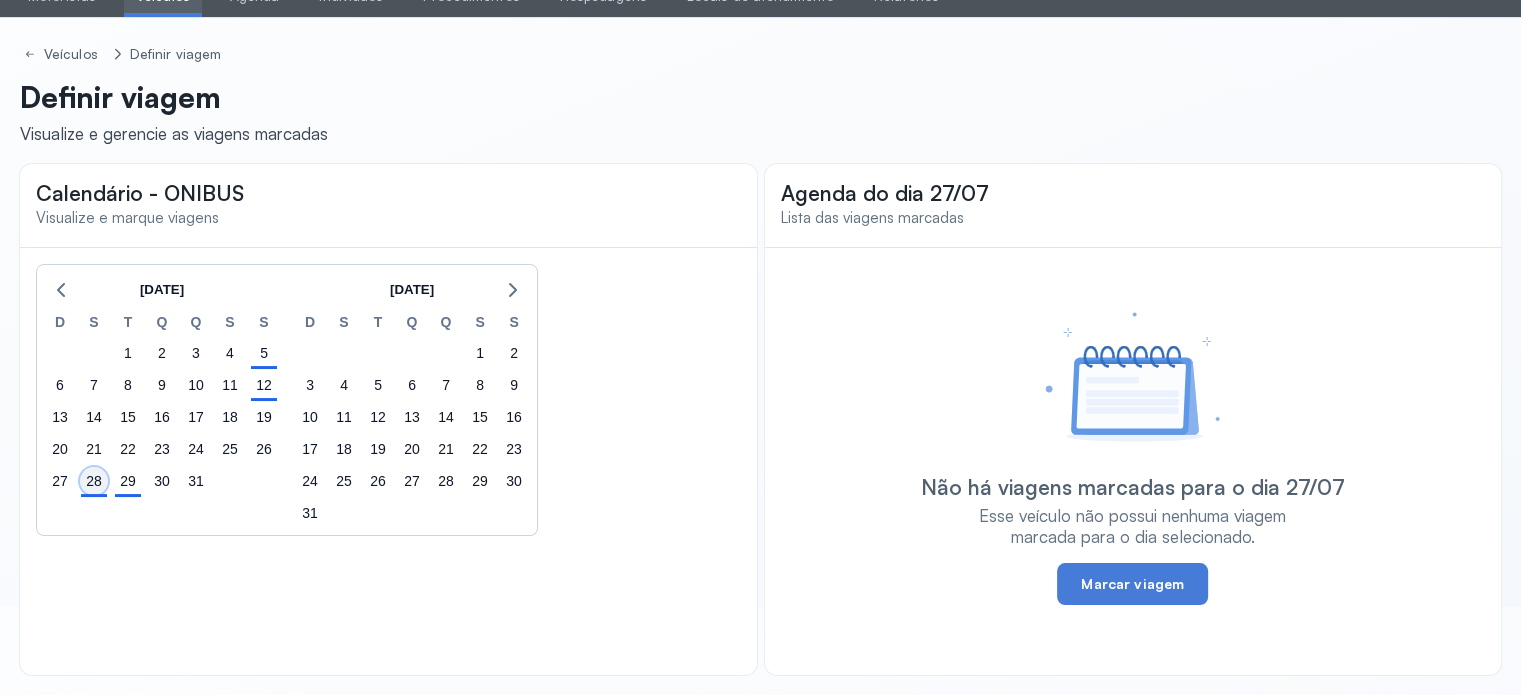 click on "28" 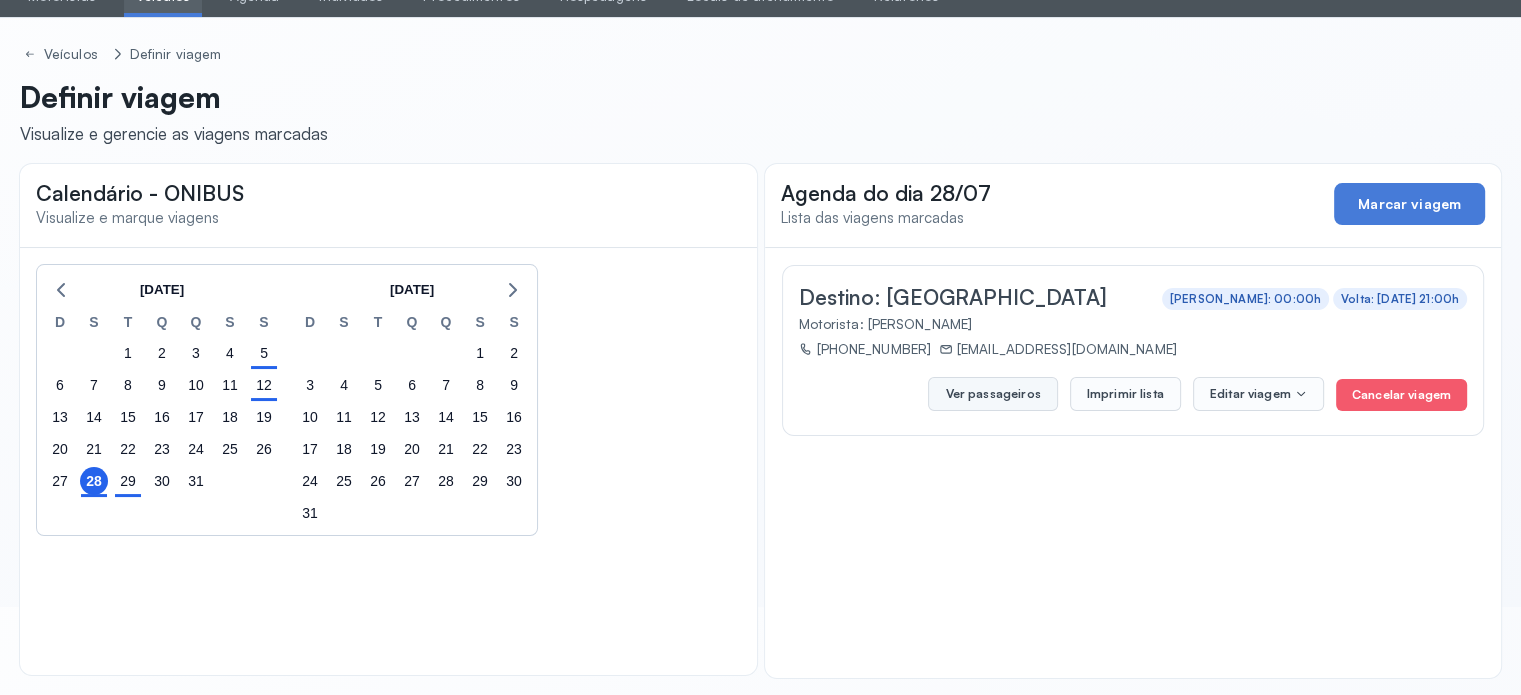 click on "Ver passageiros" at bounding box center (992, 394) 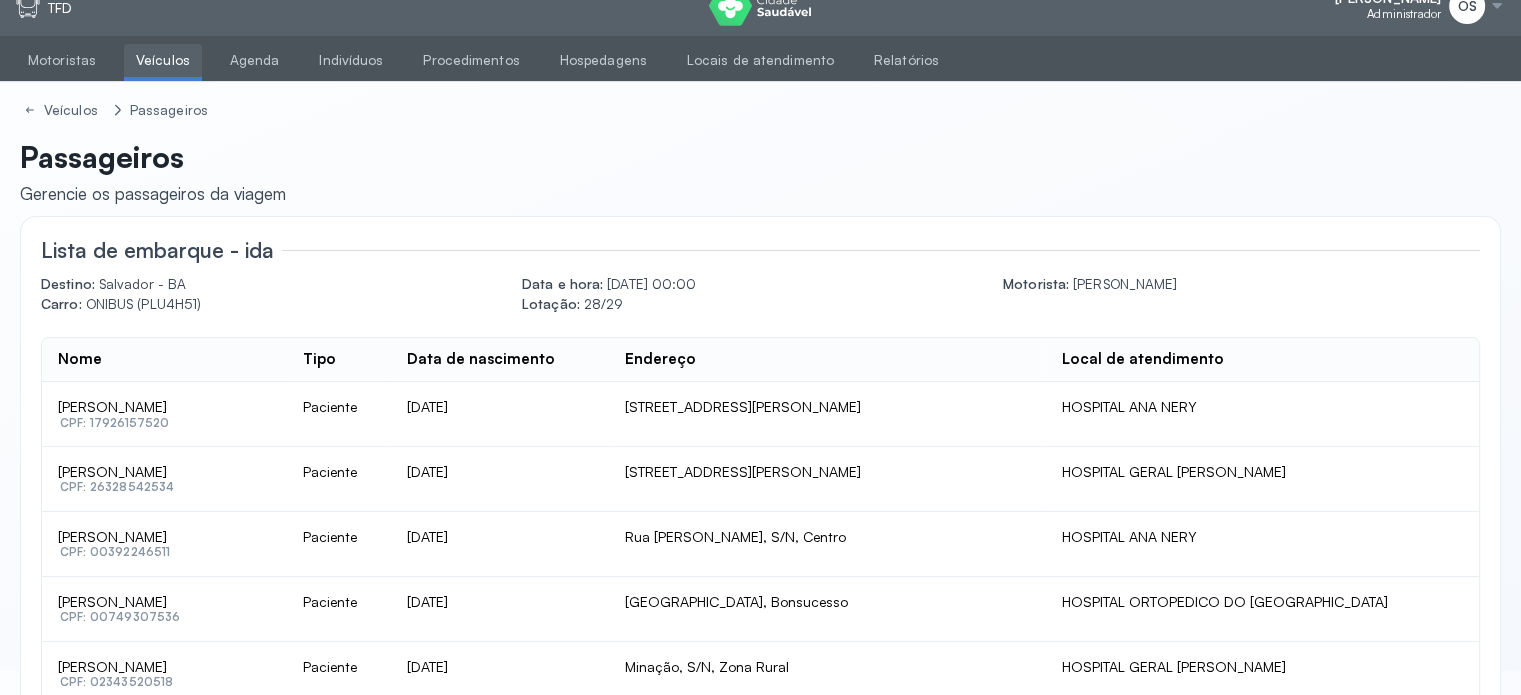 scroll, scrollTop: 0, scrollLeft: 0, axis: both 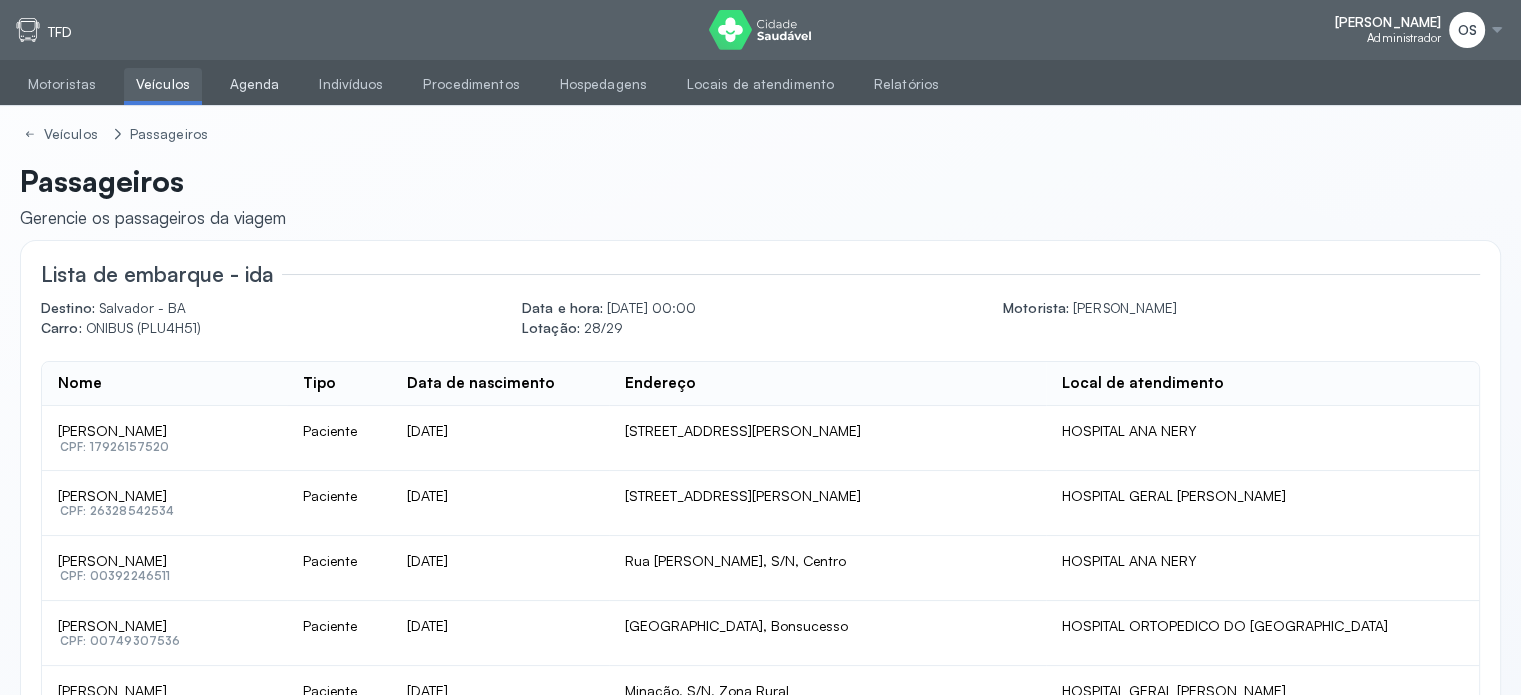 click on "Agenda" at bounding box center (255, 84) 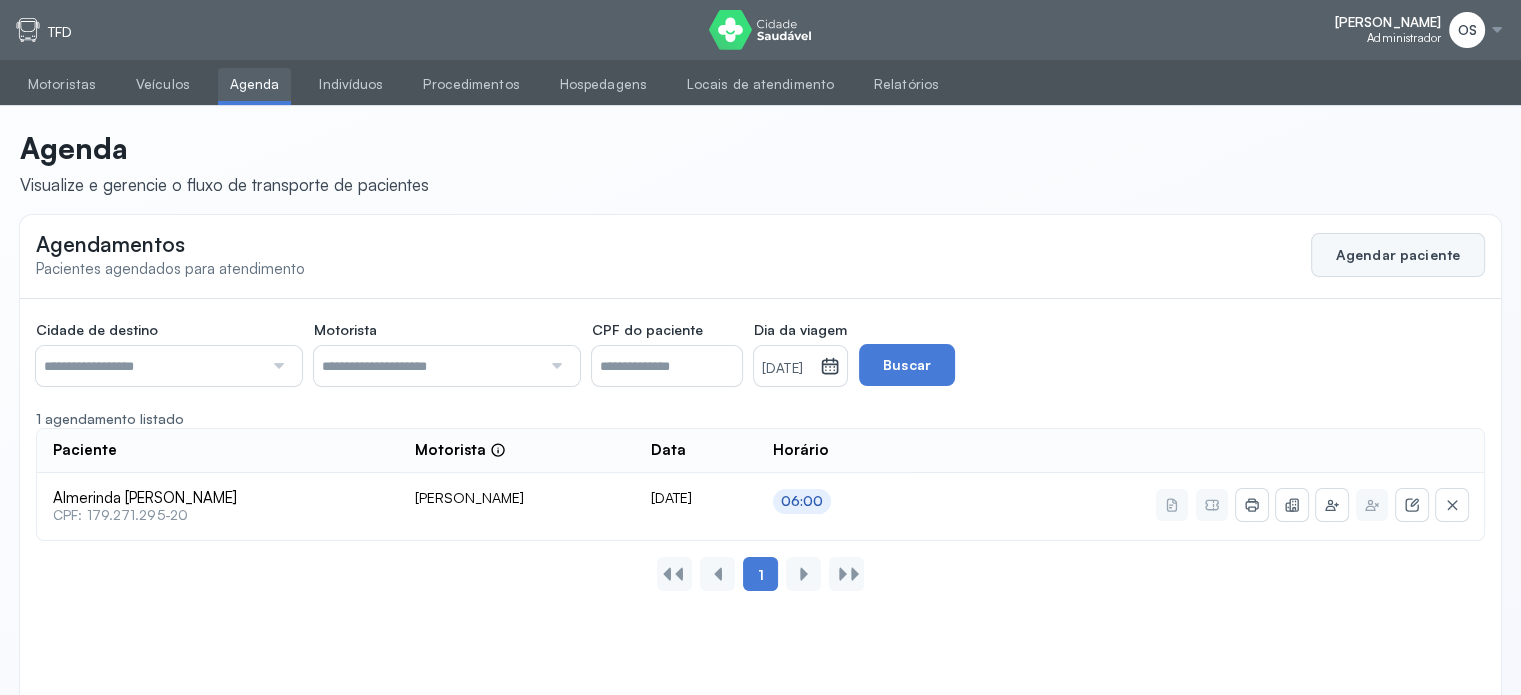 click on "Agendar paciente" 